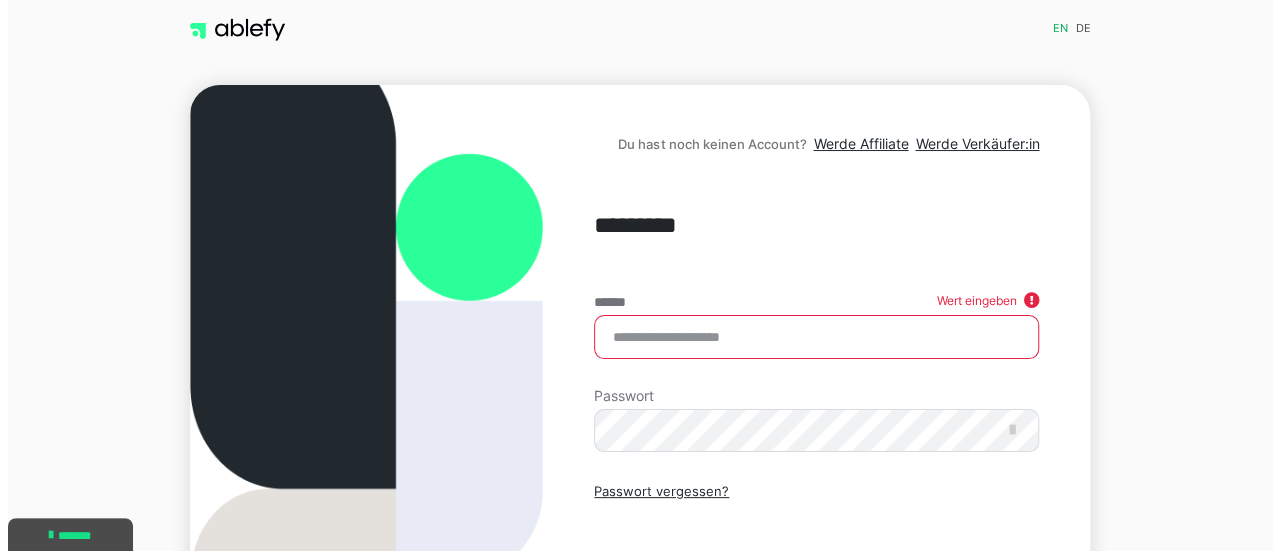 scroll, scrollTop: 0, scrollLeft: 0, axis: both 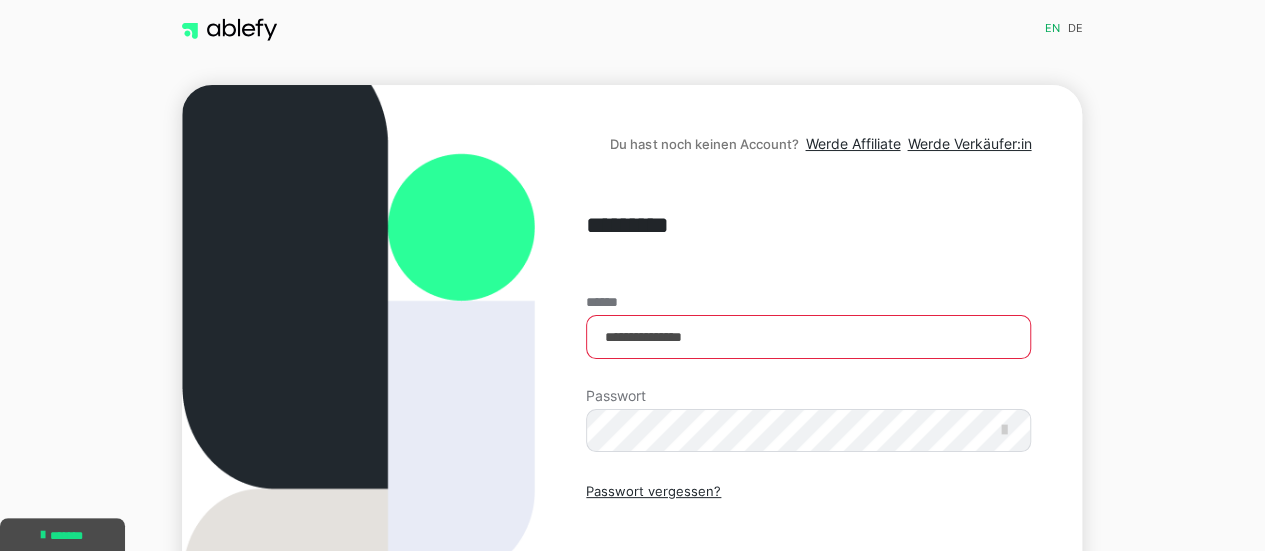 type on "**********" 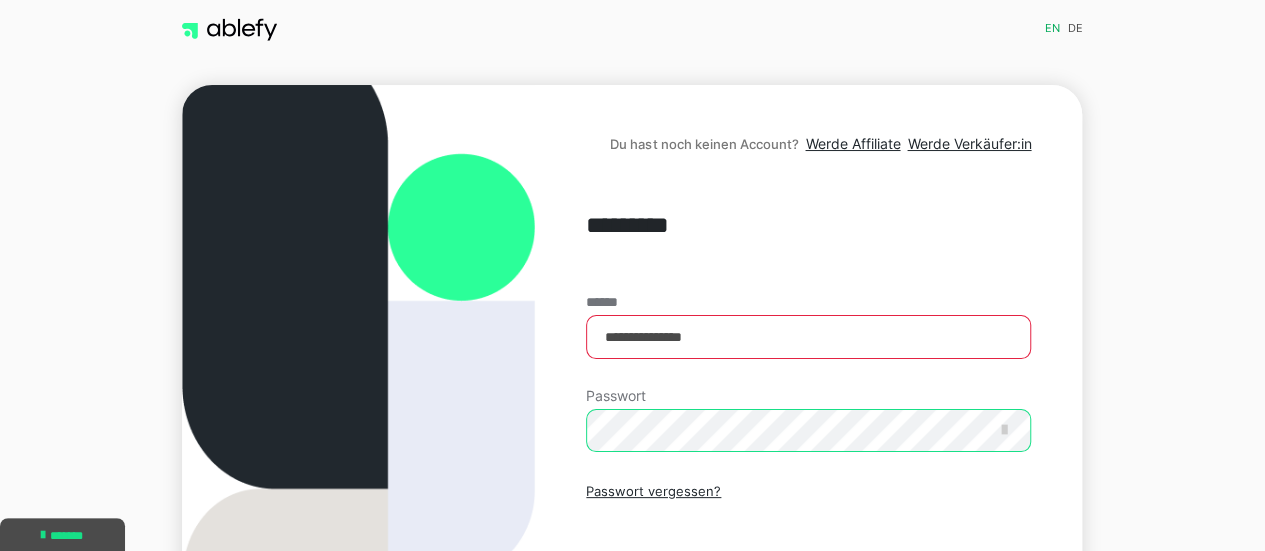 click on "Einloggen" at bounding box center [808, 578] 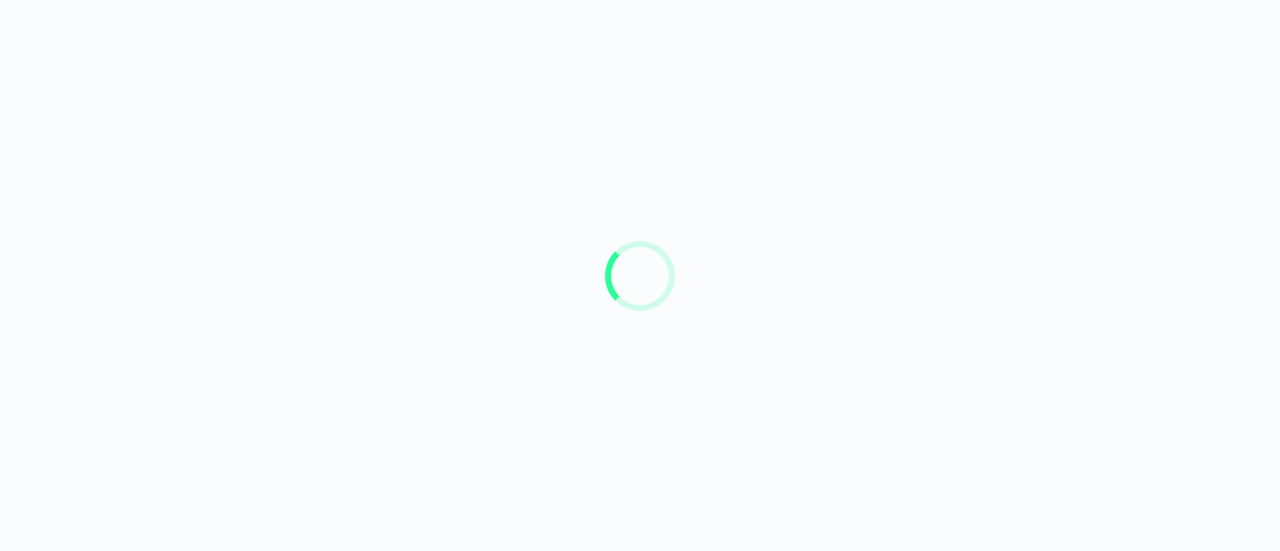 scroll, scrollTop: 0, scrollLeft: 0, axis: both 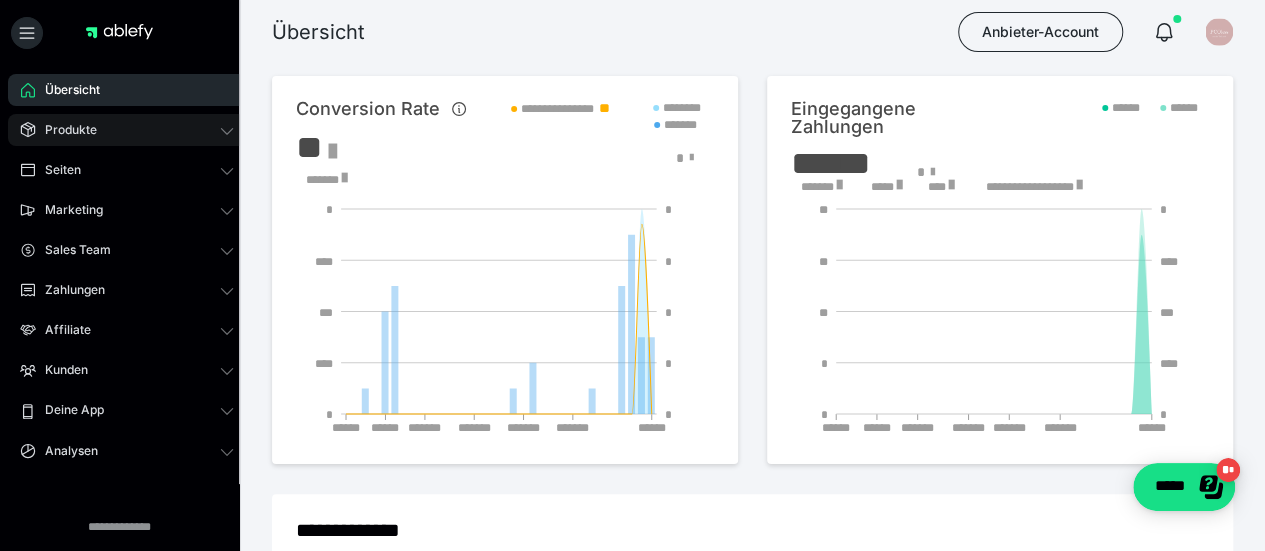 click on "Produkte" at bounding box center [64, 130] 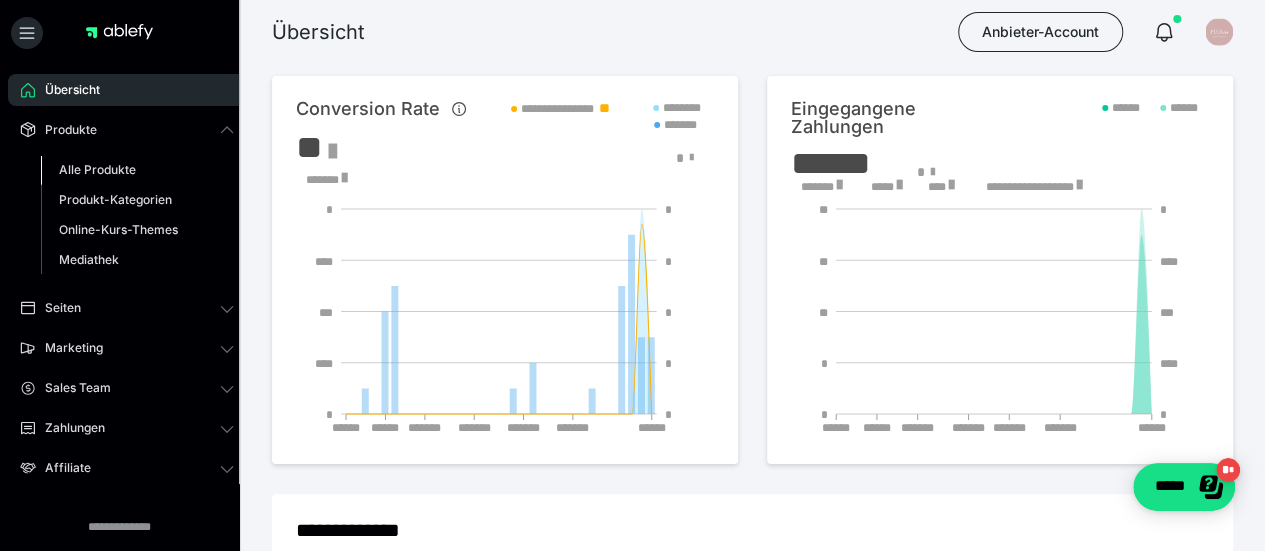 click on "Alle Produkte" at bounding box center (137, 170) 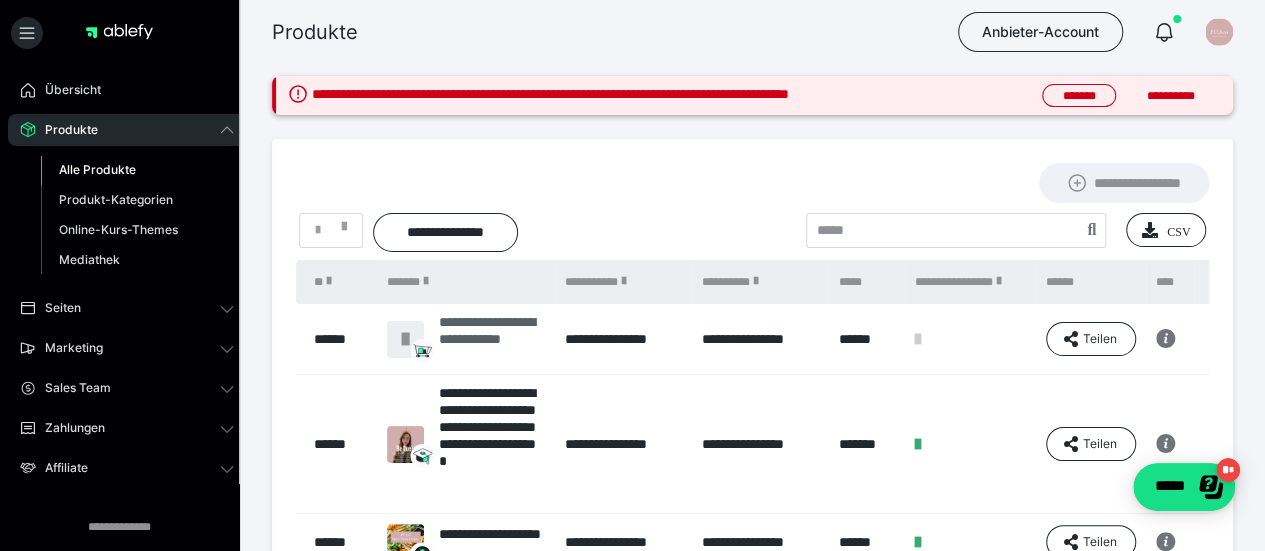 click on "**********" at bounding box center (492, 339) 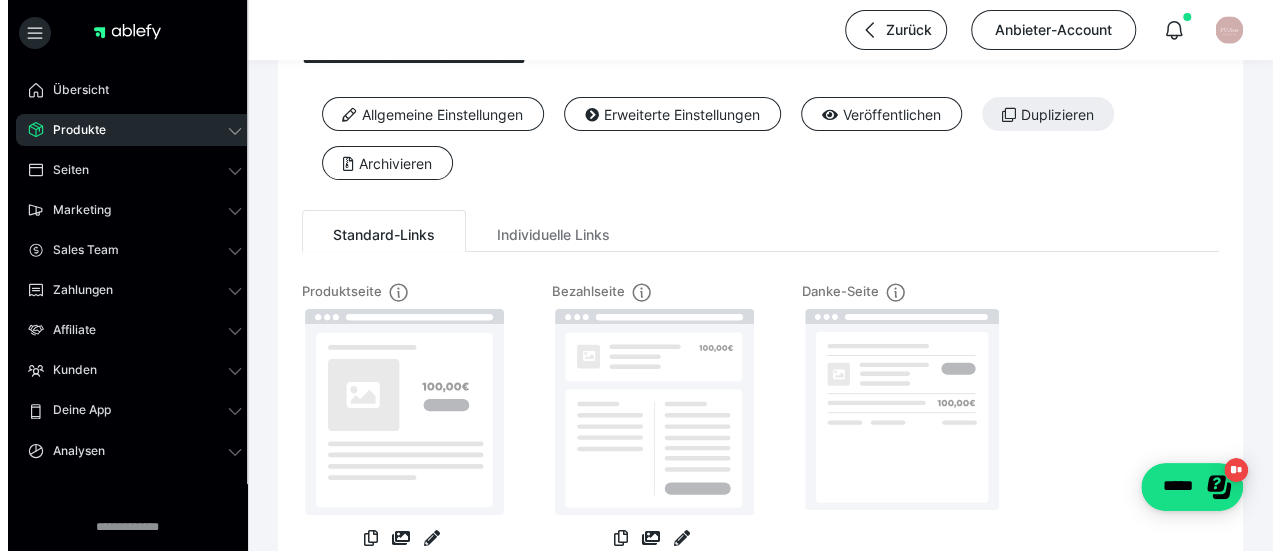 scroll, scrollTop: 58, scrollLeft: 0, axis: vertical 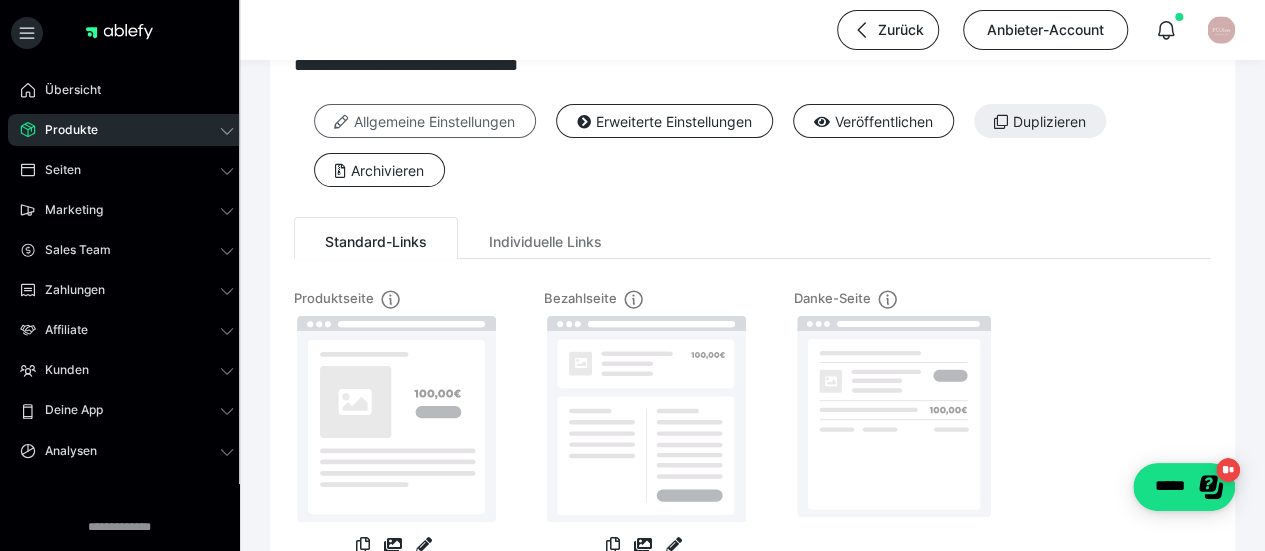 click on "Allgemeine Einstellungen" at bounding box center [425, 121] 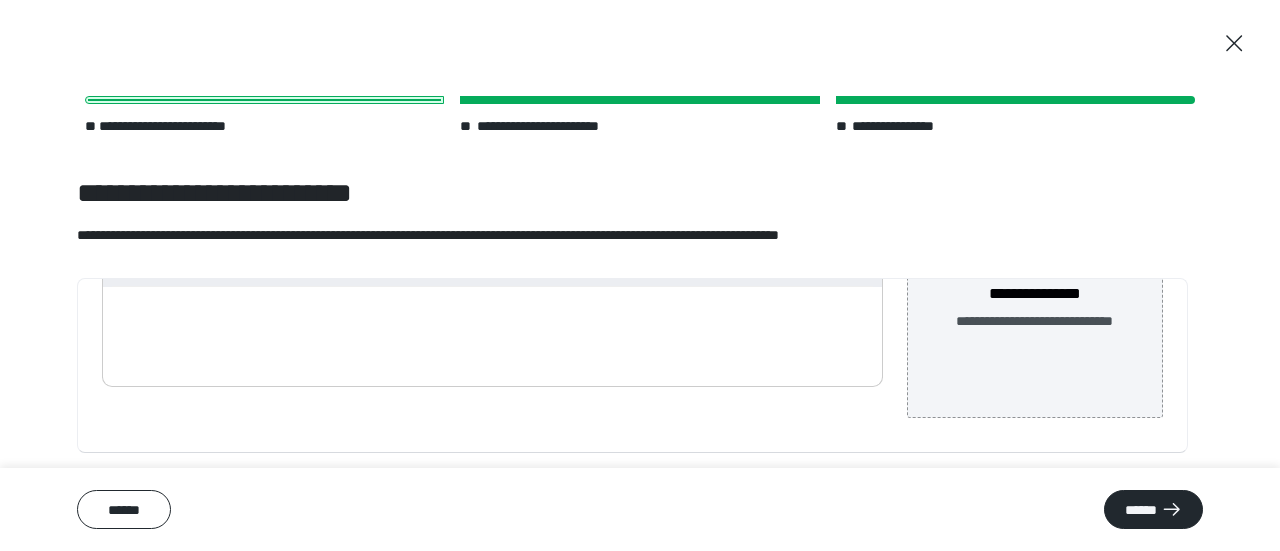 scroll, scrollTop: 263, scrollLeft: 0, axis: vertical 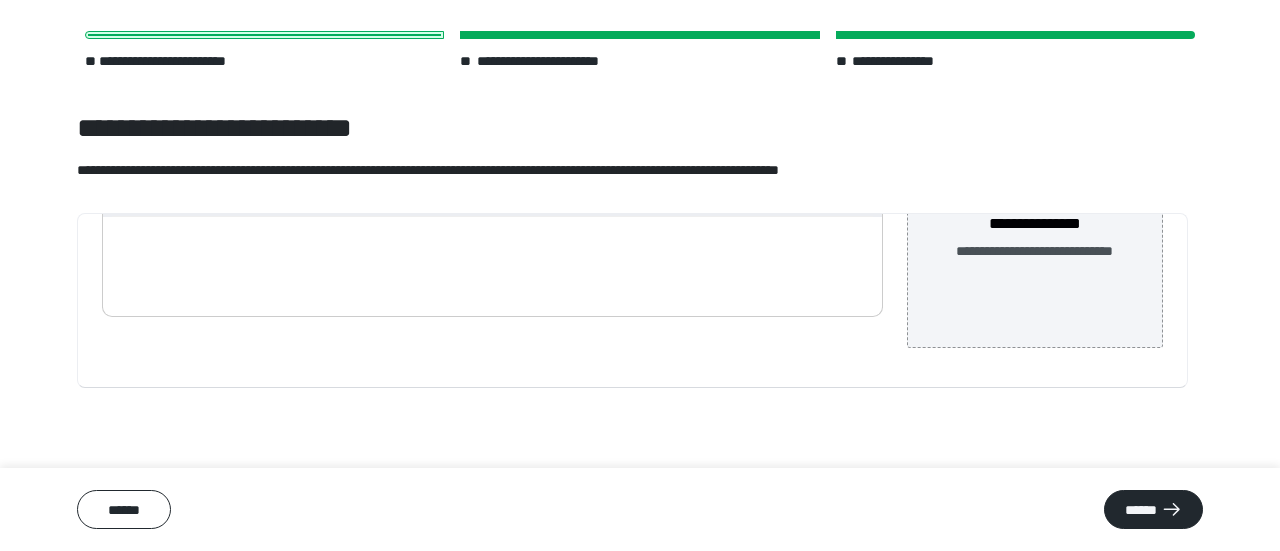 click at bounding box center [492, 262] 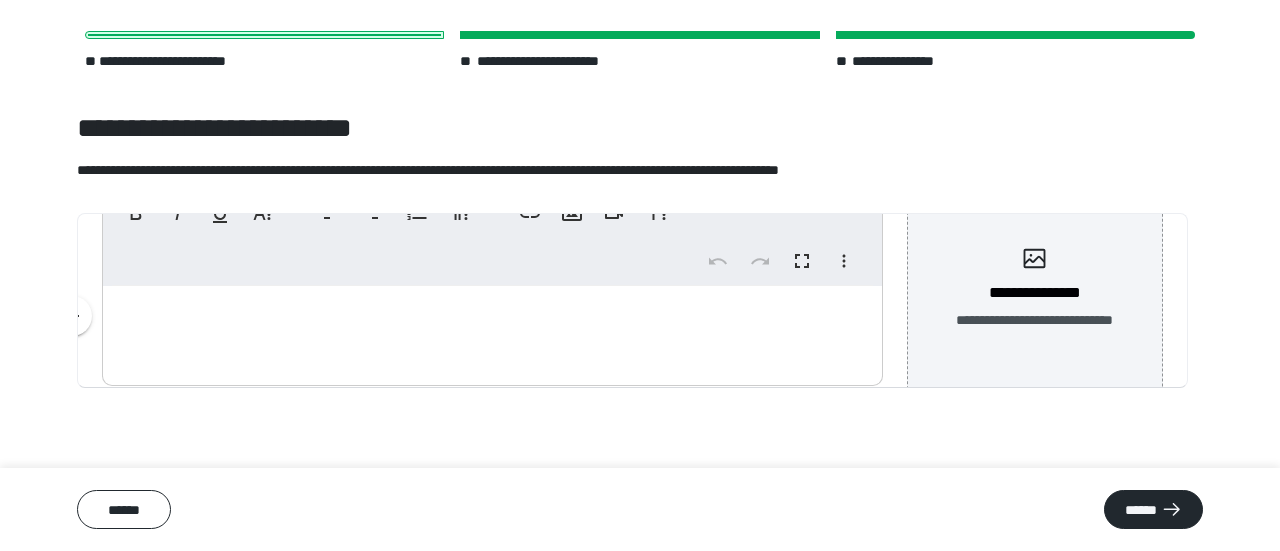 scroll, scrollTop: 204, scrollLeft: 0, axis: vertical 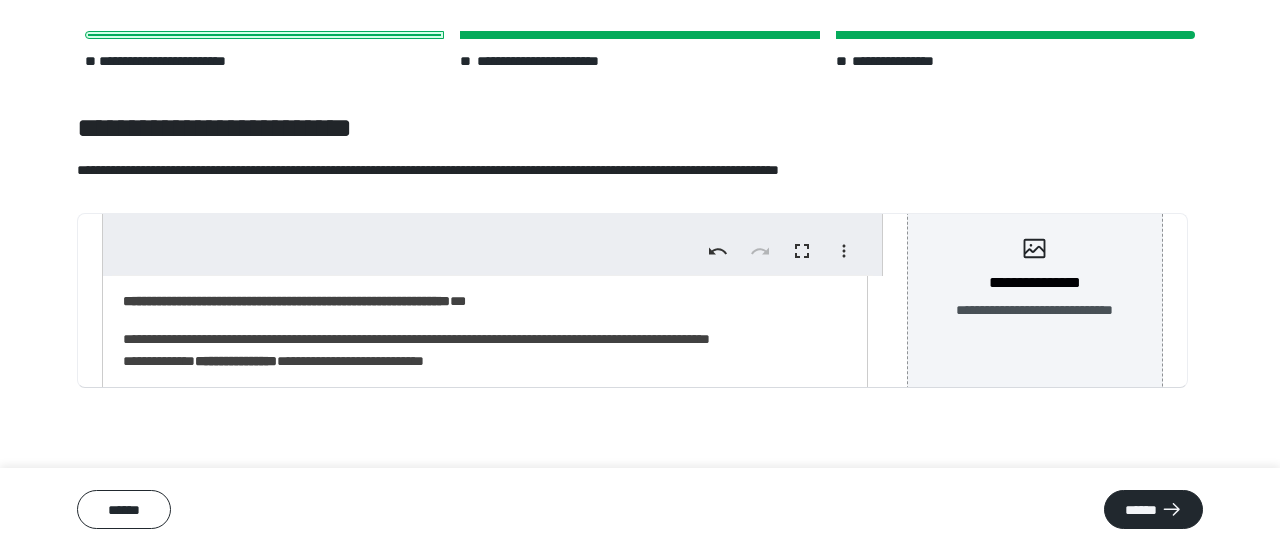 click on "**********" at bounding box center (477, 301) 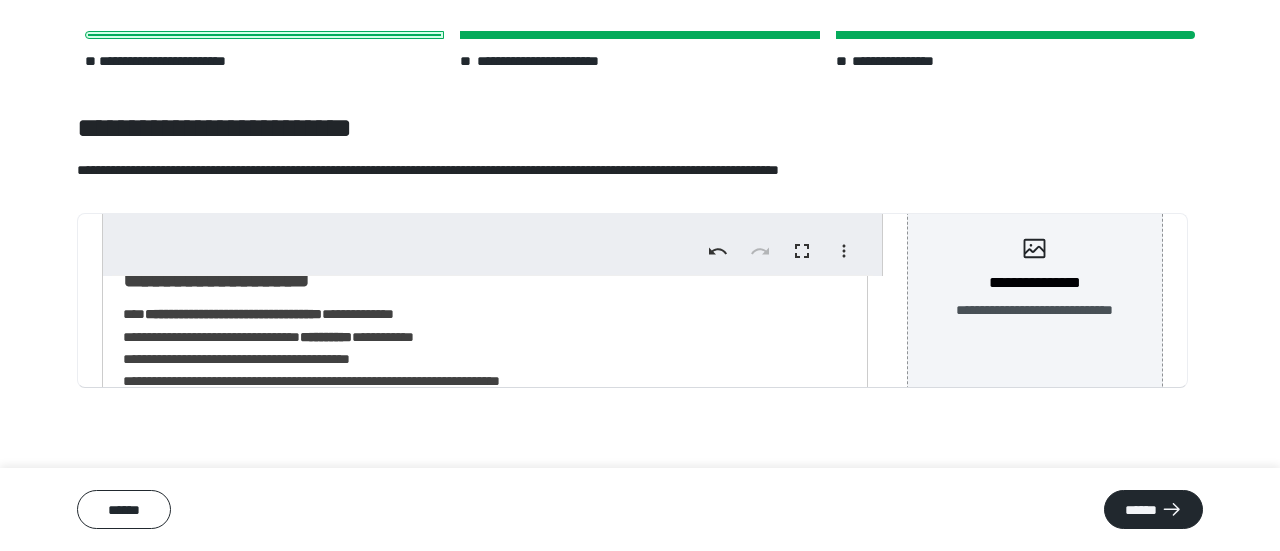 scroll, scrollTop: 346, scrollLeft: 0, axis: vertical 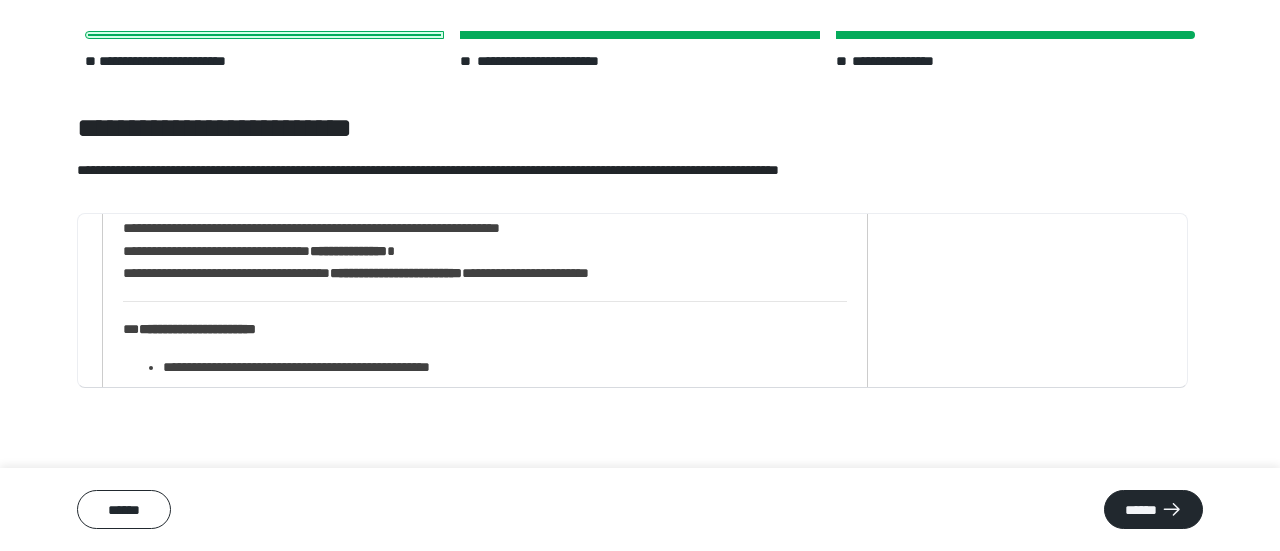 click on "**********" at bounding box center (396, 273) 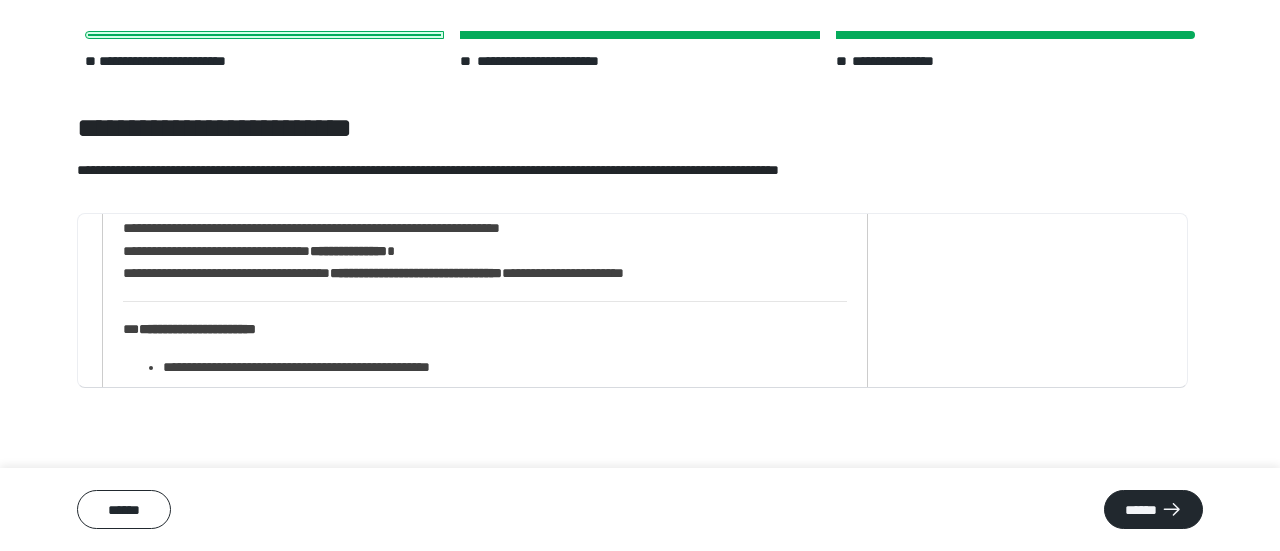 click on "**********" at bounding box center (416, 273) 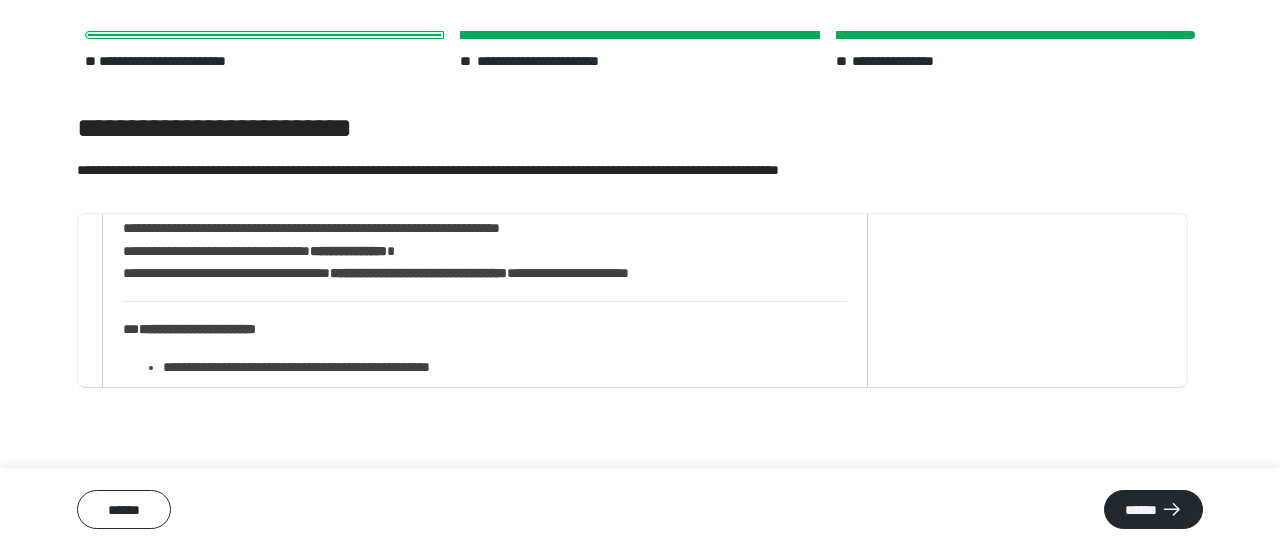 click on "**********" at bounding box center (477, 217) 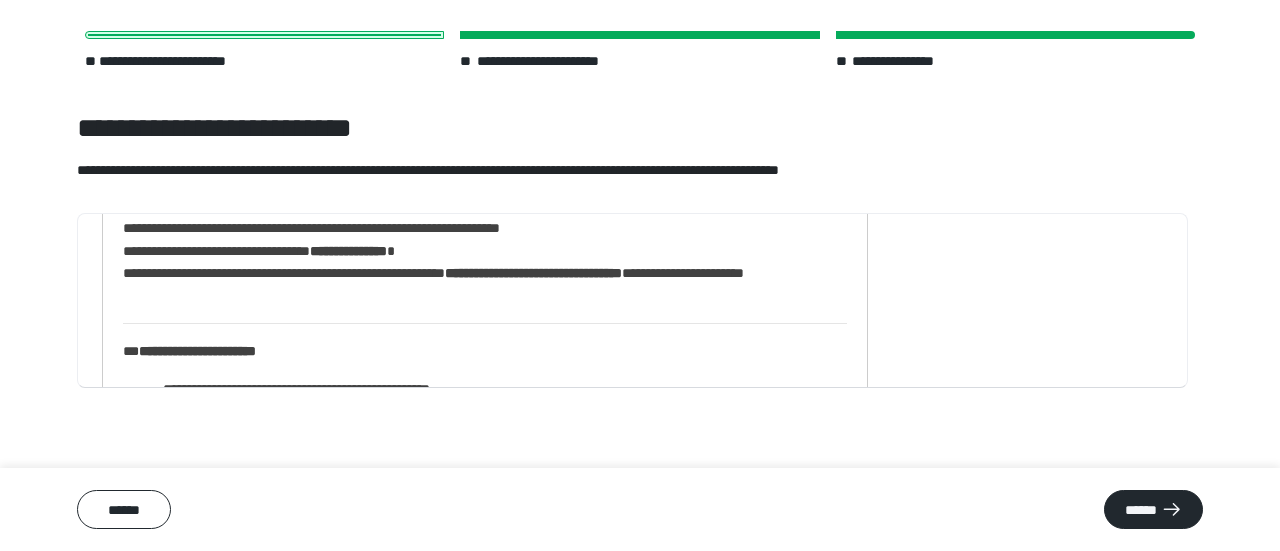 click on "**********" at bounding box center (477, 228) 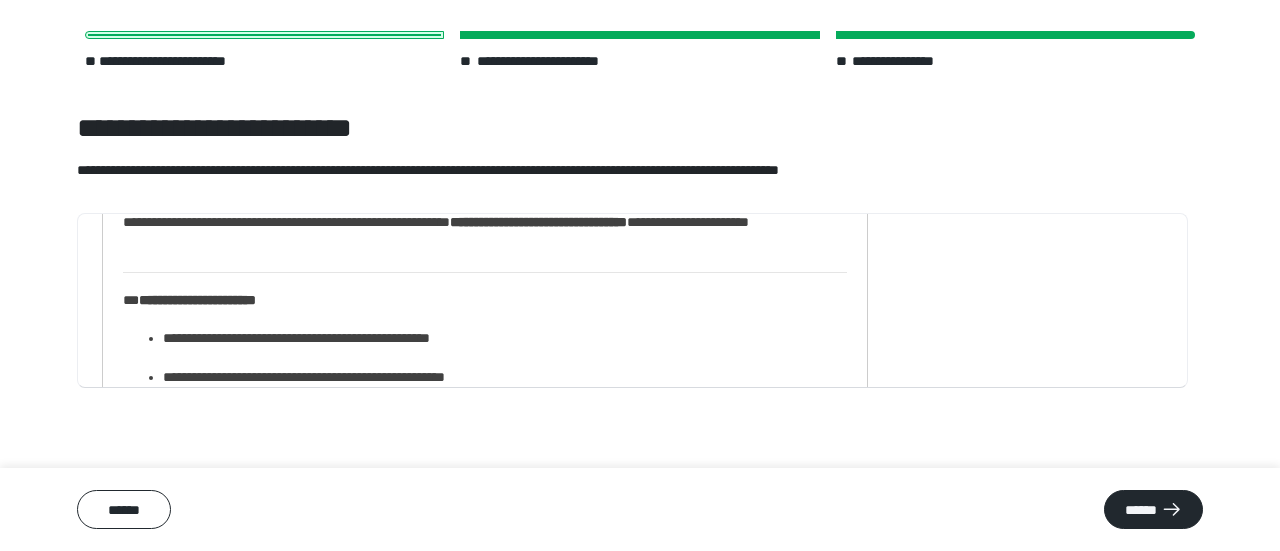 scroll, scrollTop: 368, scrollLeft: 0, axis: vertical 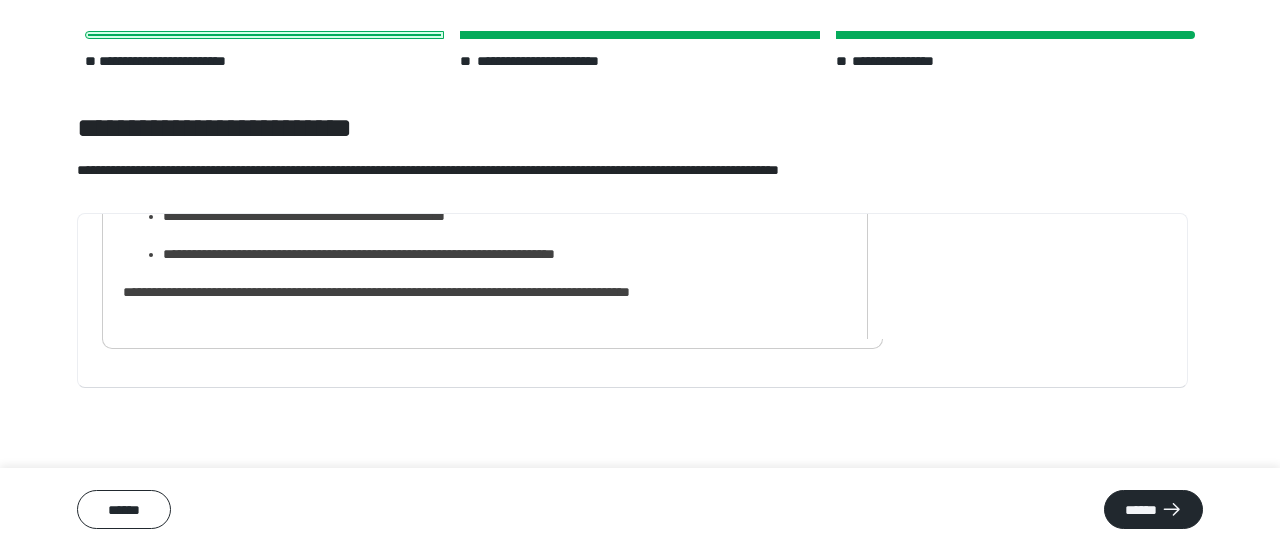 click on "**********" at bounding box center (485, -44) 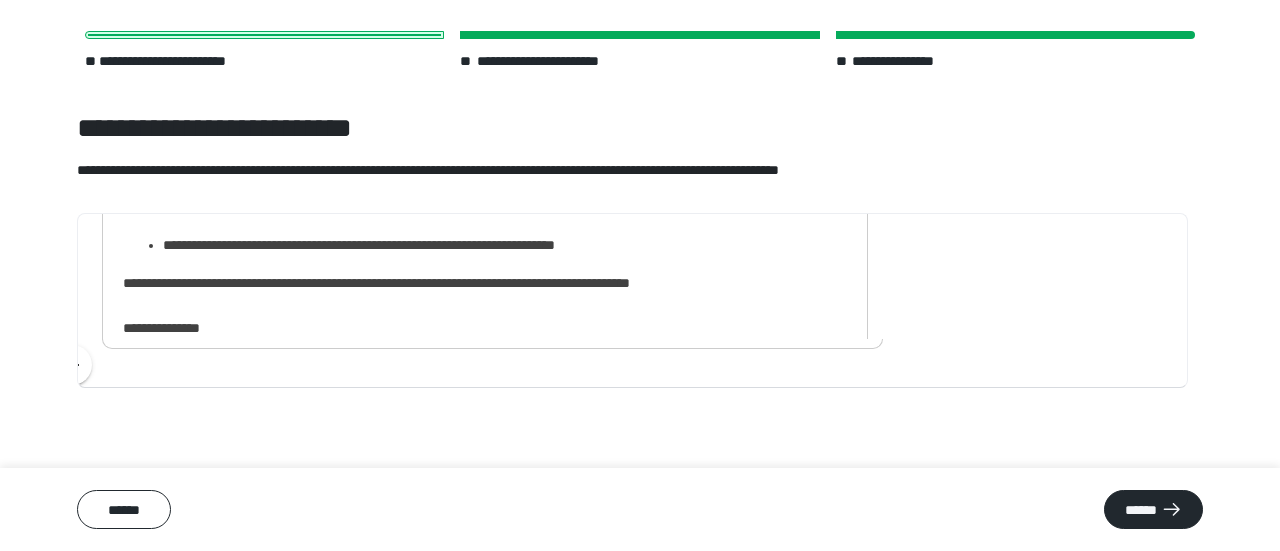 scroll, scrollTop: 412, scrollLeft: 0, axis: vertical 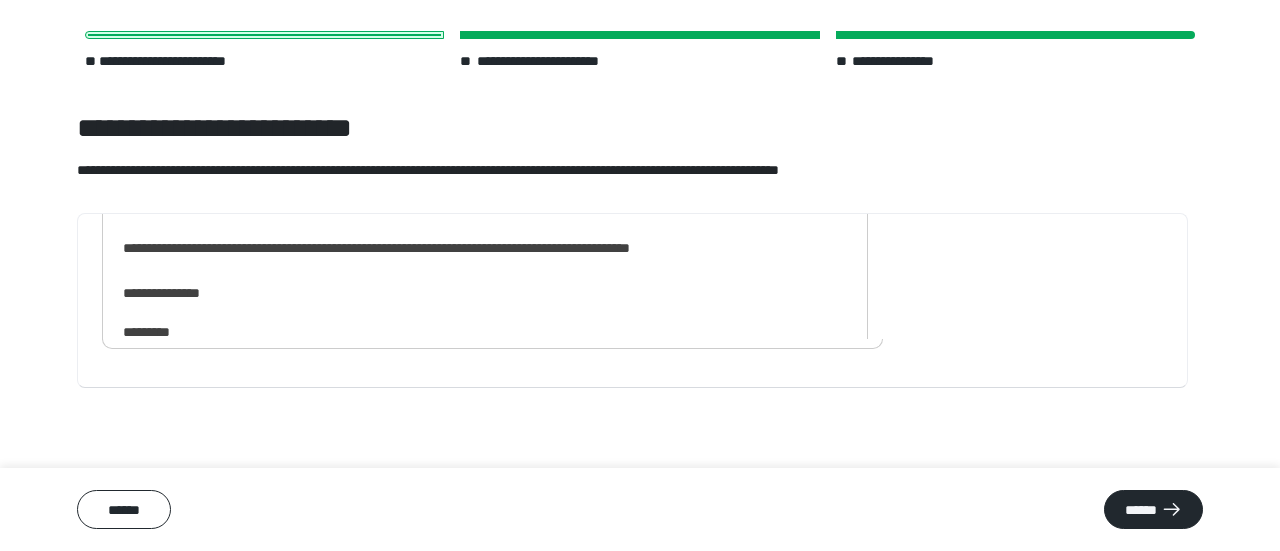 click on "**********" at bounding box center [477, 270] 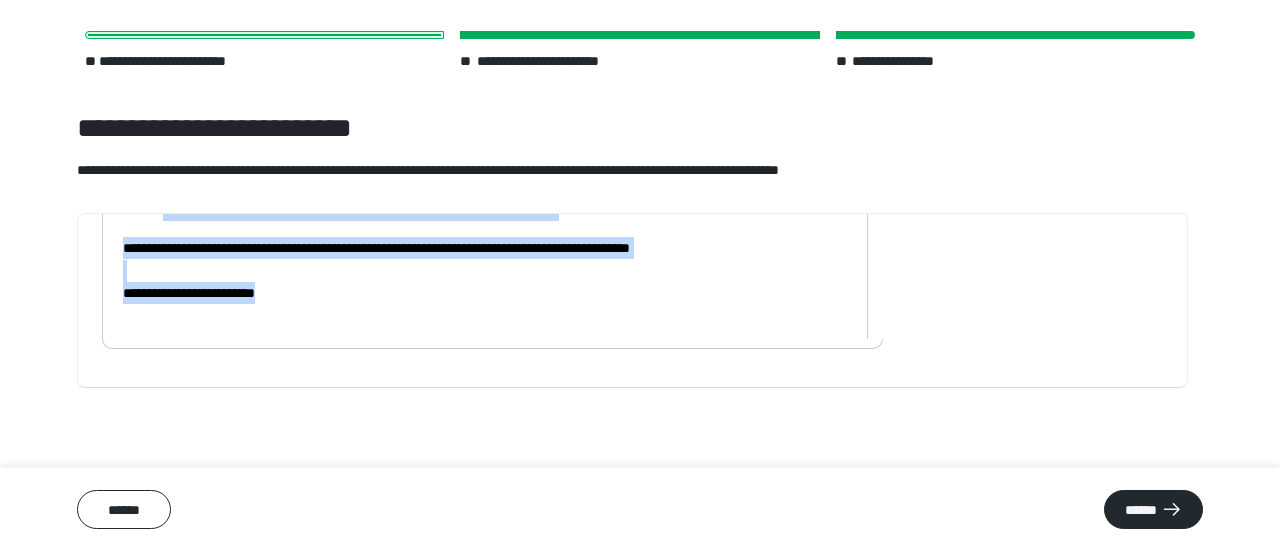 copy on "[FIRST] [LAST] [STREET] [CITY] [STATE] [ZIP] [COUNTRY] [PHONE] [EMAIL] [SSN] [LICENSE] [CARD] [ADDRESS] [COORDINATES] [BIRTHDATE] [AGE]" 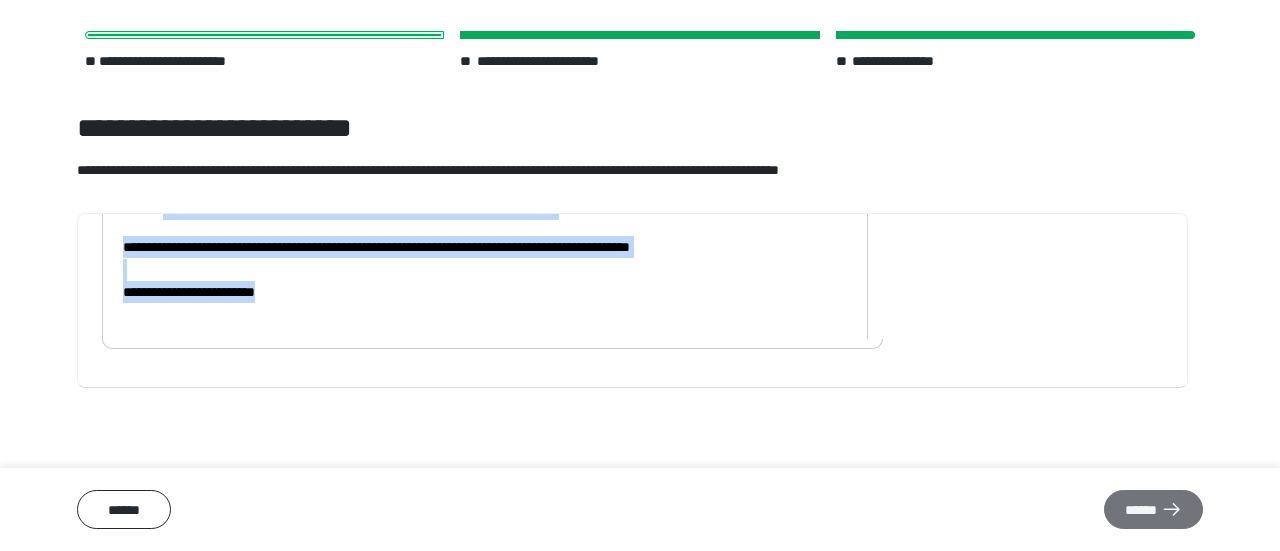 click on "******" at bounding box center (1153, 509) 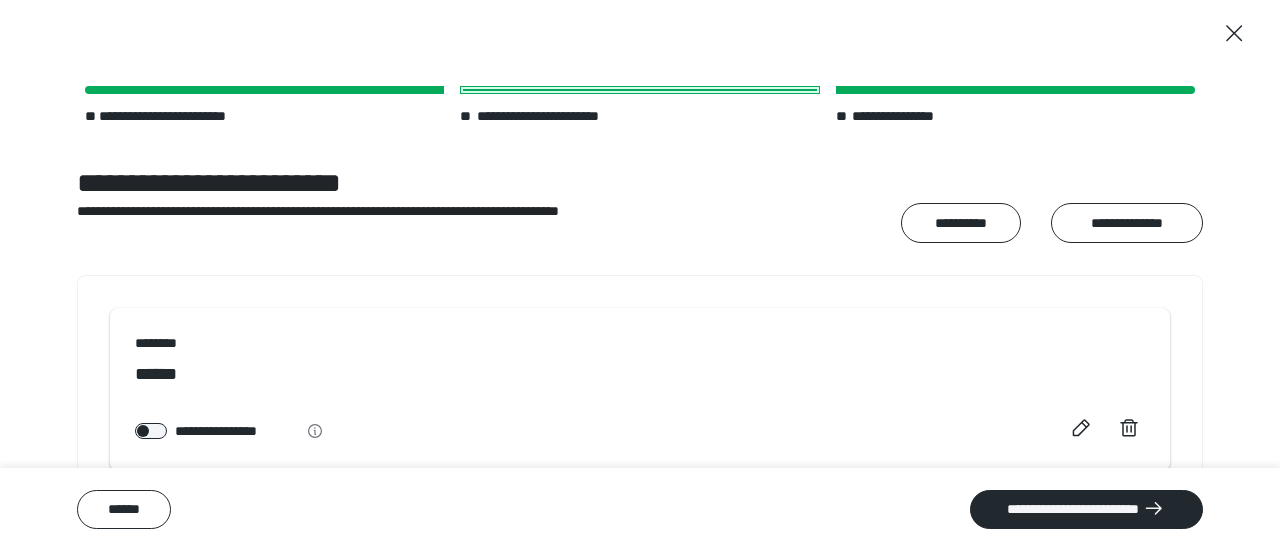 scroll, scrollTop: 0, scrollLeft: 0, axis: both 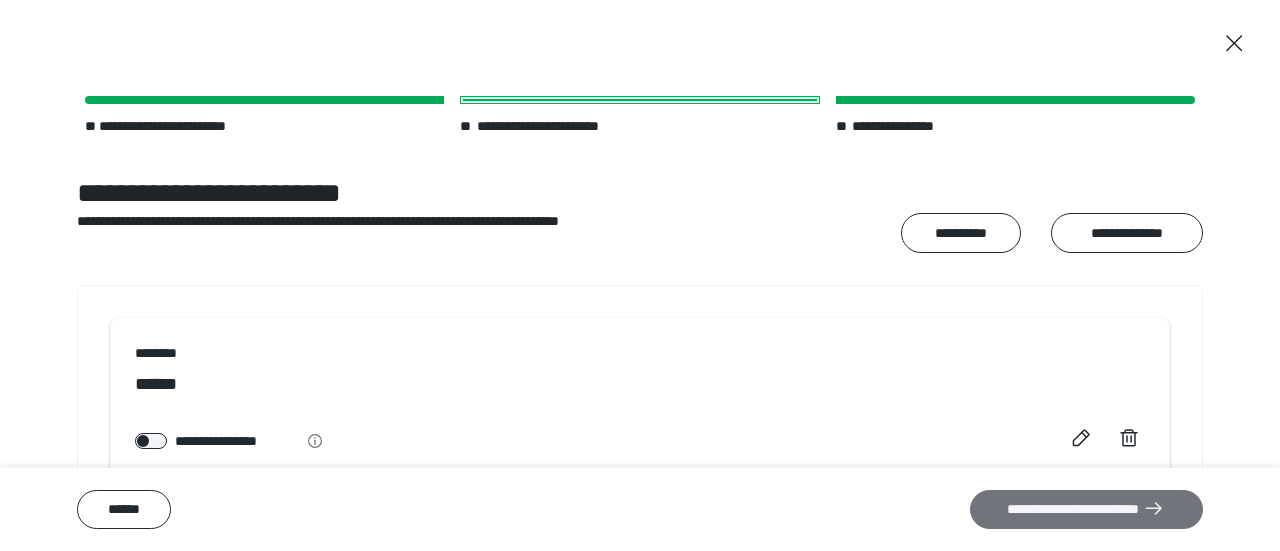 click on "**********" at bounding box center (1086, 509) 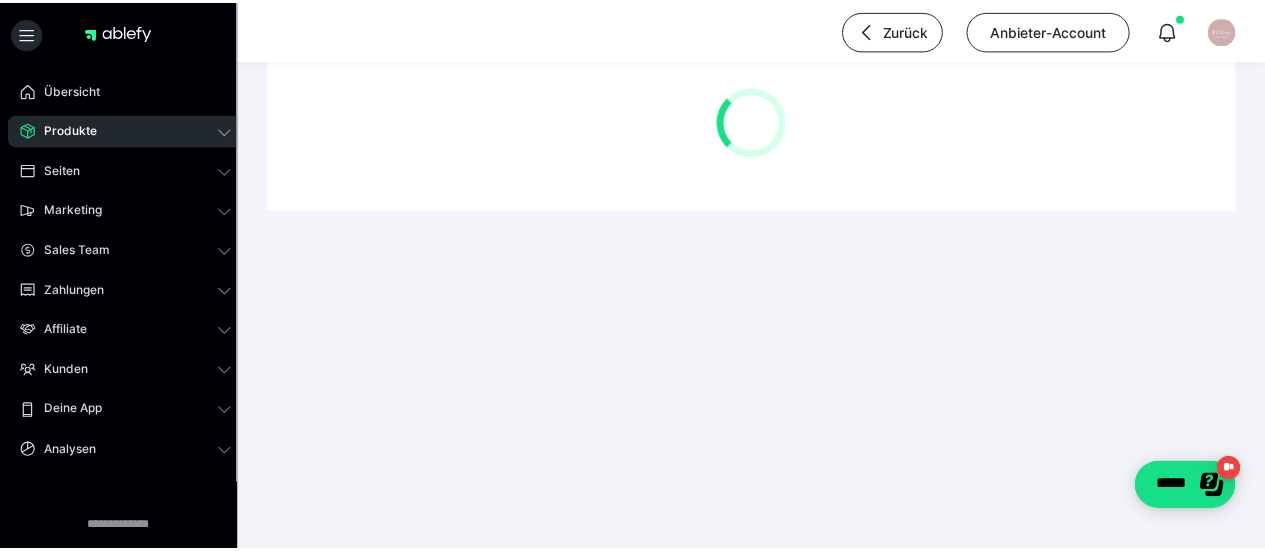 scroll, scrollTop: 0, scrollLeft: 0, axis: both 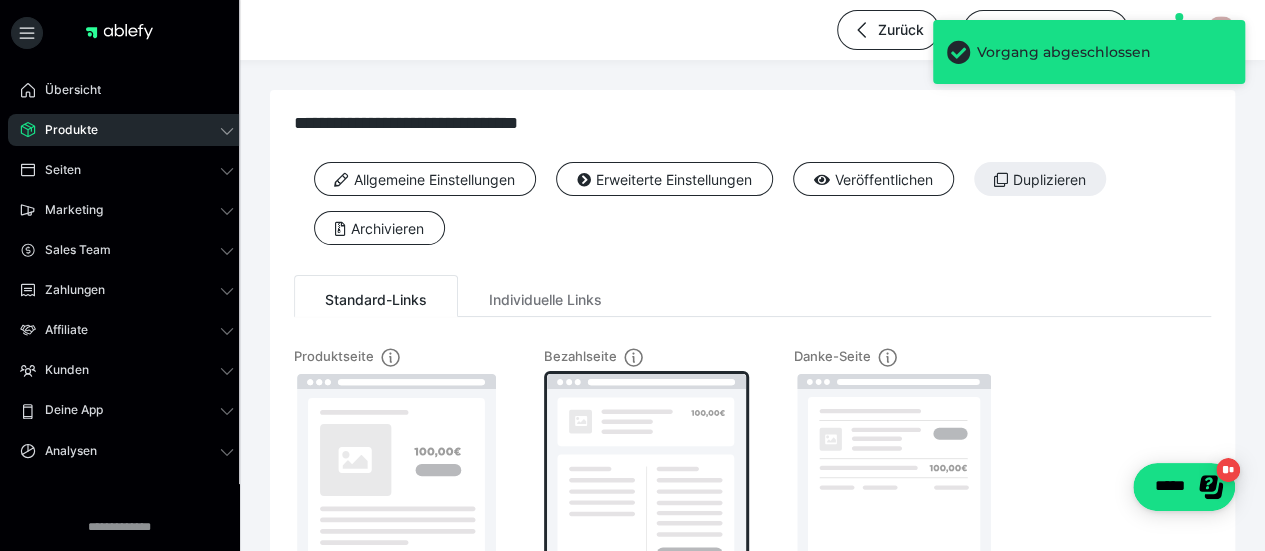 click at bounding box center [646, 477] 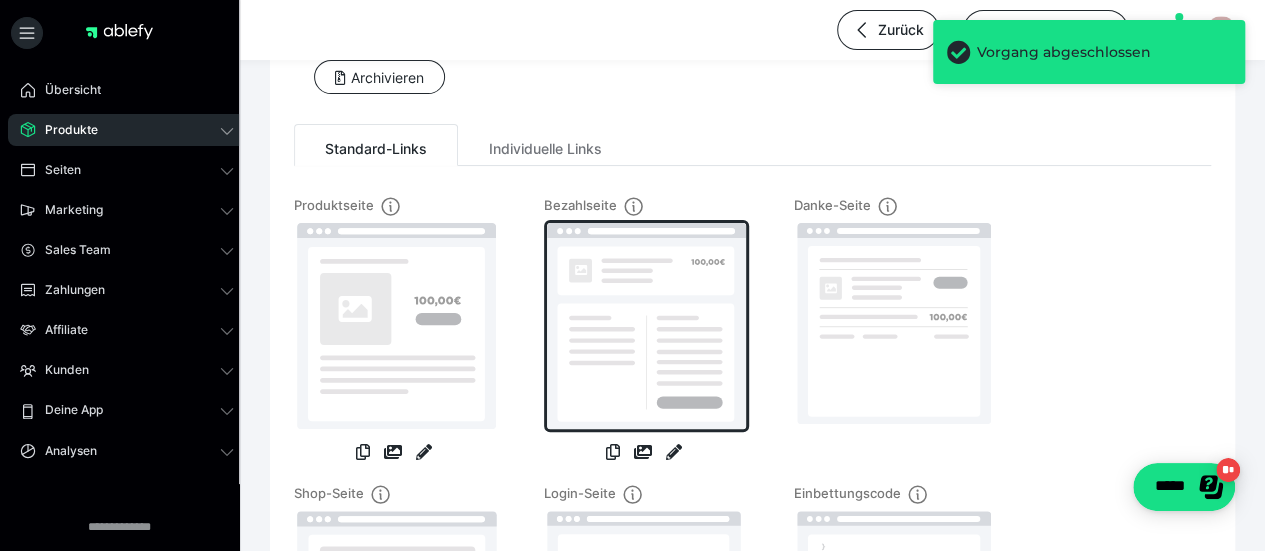 scroll, scrollTop: 208, scrollLeft: 0, axis: vertical 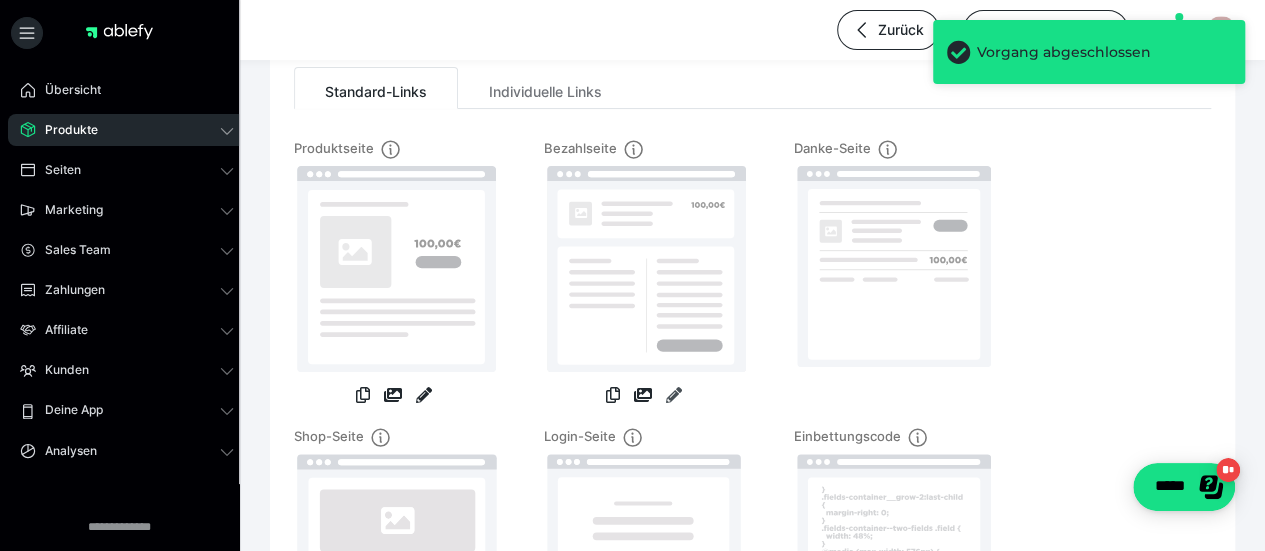 click at bounding box center [674, 395] 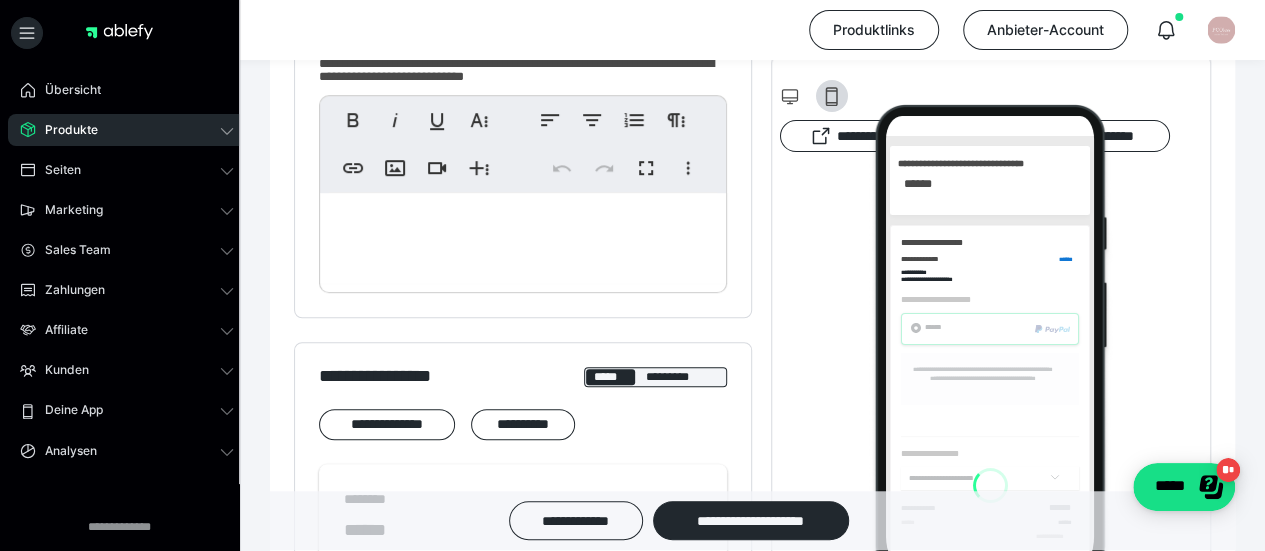 scroll, scrollTop: 582, scrollLeft: 0, axis: vertical 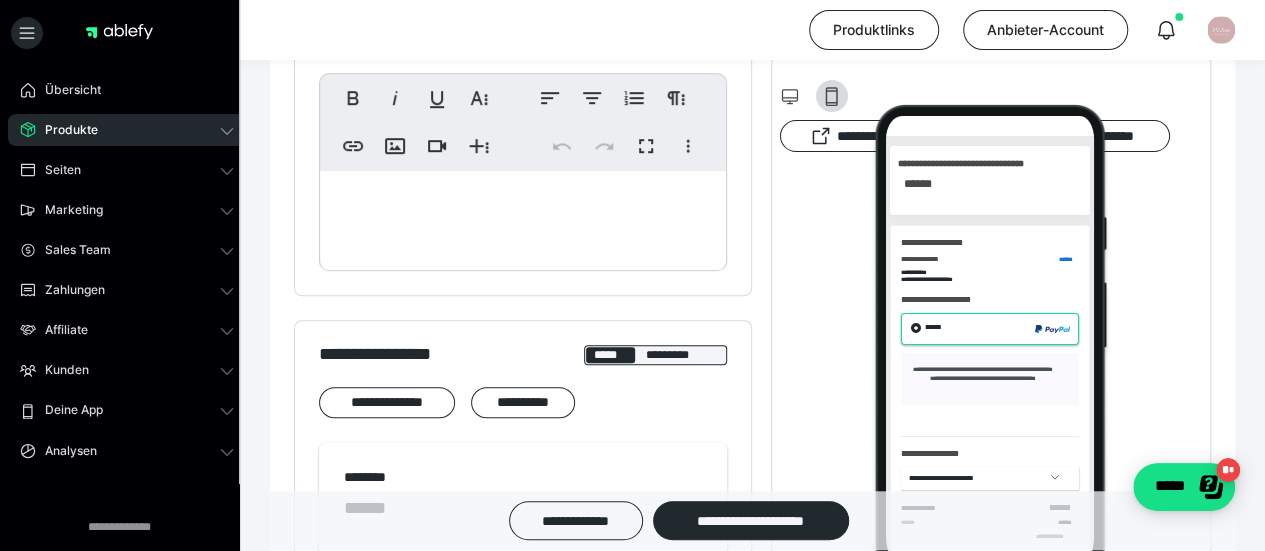 click at bounding box center (523, 216) 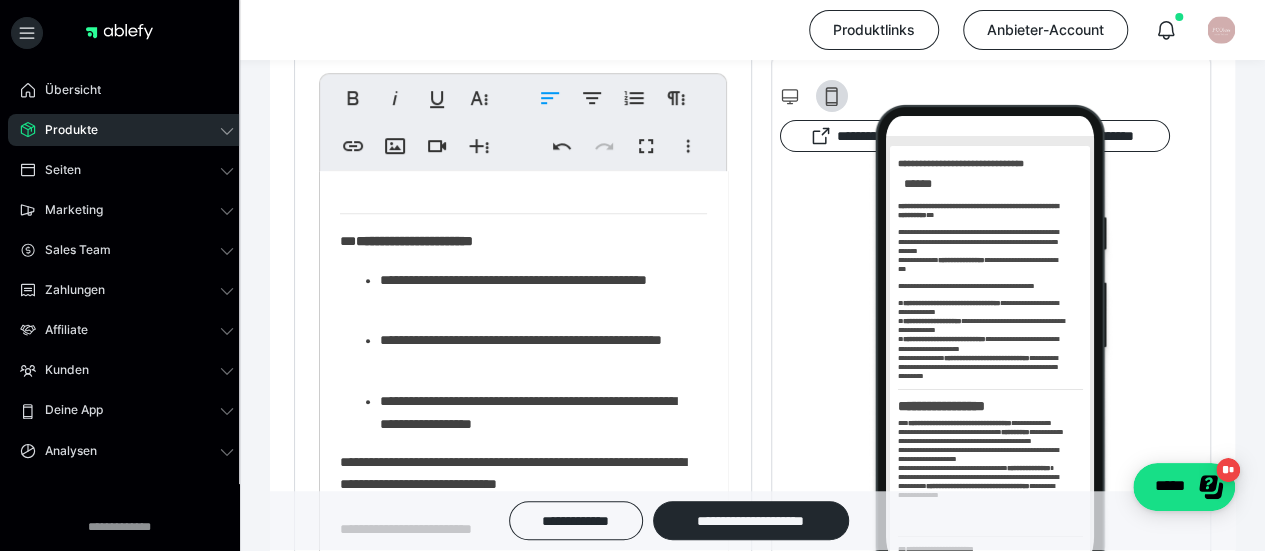 scroll, scrollTop: 748, scrollLeft: 0, axis: vertical 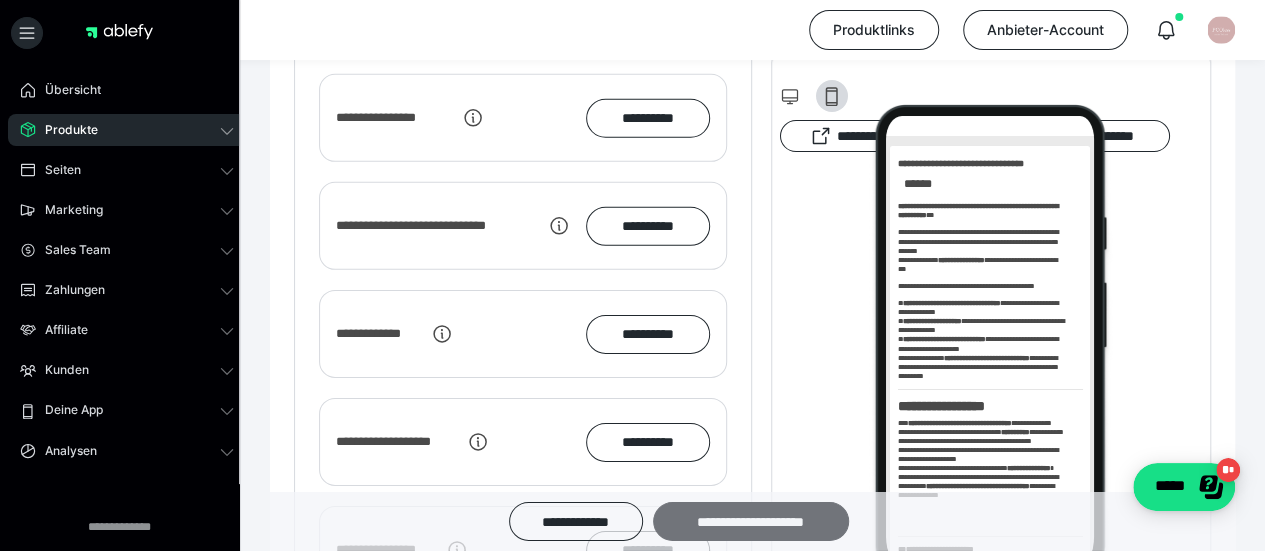 click on "**********" at bounding box center [751, 521] 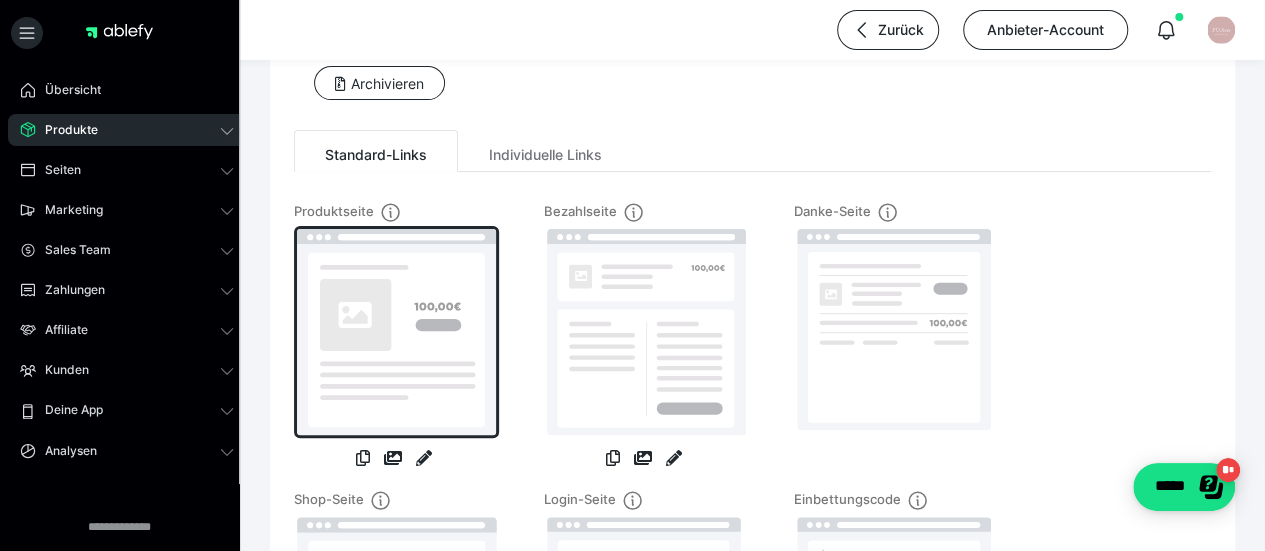 scroll, scrollTop: 224, scrollLeft: 0, axis: vertical 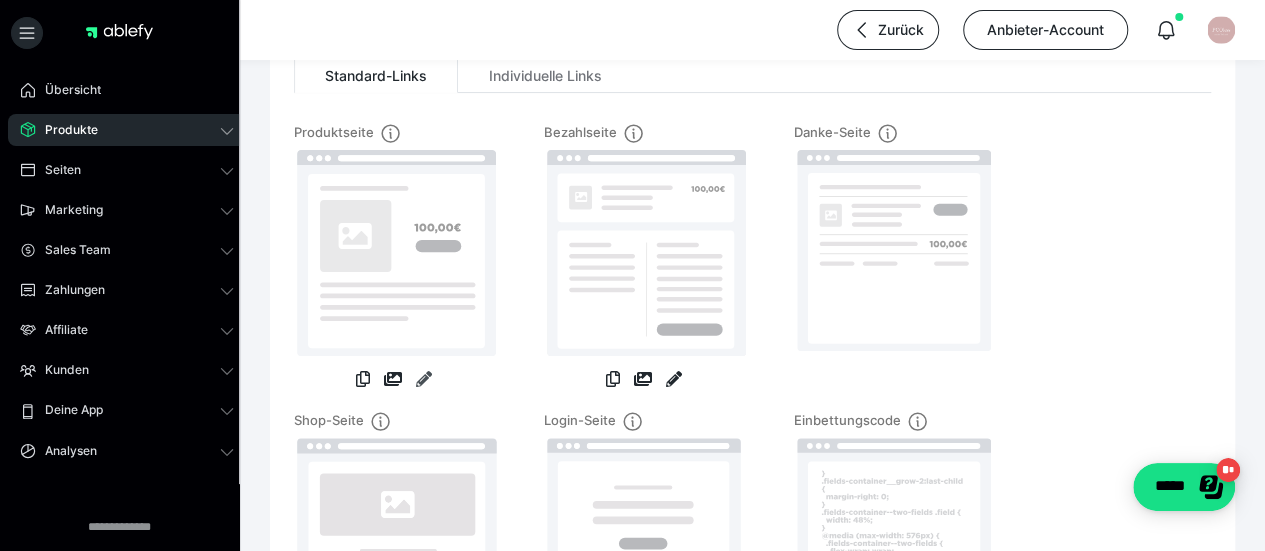 click at bounding box center (424, 379) 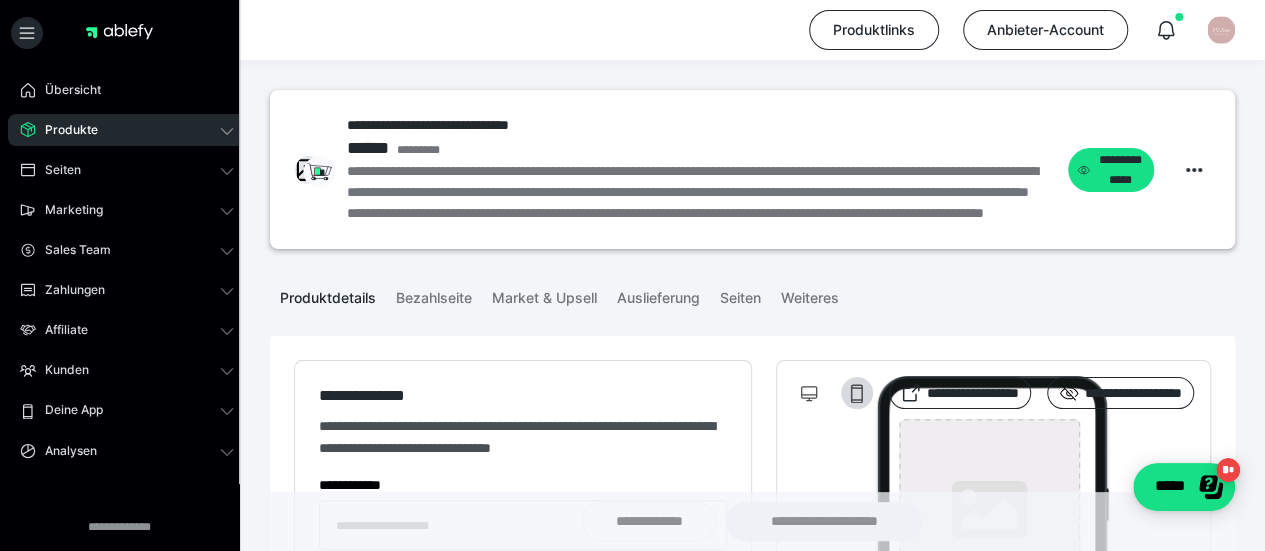 type on "**********" 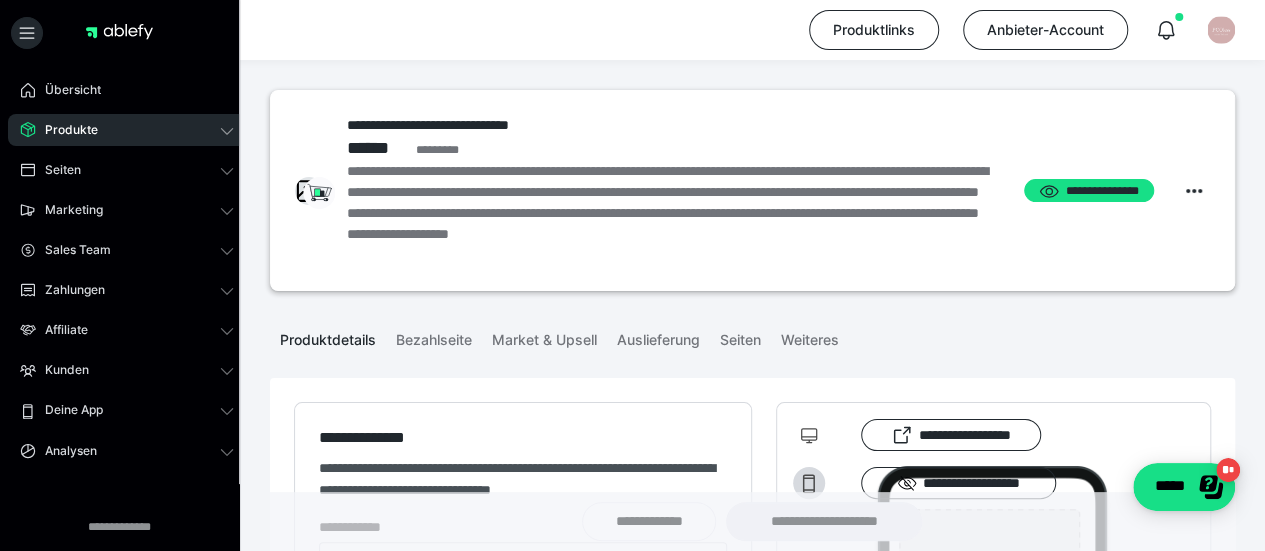 type on "**********" 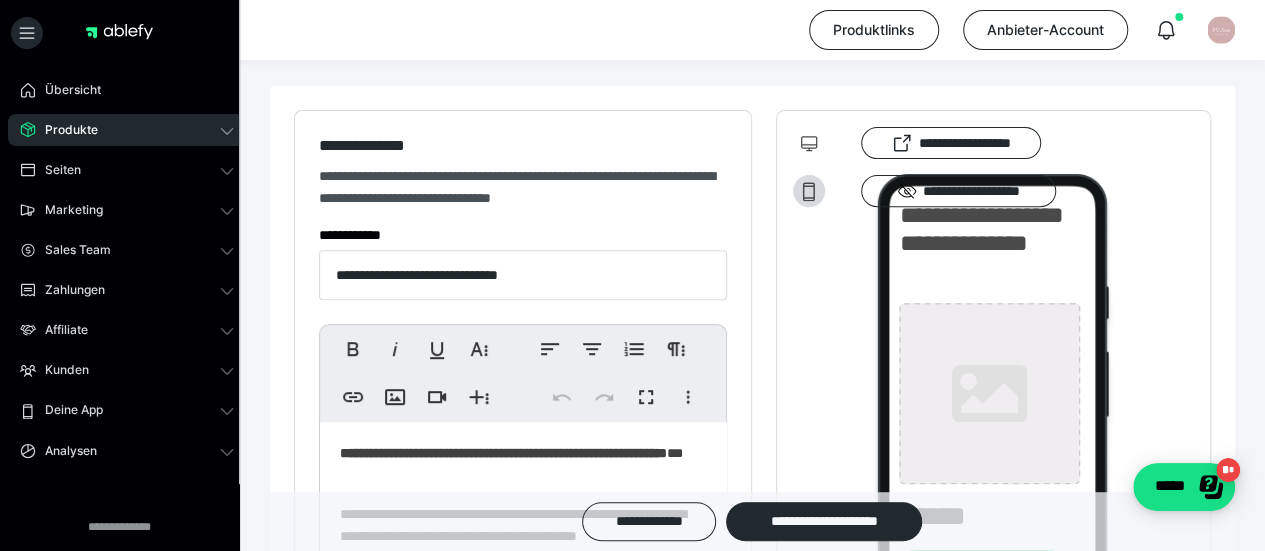 scroll, scrollTop: 293, scrollLeft: 0, axis: vertical 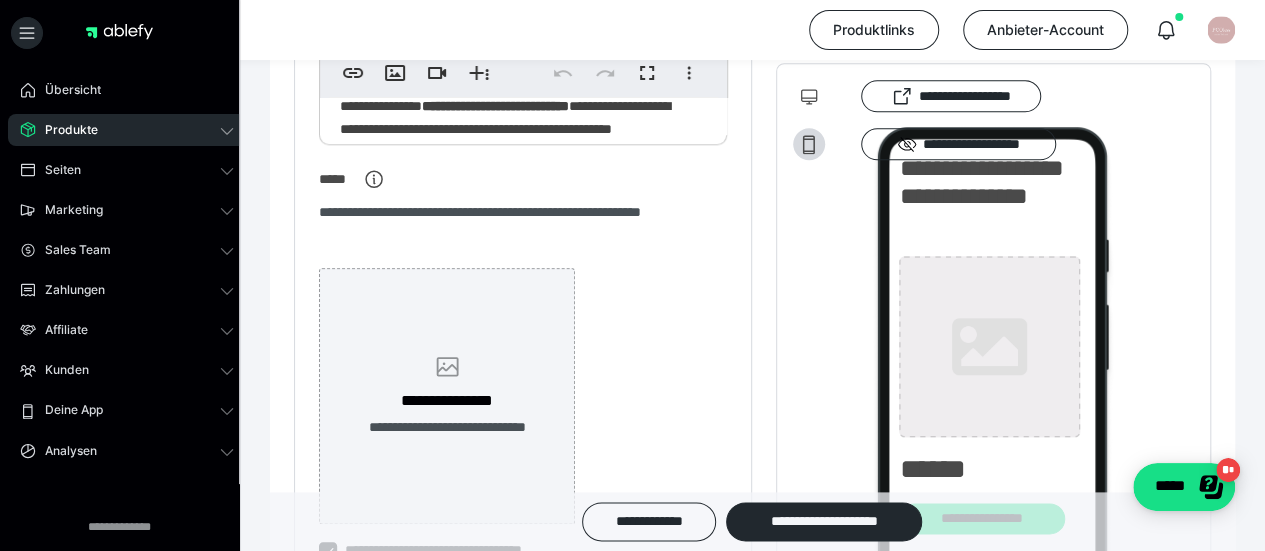 click 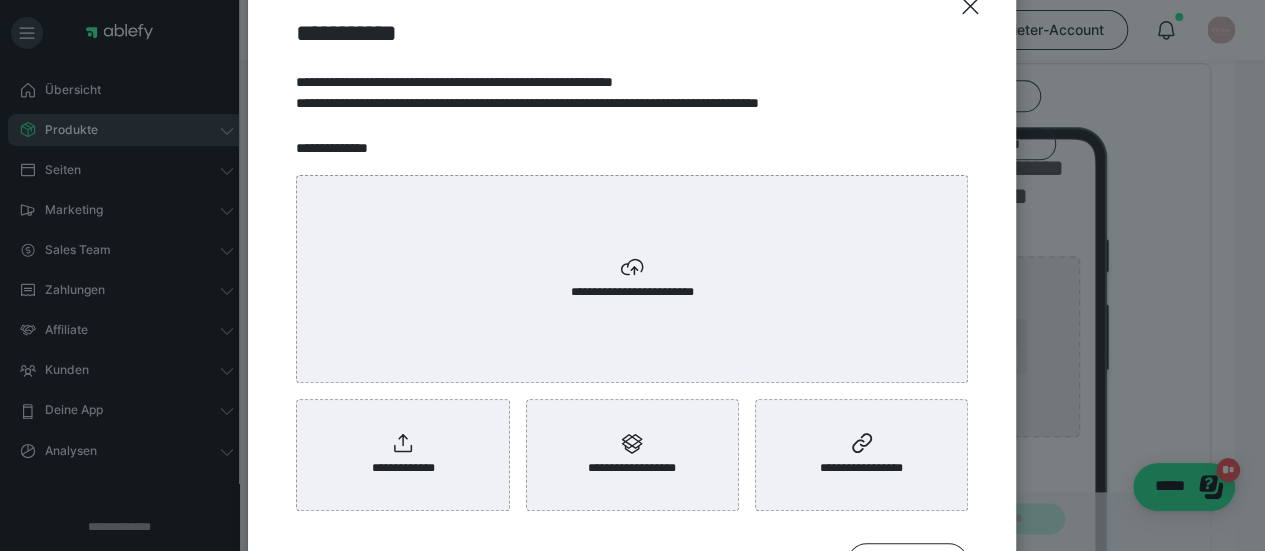 scroll, scrollTop: 148, scrollLeft: 0, axis: vertical 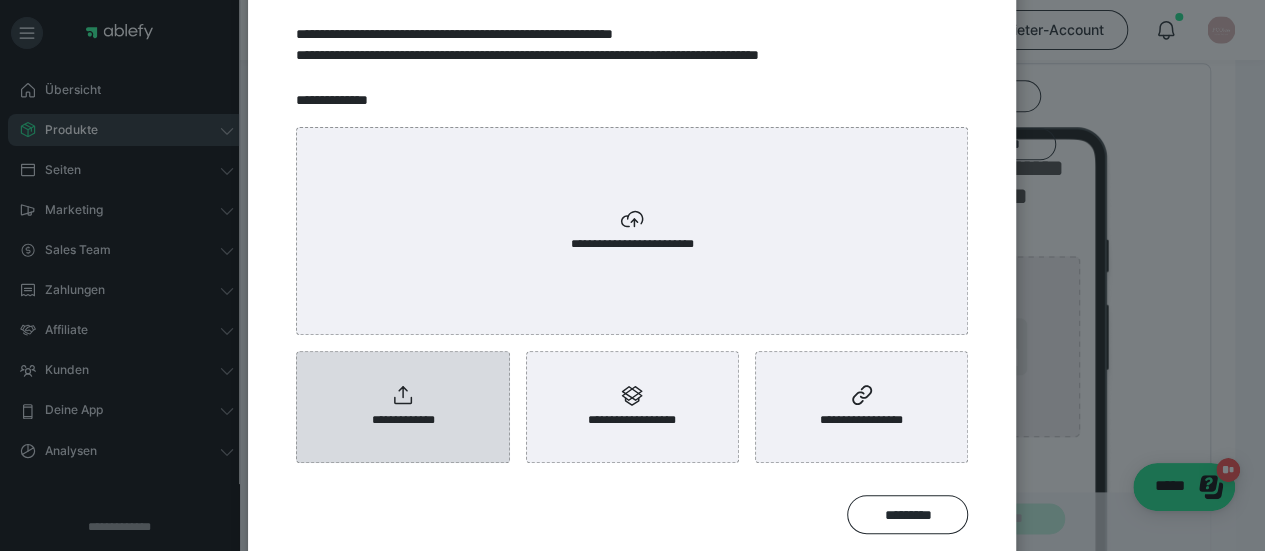 click on "**********" at bounding box center [402, 407] 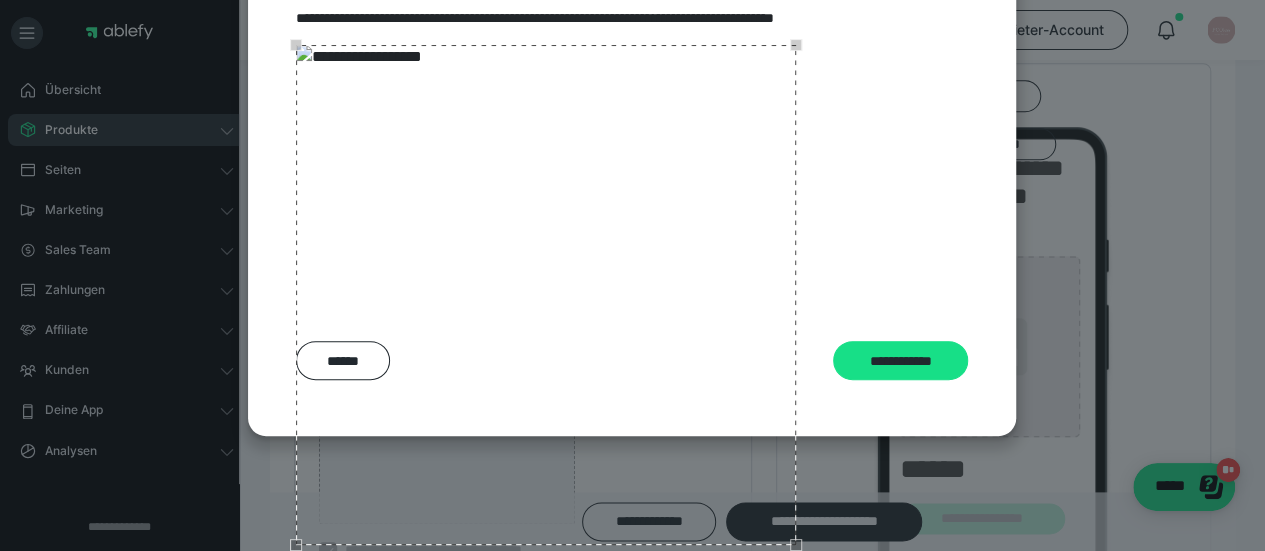 scroll, scrollTop: 290, scrollLeft: 0, axis: vertical 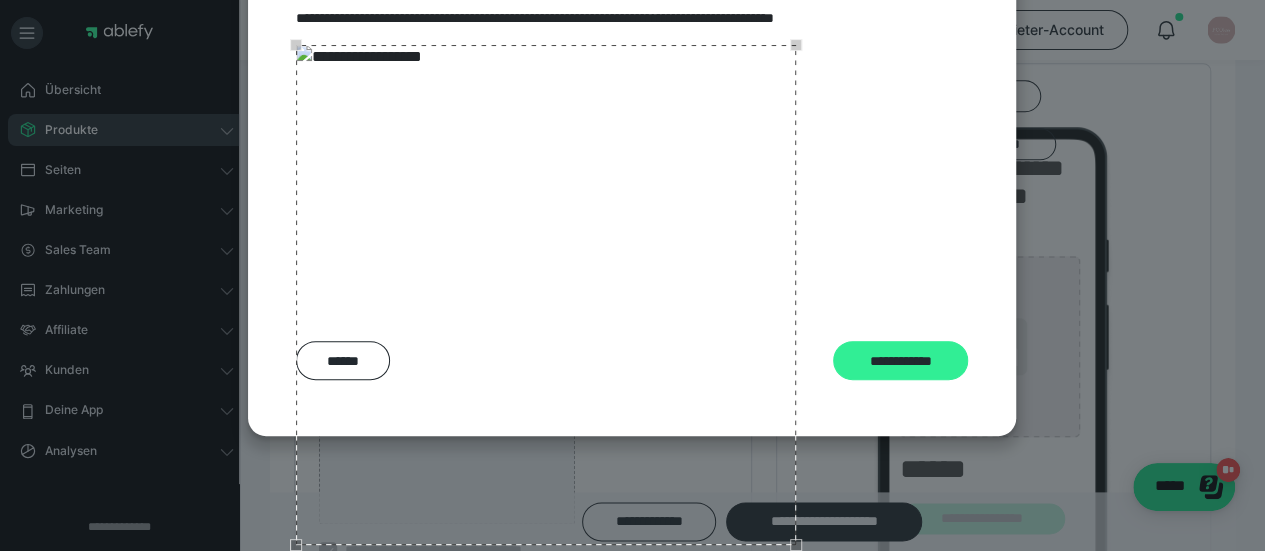 click on "**********" at bounding box center [900, 360] 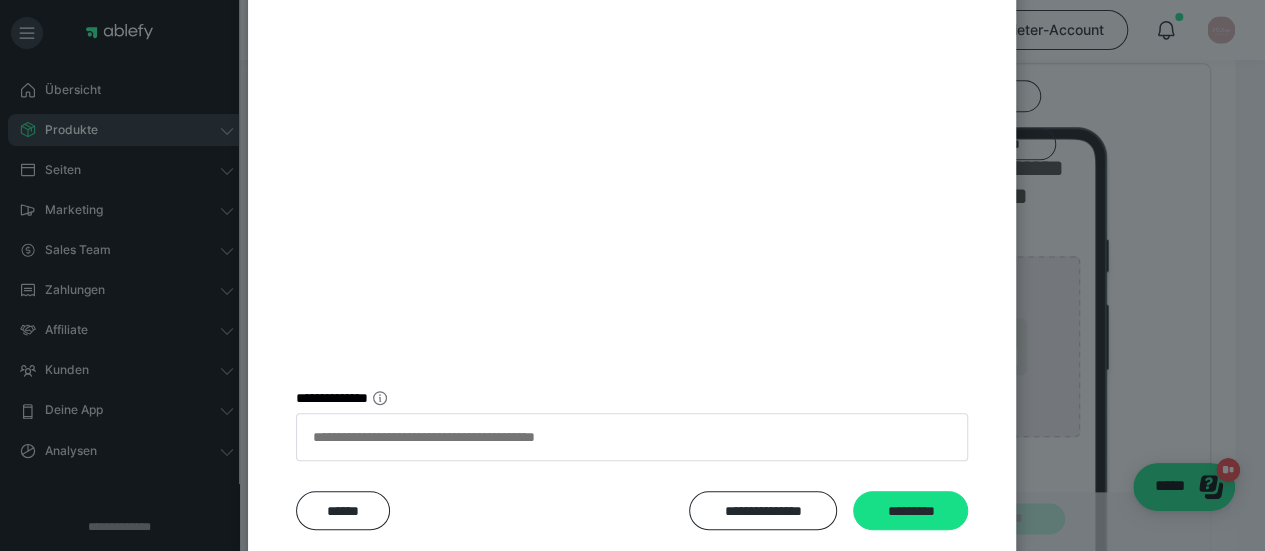 scroll, scrollTop: 385, scrollLeft: 0, axis: vertical 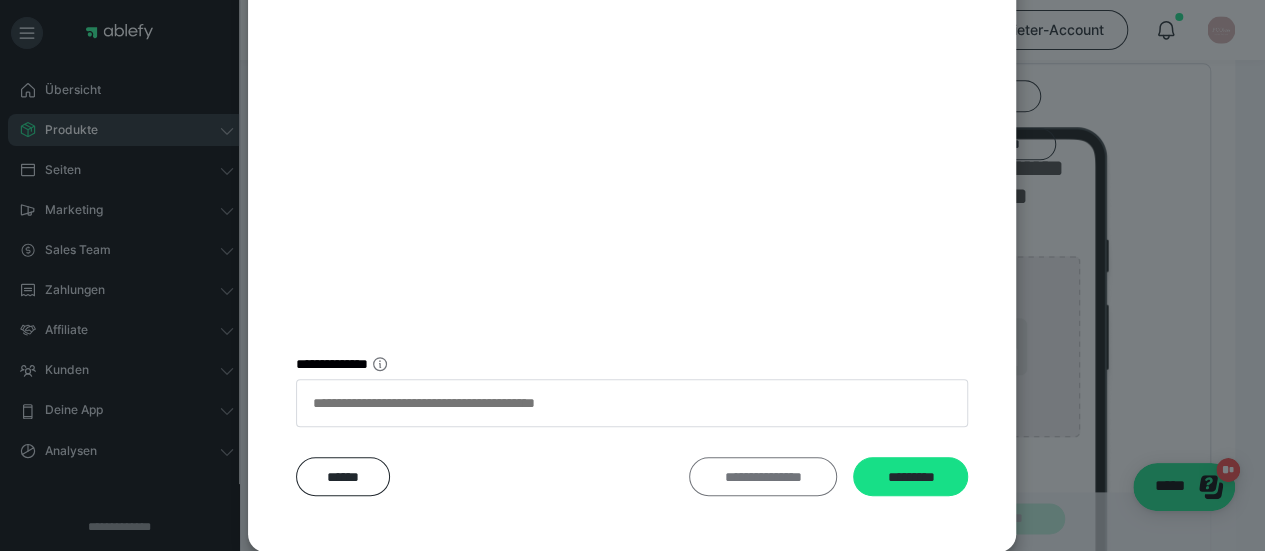 click on "**********" at bounding box center (763, 476) 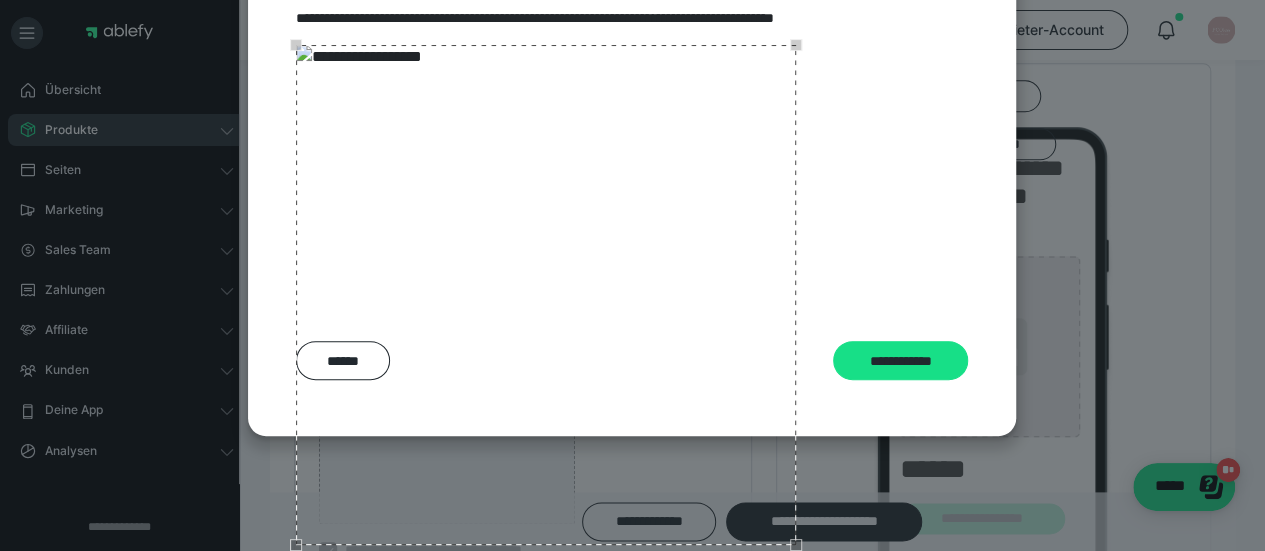 scroll, scrollTop: 290, scrollLeft: 0, axis: vertical 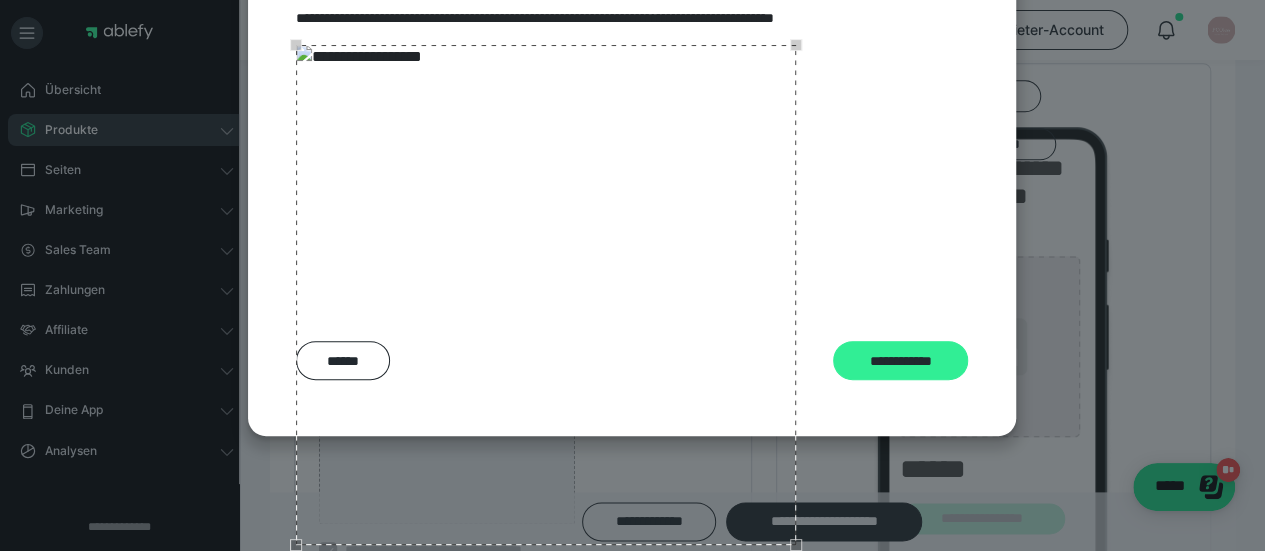 click on "**********" at bounding box center (900, 360) 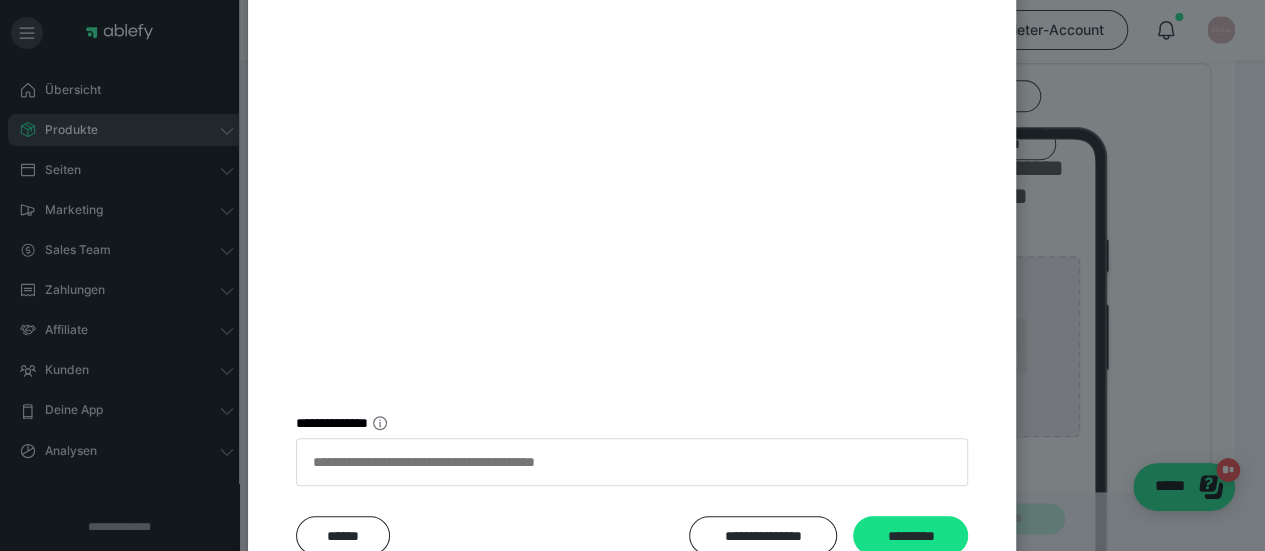 scroll, scrollTop: 557, scrollLeft: 0, axis: vertical 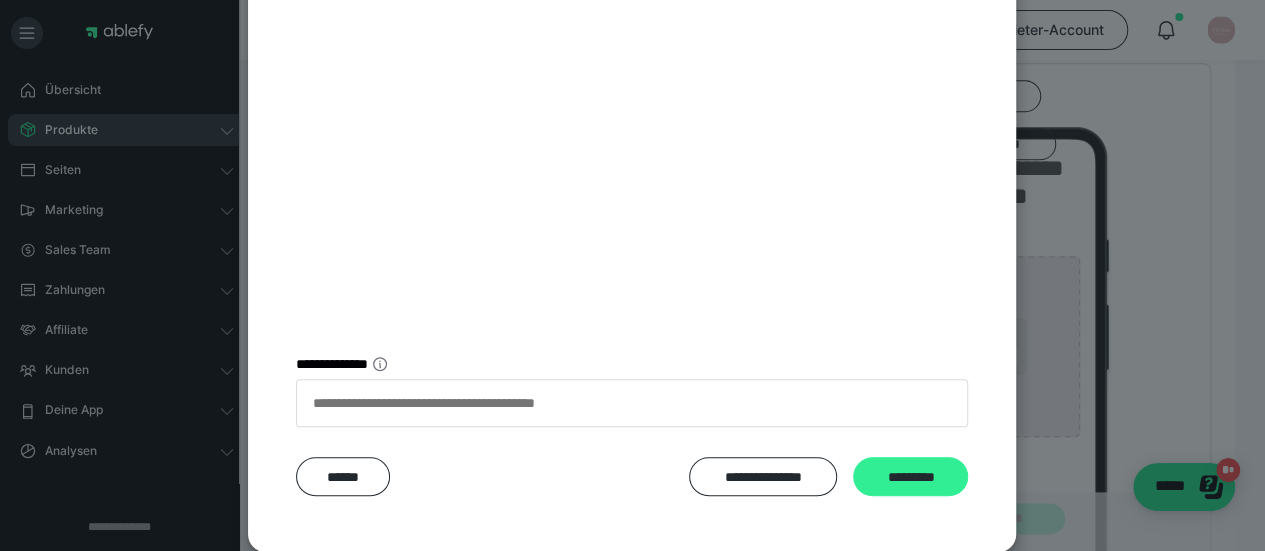 click on "*********" at bounding box center [910, 476] 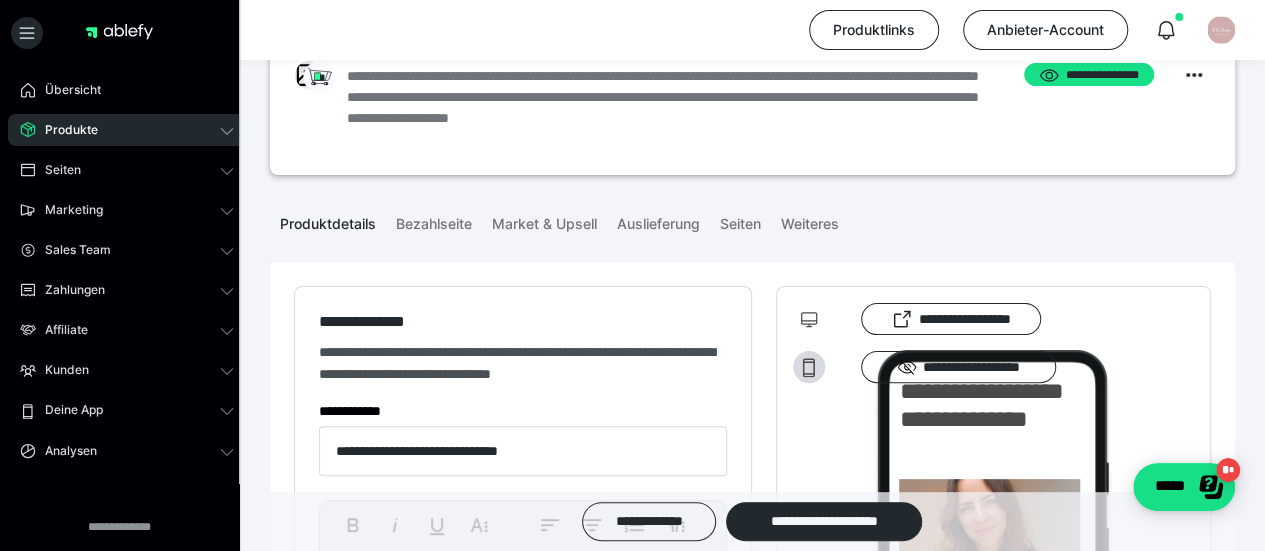scroll, scrollTop: 0, scrollLeft: 0, axis: both 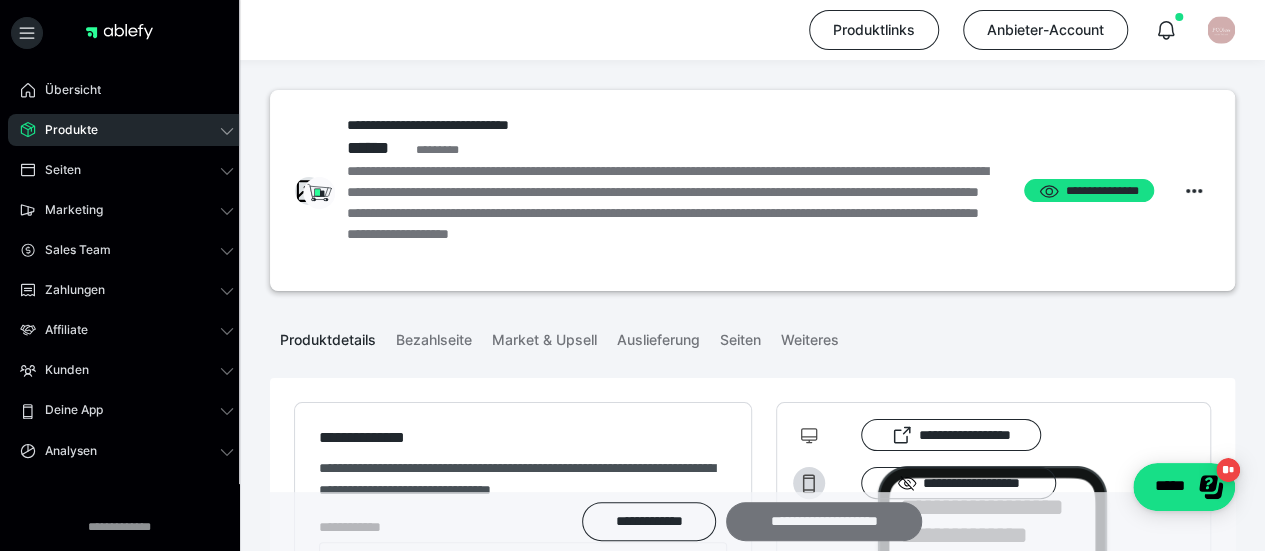 click on "**********" at bounding box center [824, 521] 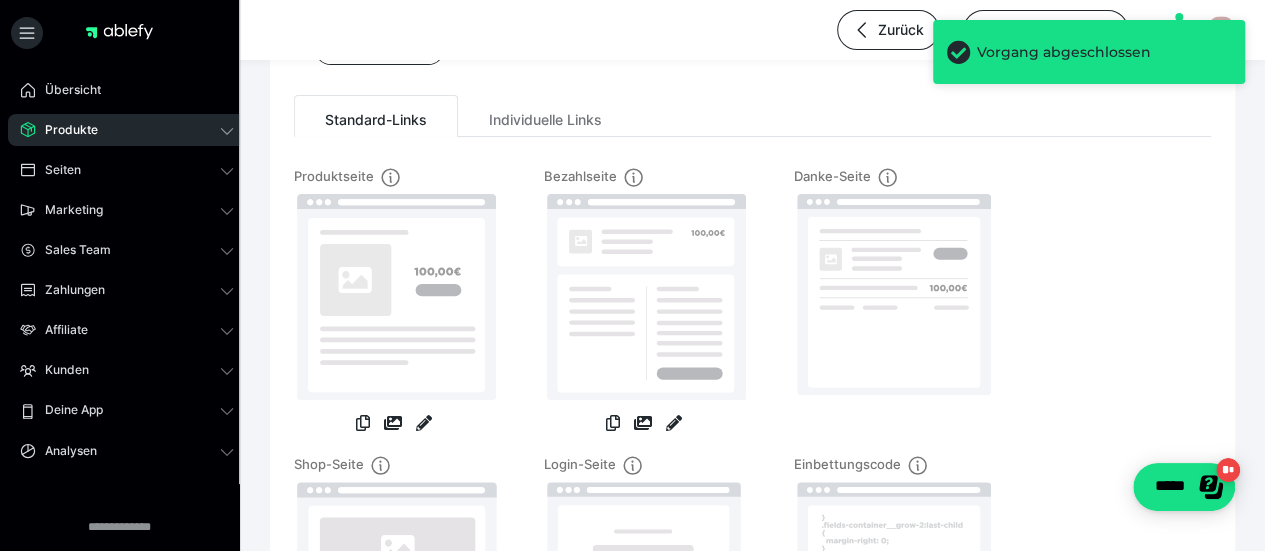 scroll, scrollTop: 188, scrollLeft: 0, axis: vertical 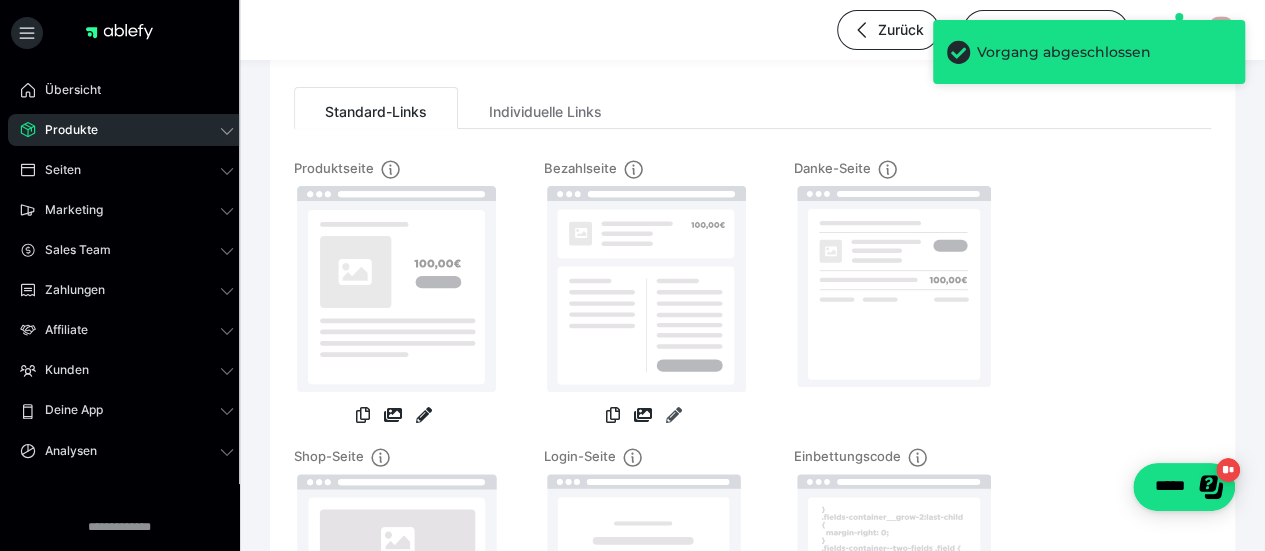 click at bounding box center (674, 415) 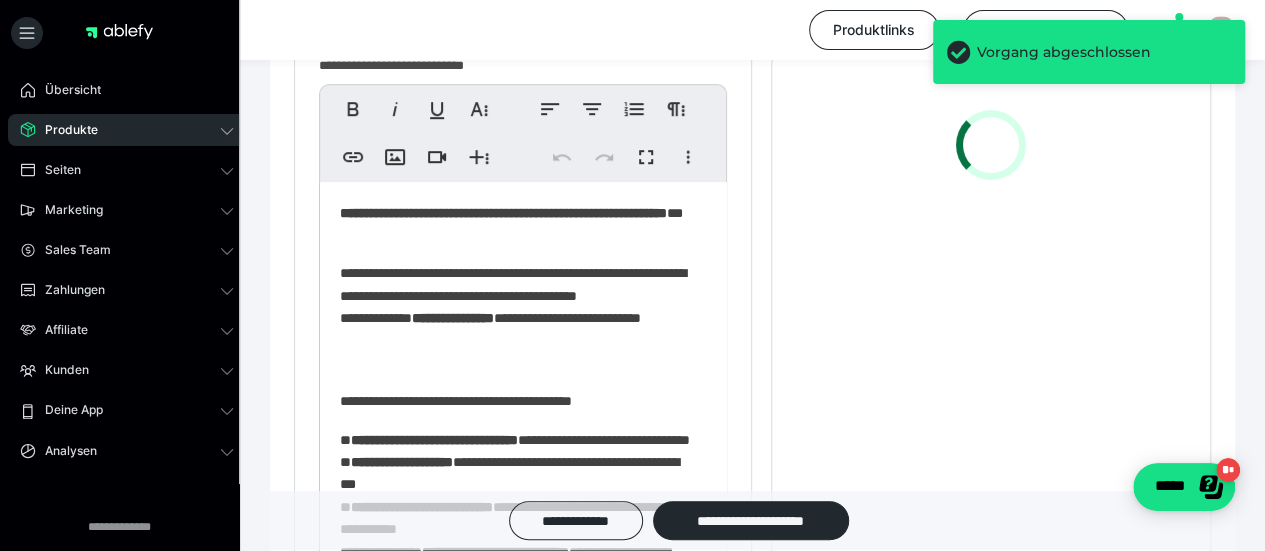 scroll, scrollTop: 622, scrollLeft: 0, axis: vertical 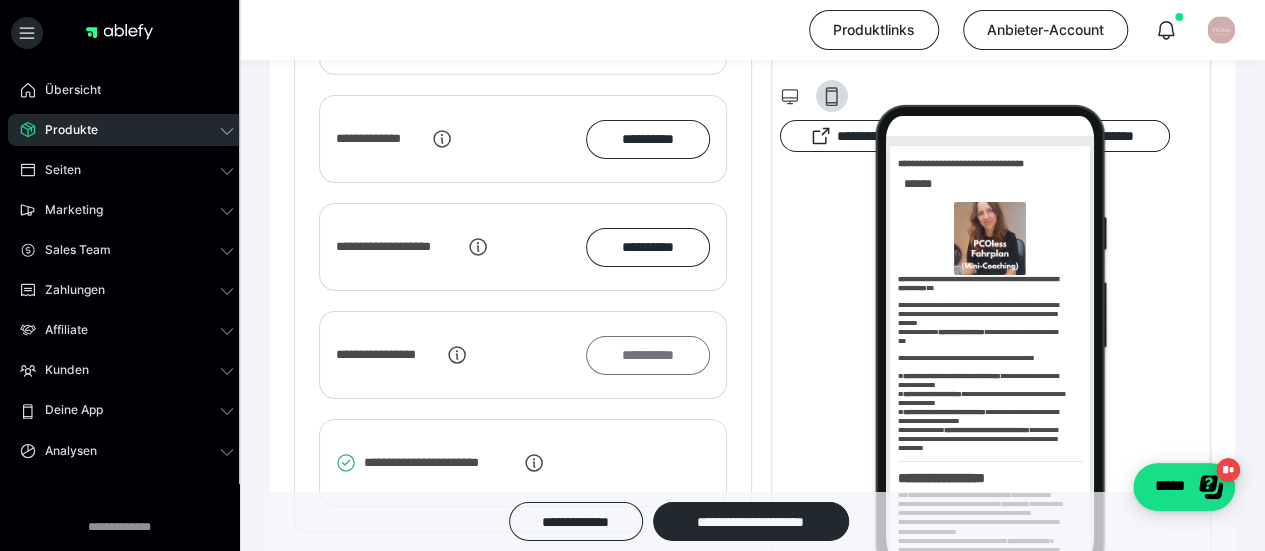 click on "**********" at bounding box center (648, 355) 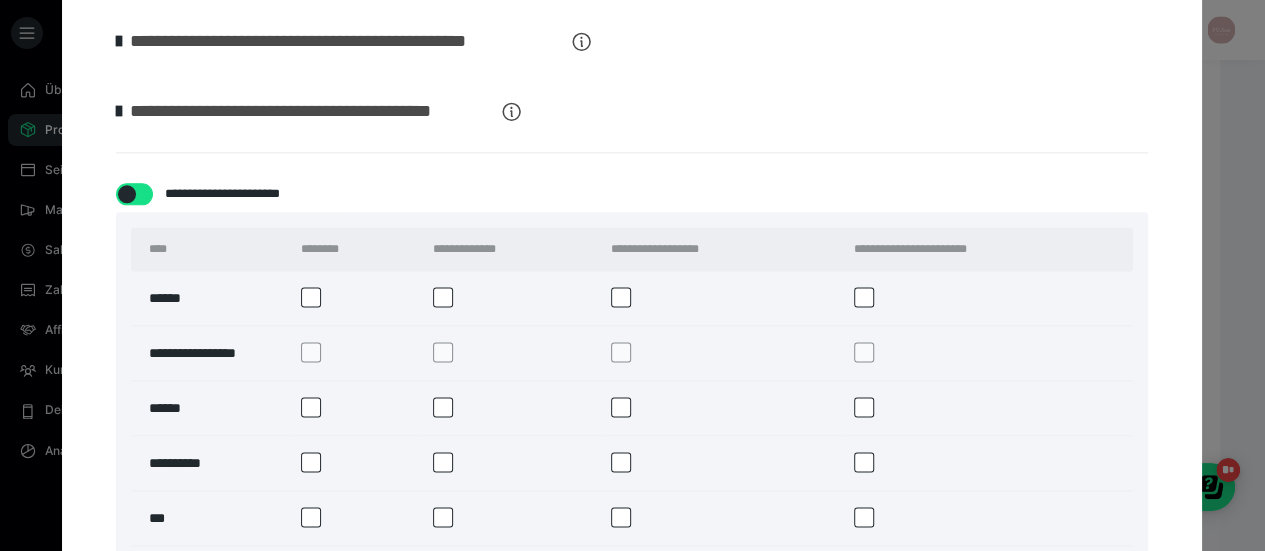 scroll, scrollTop: 1280, scrollLeft: 0, axis: vertical 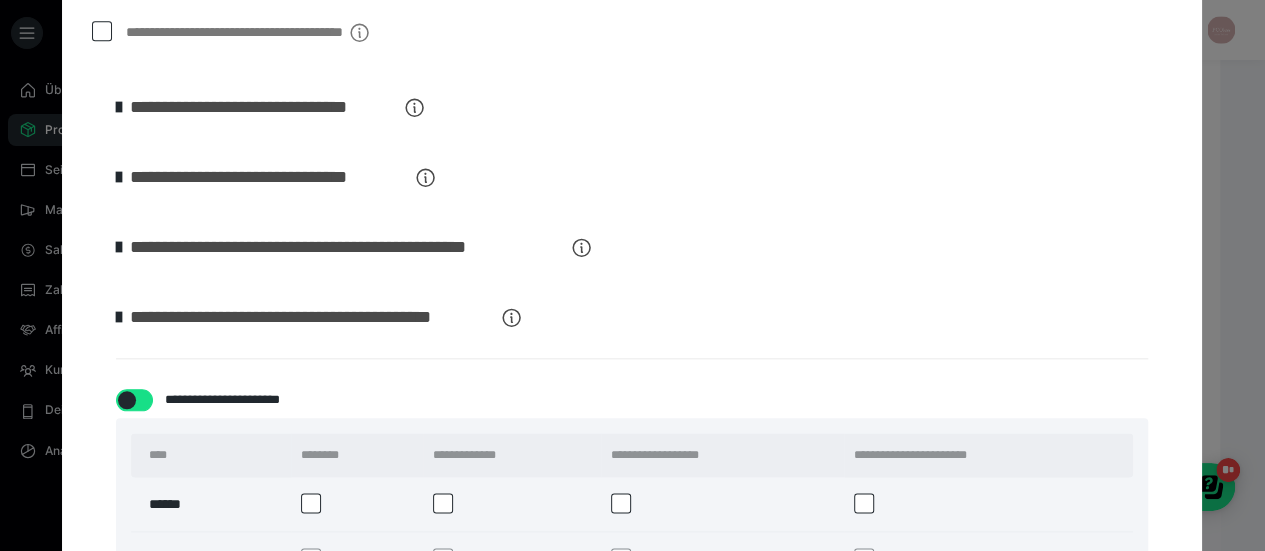click on "[FIRST] [LAST] [STREET] [CITY] [STATE] [ZIP] [COUNTRY] [PHONE] [EMAIL] [SSN] [LICENSE] [CARD] [ADDRESS] [COORDINATES] [BIRTHDATE] [AGE]" at bounding box center [632, 1143] 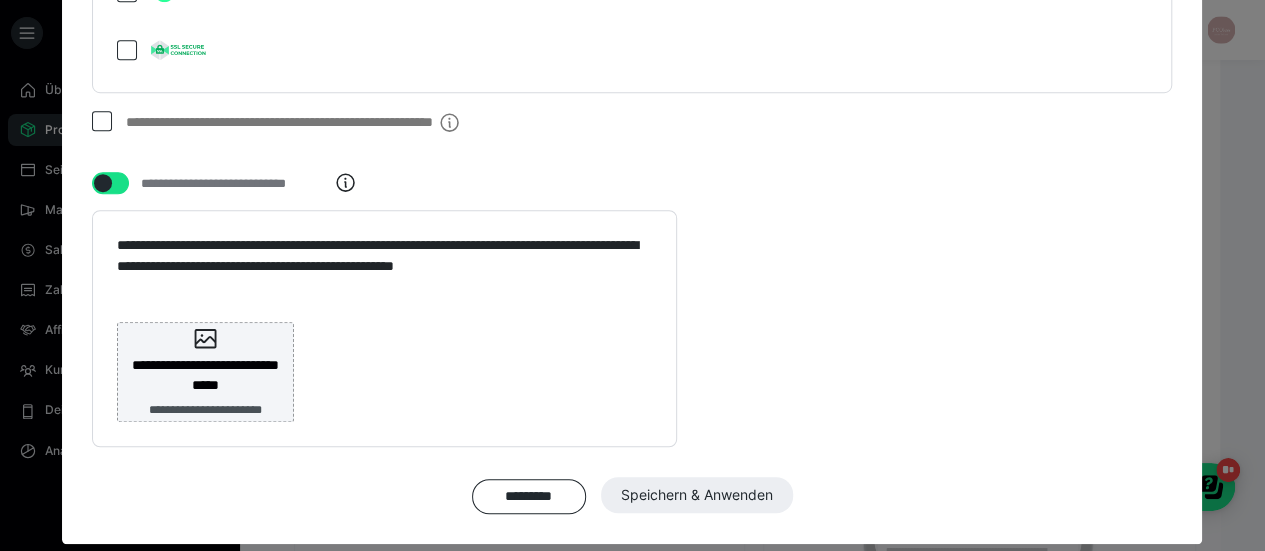 scroll, scrollTop: 4415, scrollLeft: 0, axis: vertical 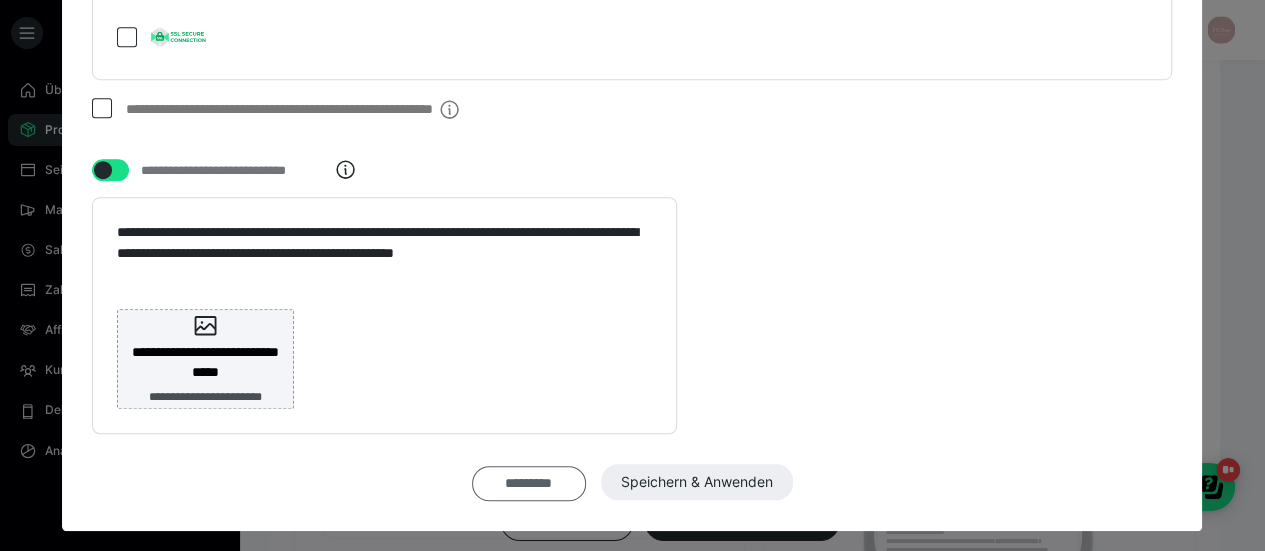 click on "*********" at bounding box center [529, 483] 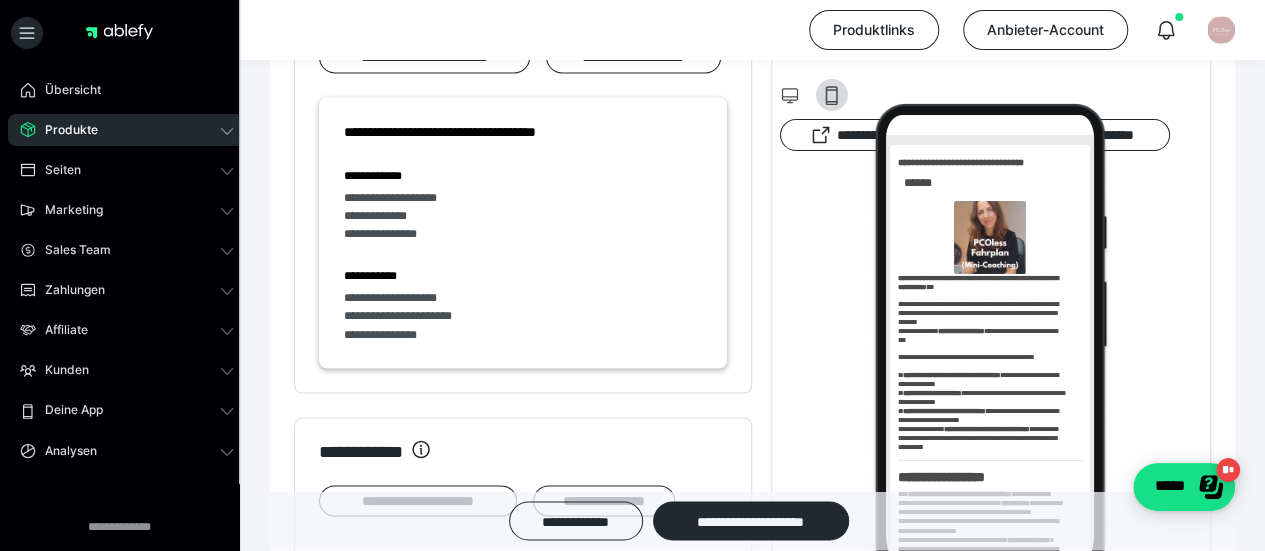 scroll, scrollTop: 1564, scrollLeft: 0, axis: vertical 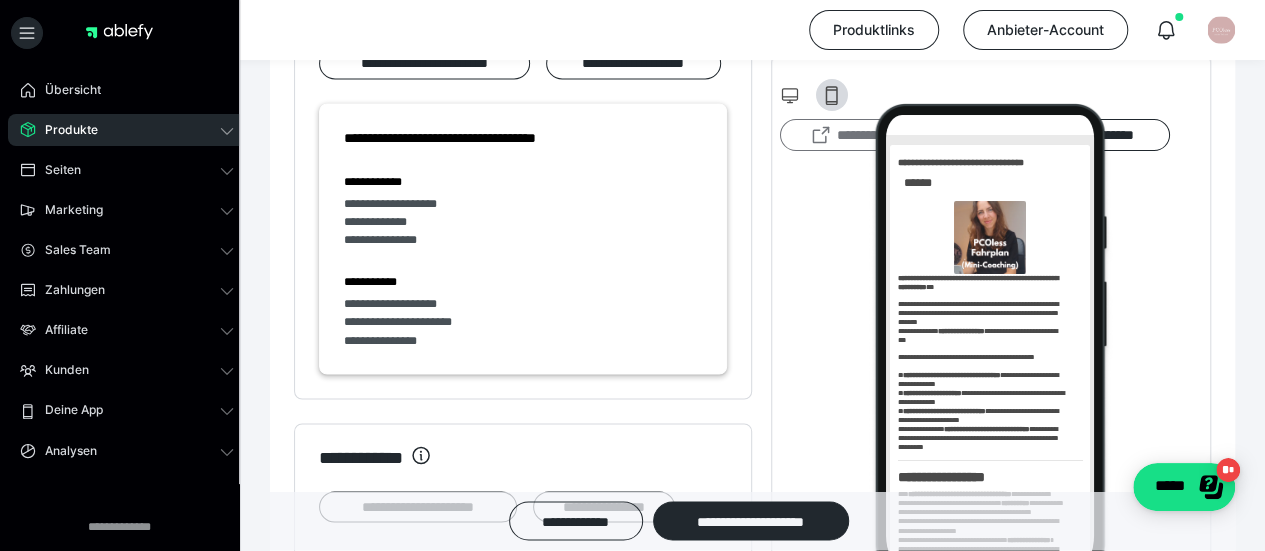 click on "**********" at bounding box center [870, 135] 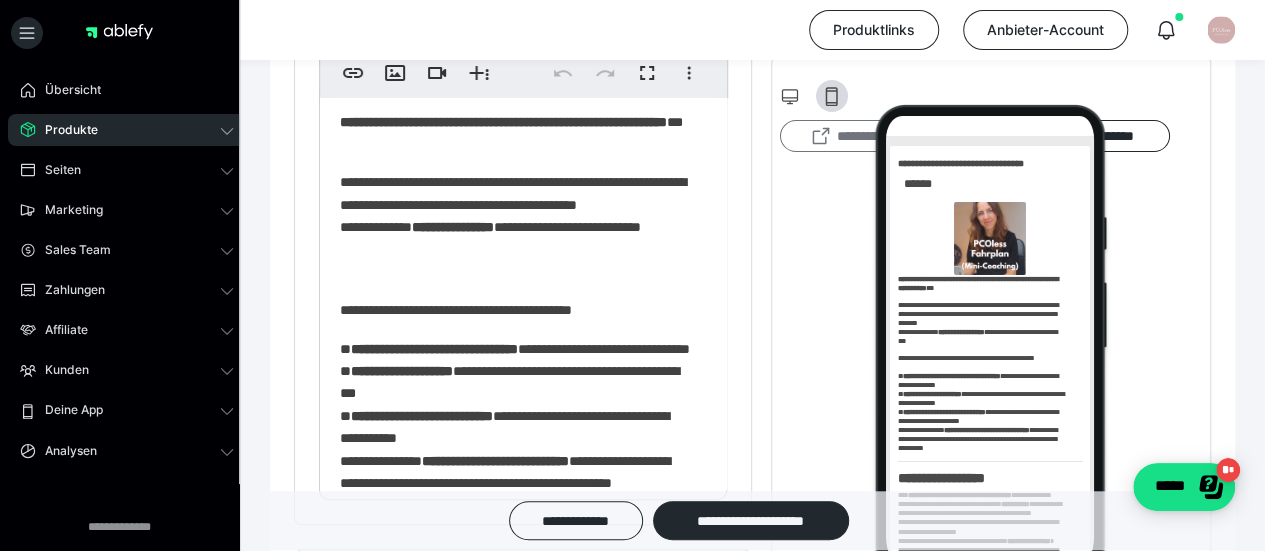 scroll, scrollTop: 661, scrollLeft: 0, axis: vertical 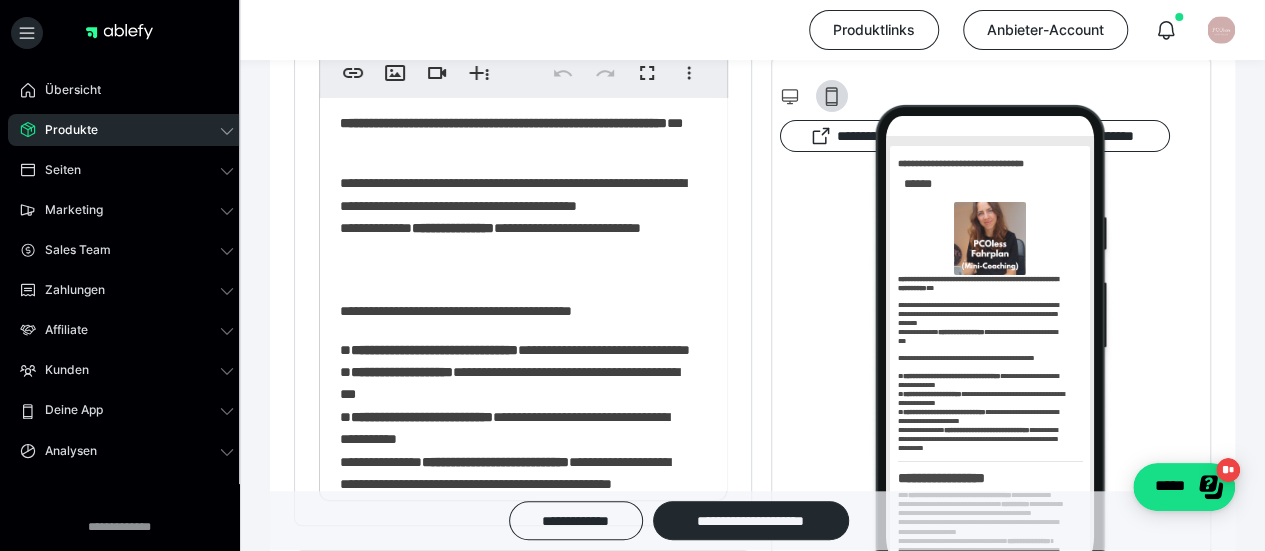 click on "**********" at bounding box center [503, 123] 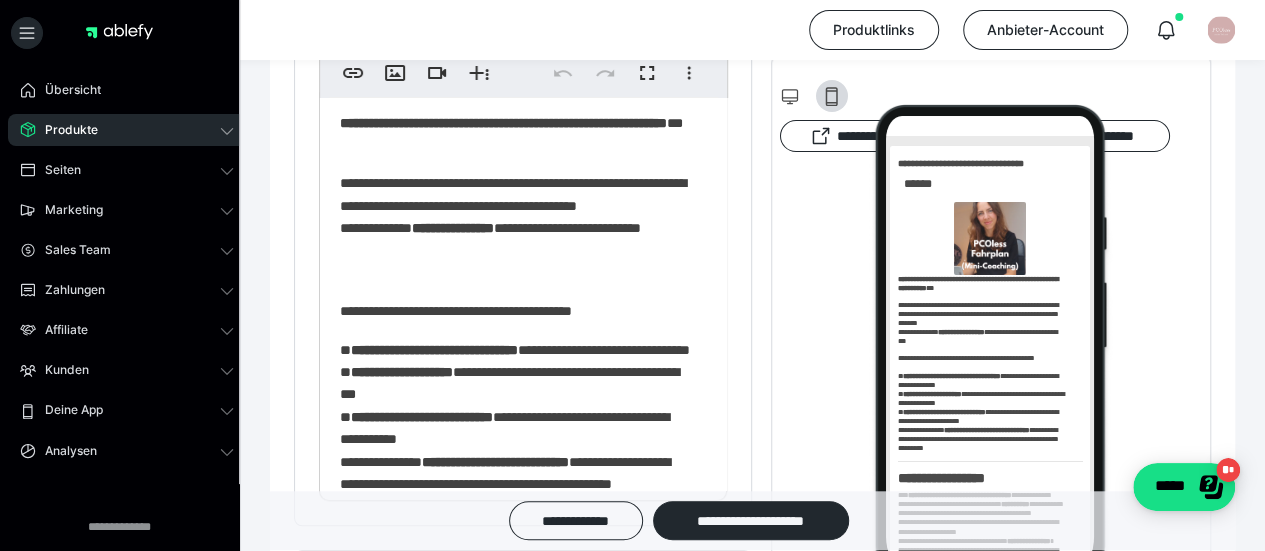 click on "**********" at bounding box center [503, 123] 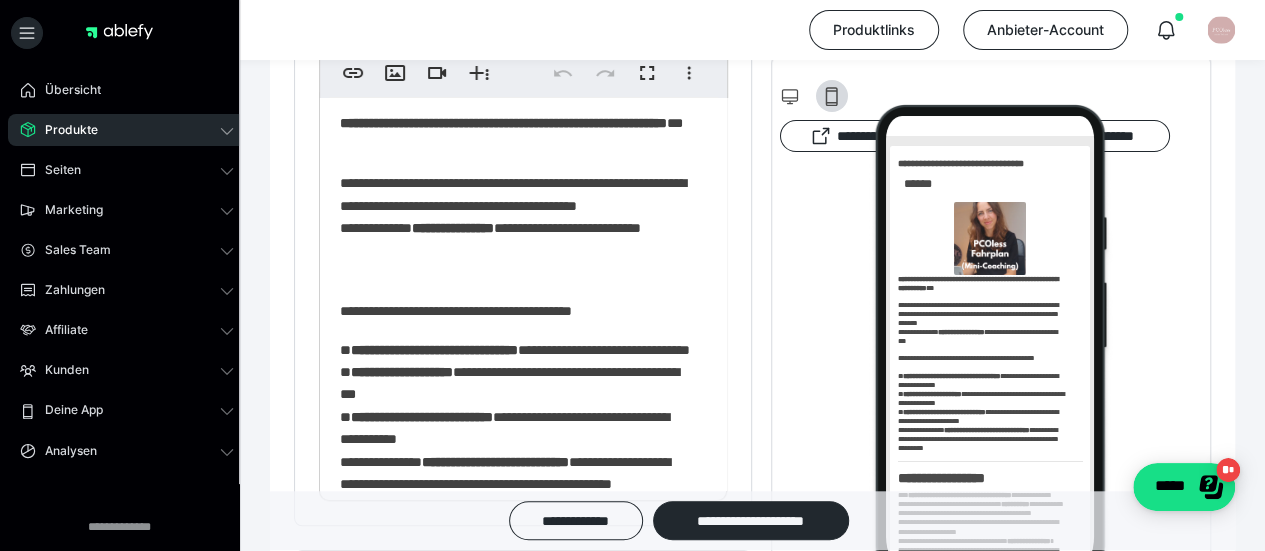 type 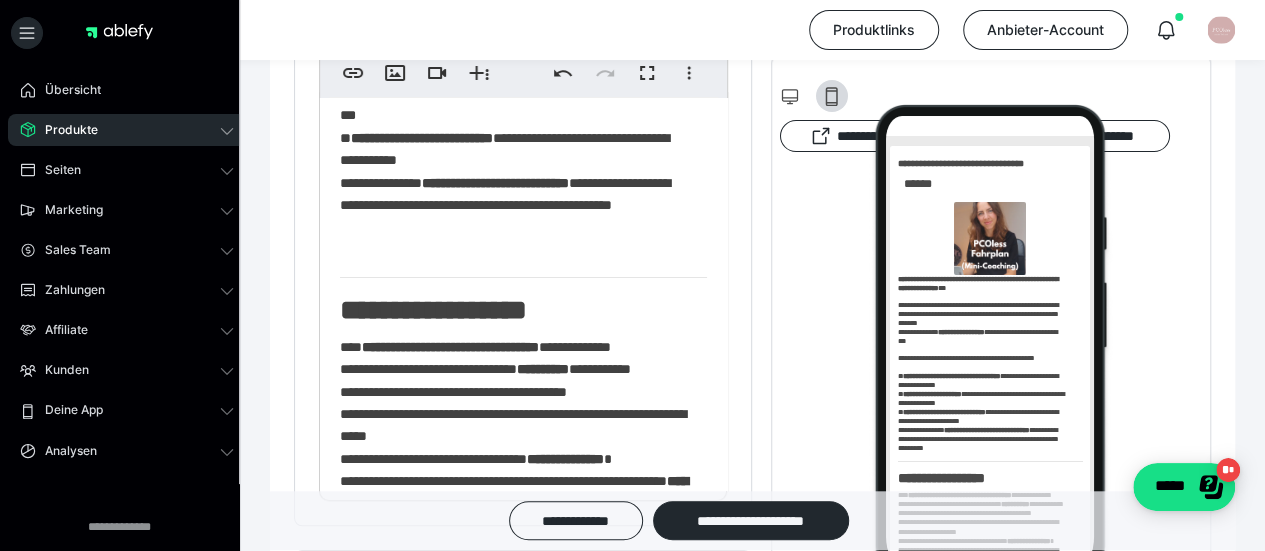 scroll, scrollTop: 282, scrollLeft: 0, axis: vertical 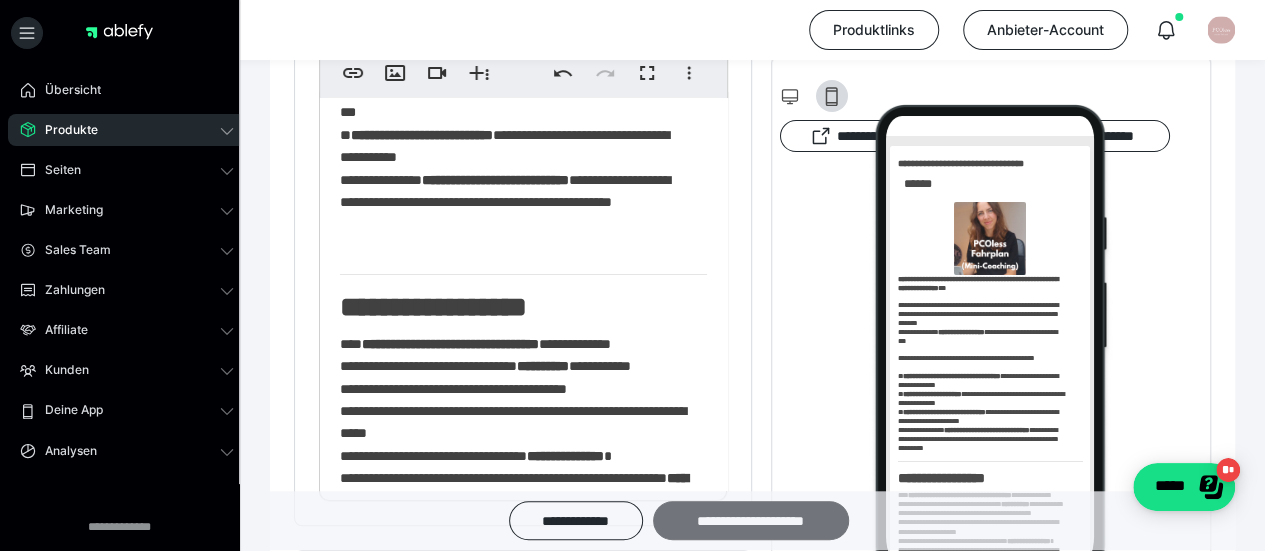 click on "**********" at bounding box center [751, 521] 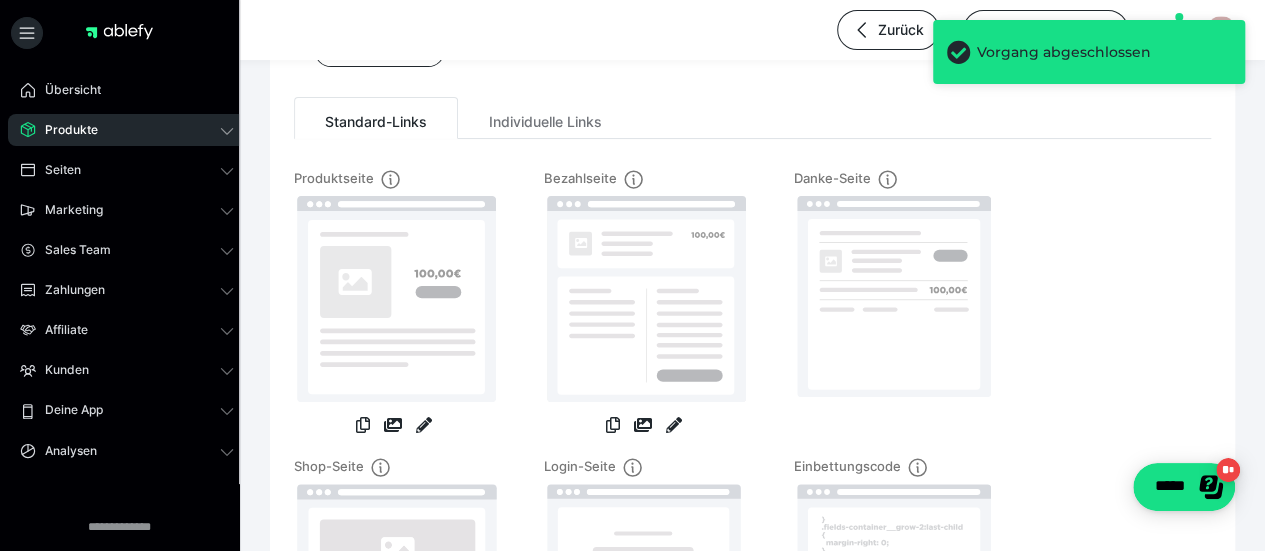 scroll, scrollTop: 179, scrollLeft: 0, axis: vertical 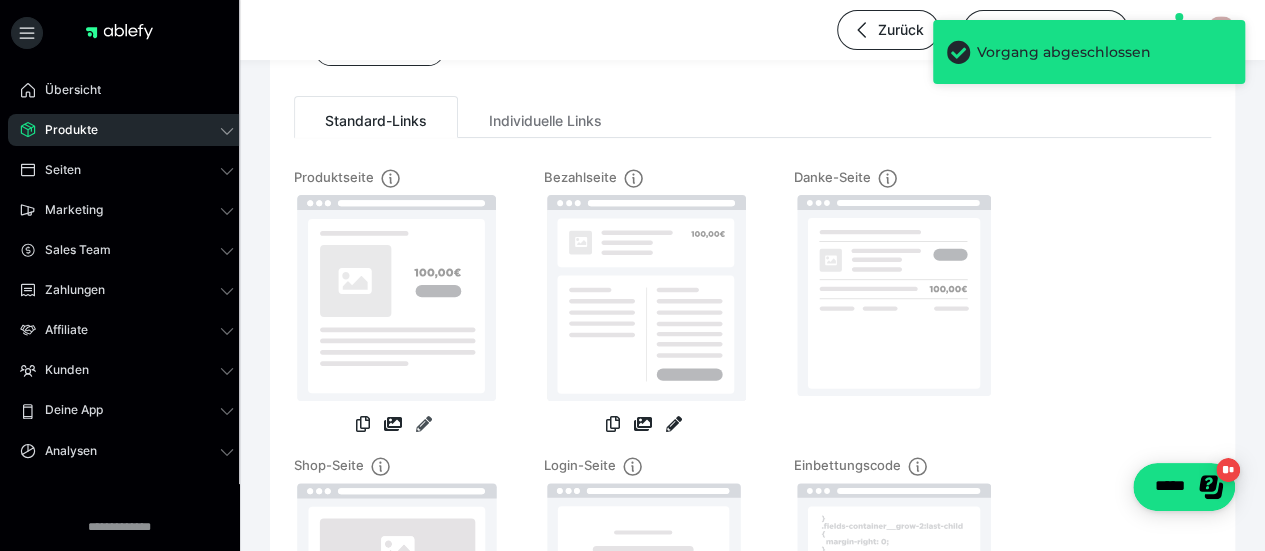 click at bounding box center [424, 424] 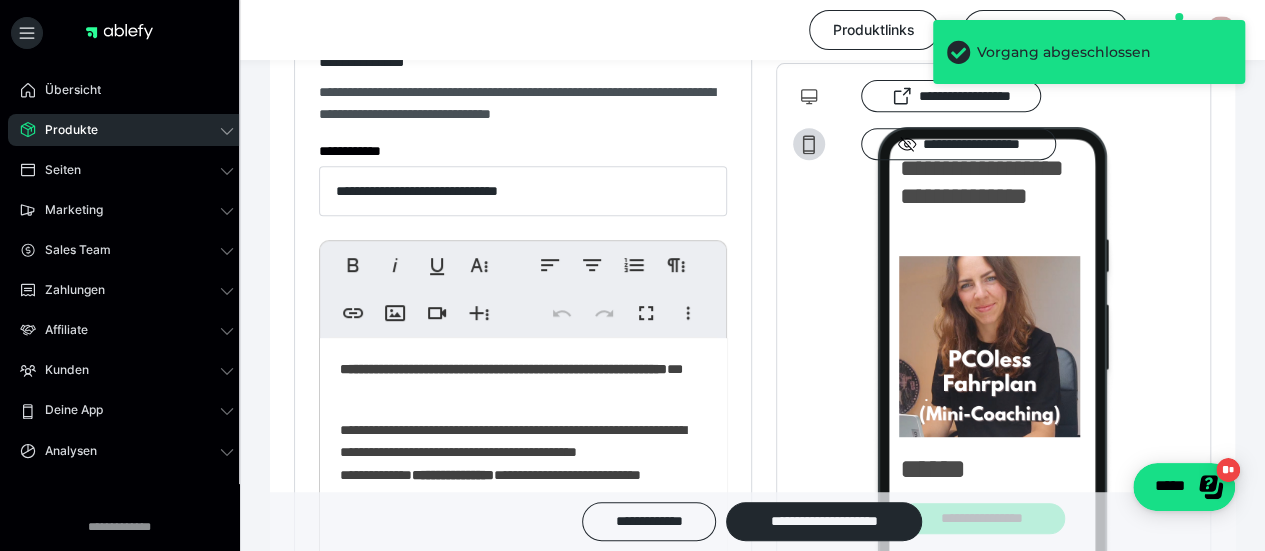scroll, scrollTop: 492, scrollLeft: 0, axis: vertical 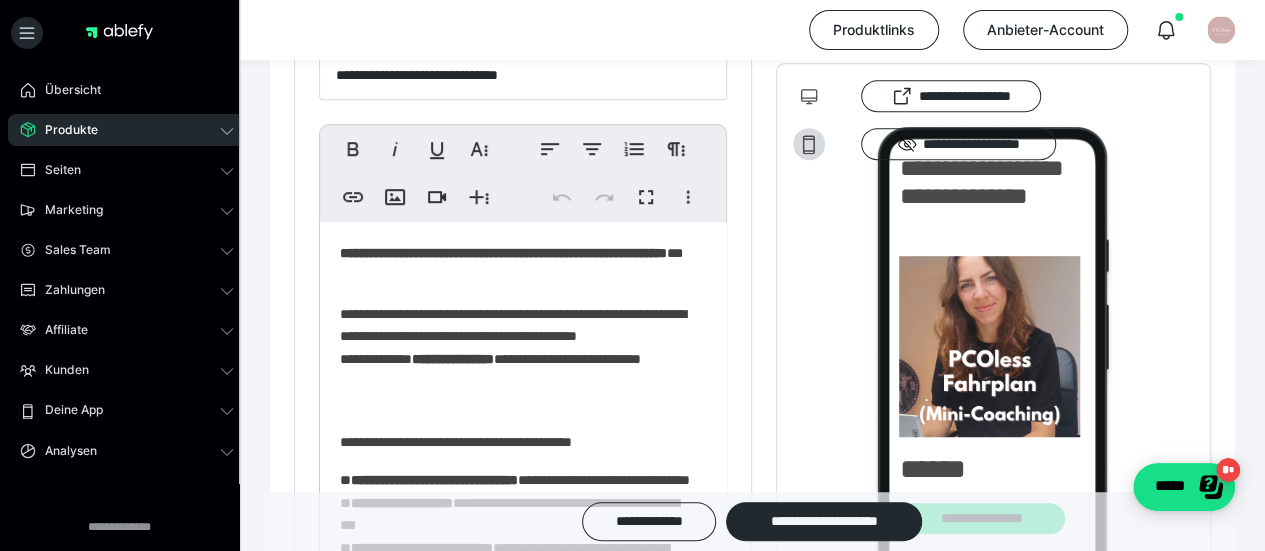 click on "**********" at bounding box center (516, 264) 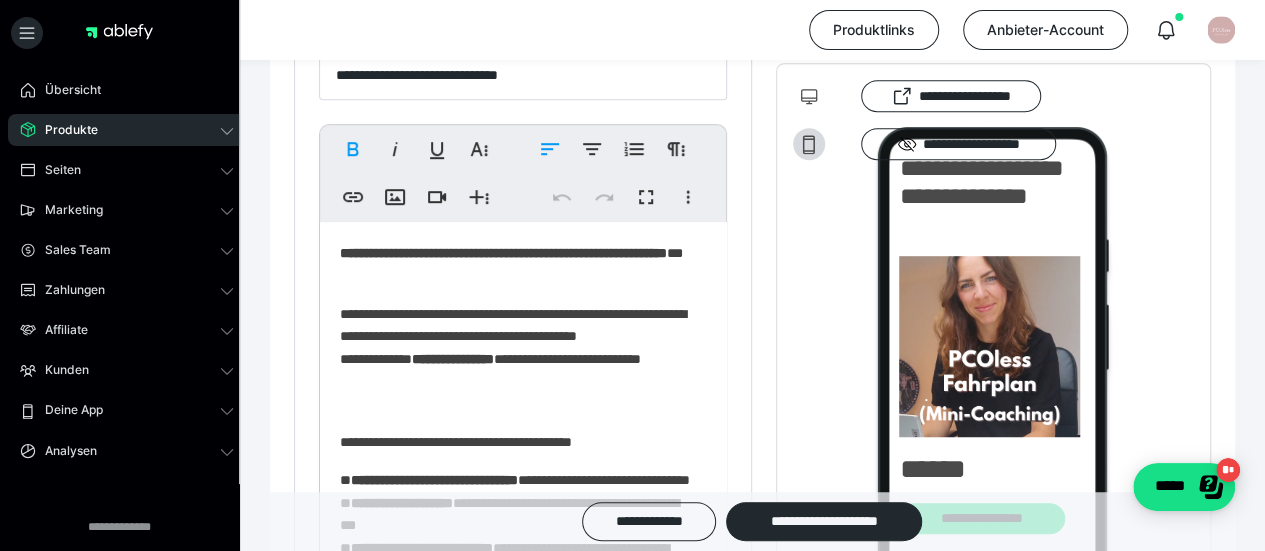 type 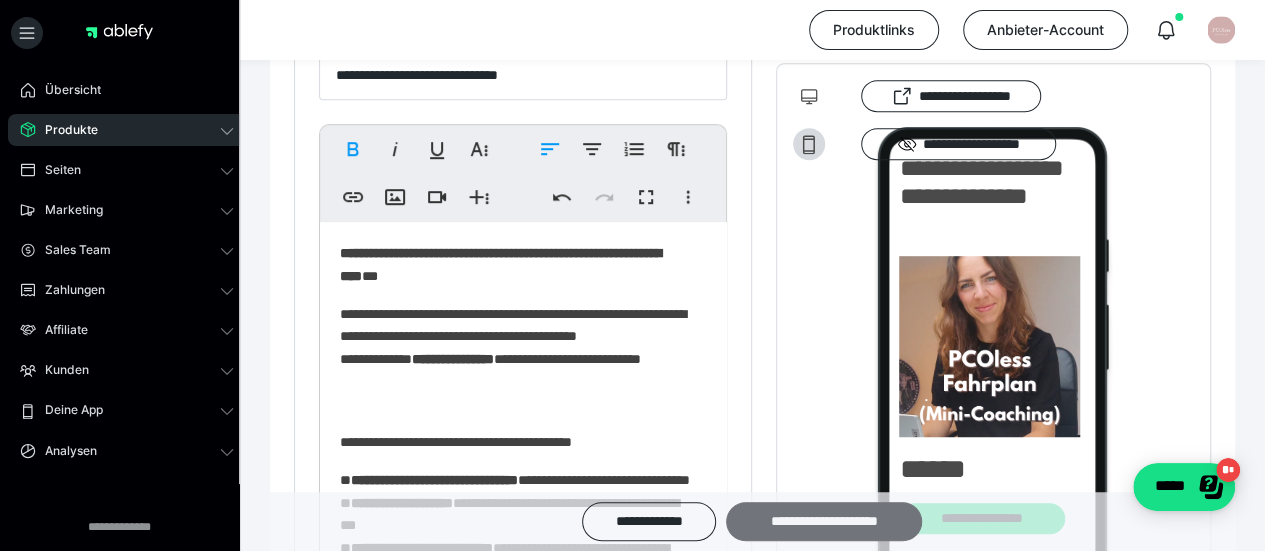 click on "**********" at bounding box center (824, 521) 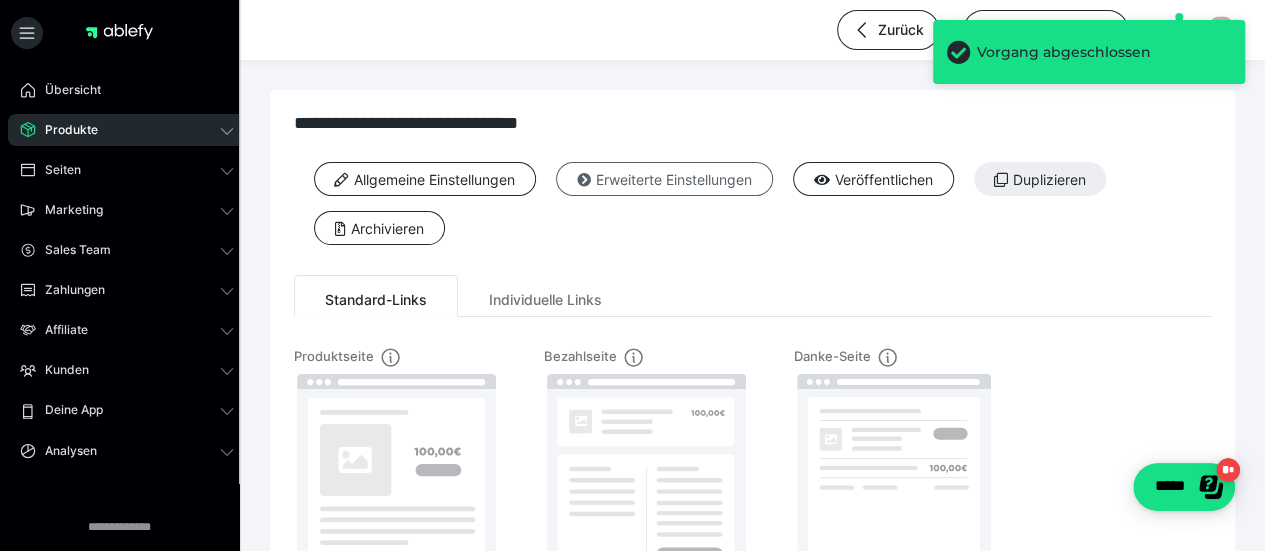 click on "Erweiterte Einstellungen" at bounding box center (664, 179) 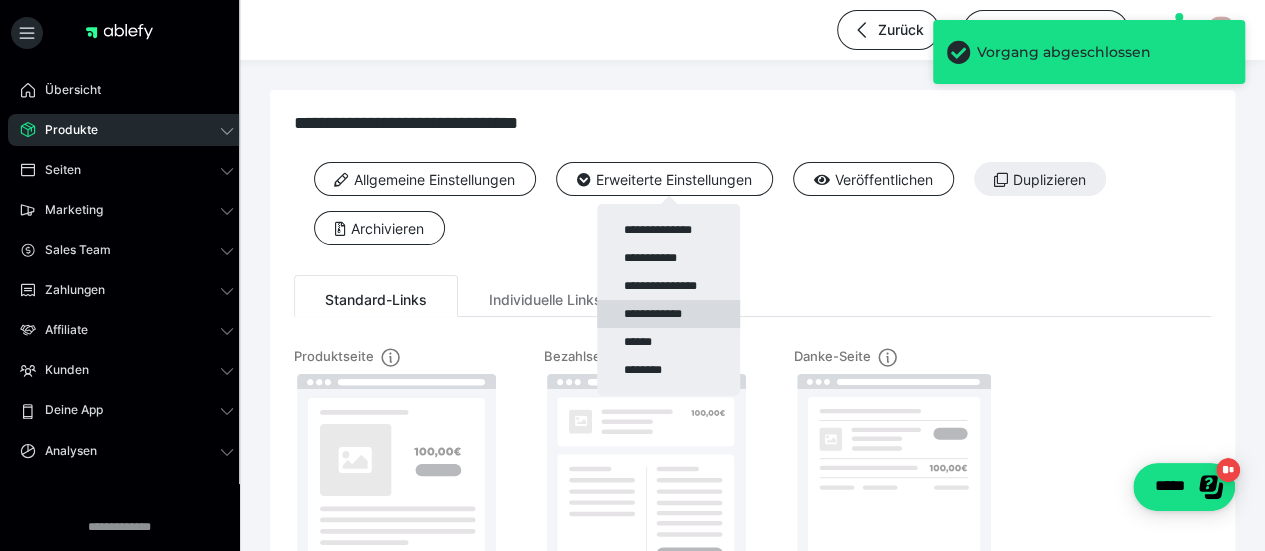 click on "**********" at bounding box center (668, 314) 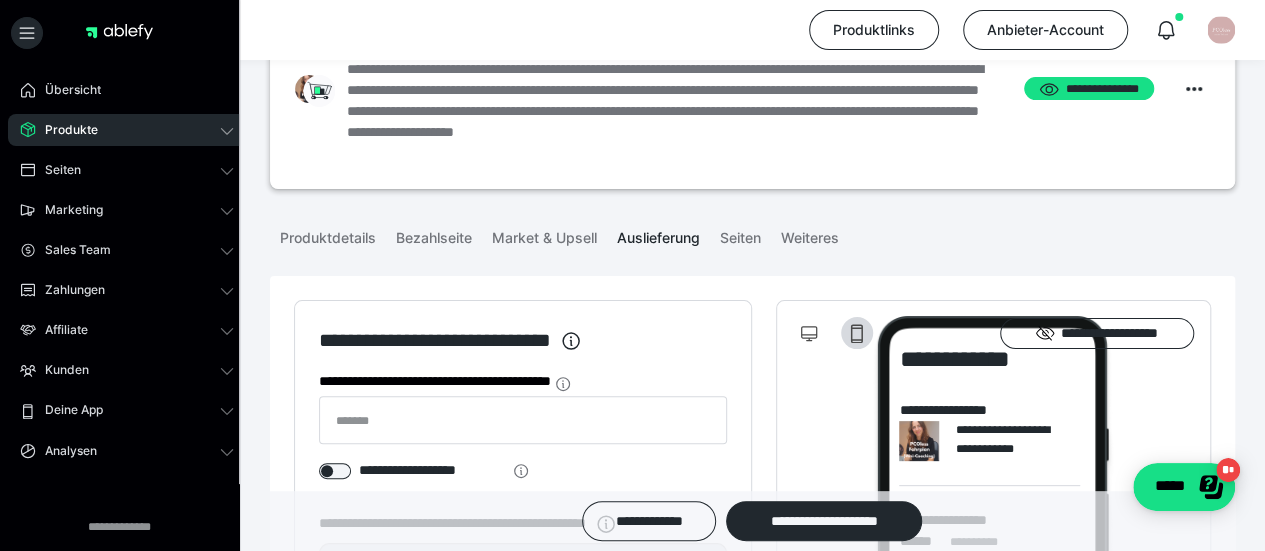 scroll, scrollTop: 0, scrollLeft: 0, axis: both 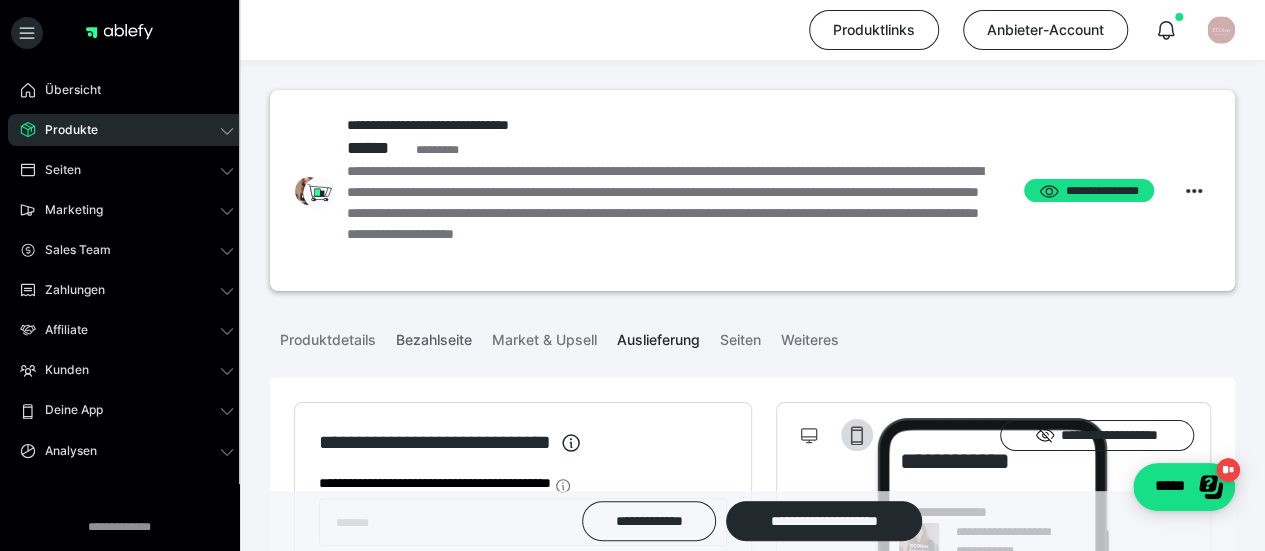 click on "Bezahlseite" at bounding box center [434, 336] 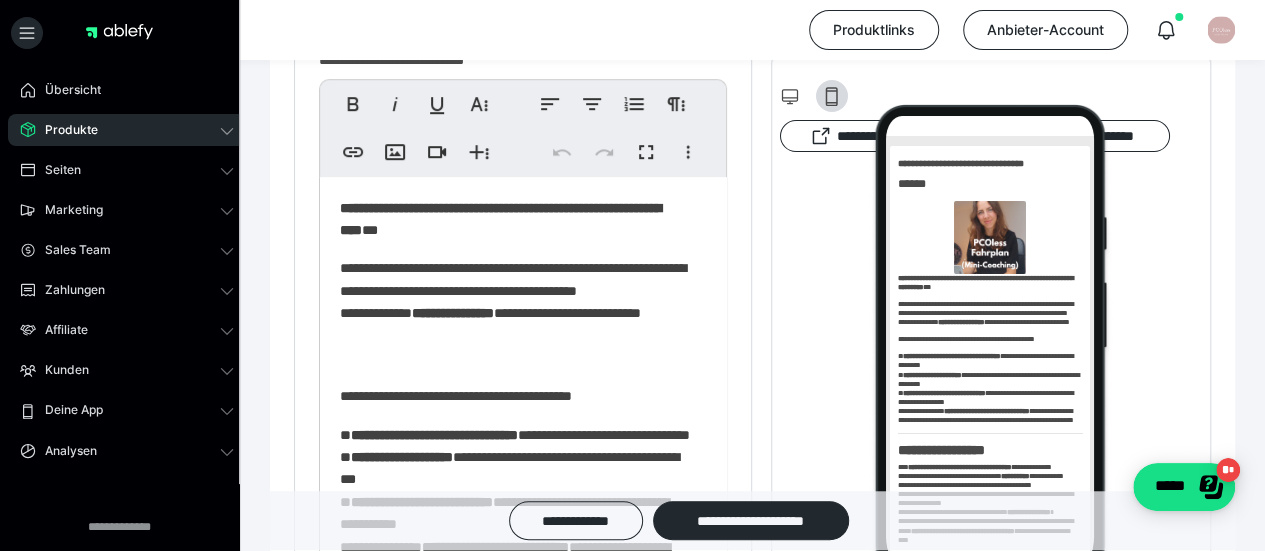 scroll, scrollTop: 0, scrollLeft: 0, axis: both 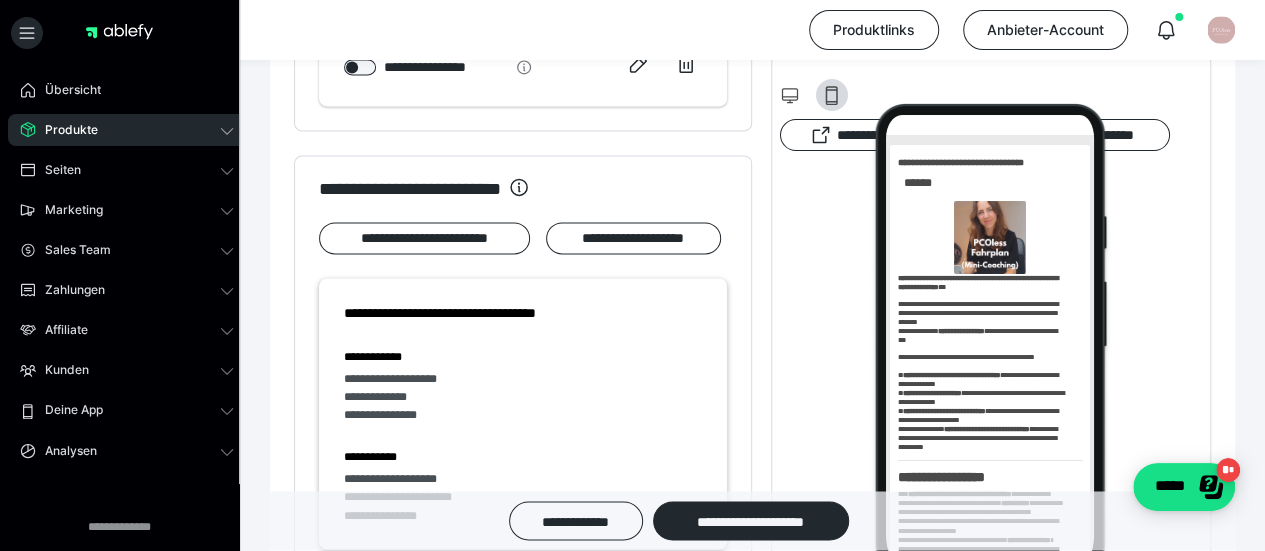 click on "**********" at bounding box center (752, 859) 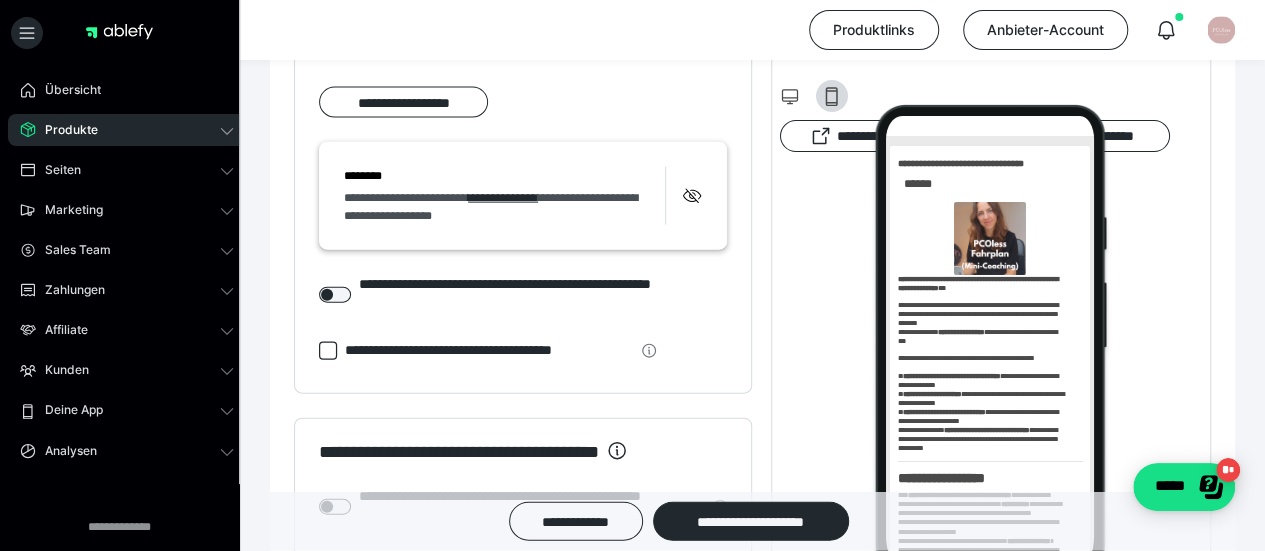scroll, scrollTop: 2140, scrollLeft: 0, axis: vertical 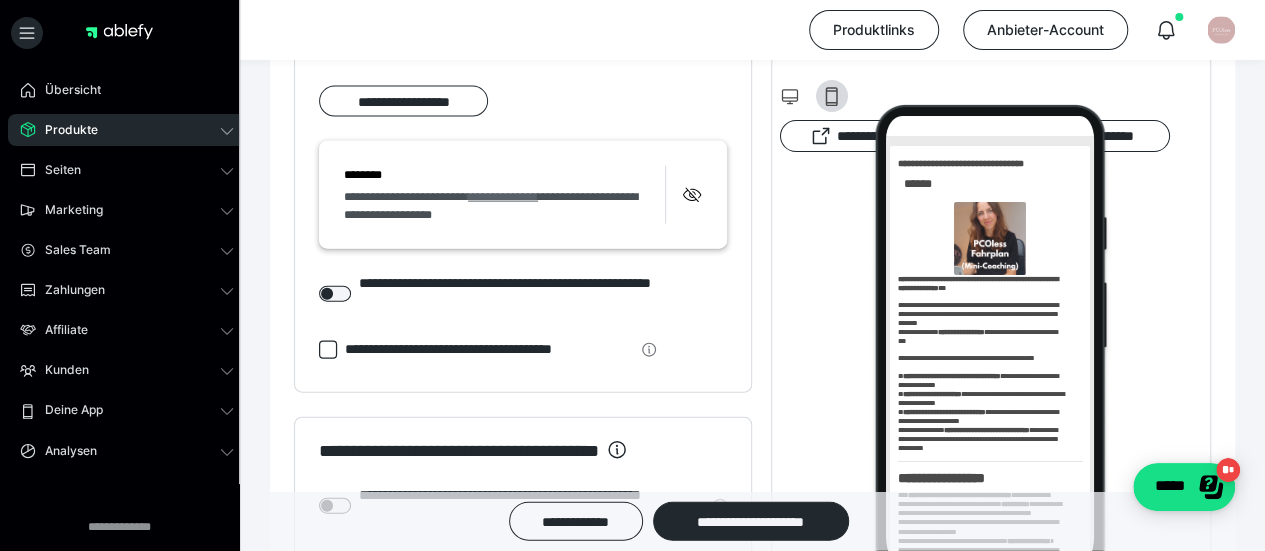 click on "**********" at bounding box center [503, 197] 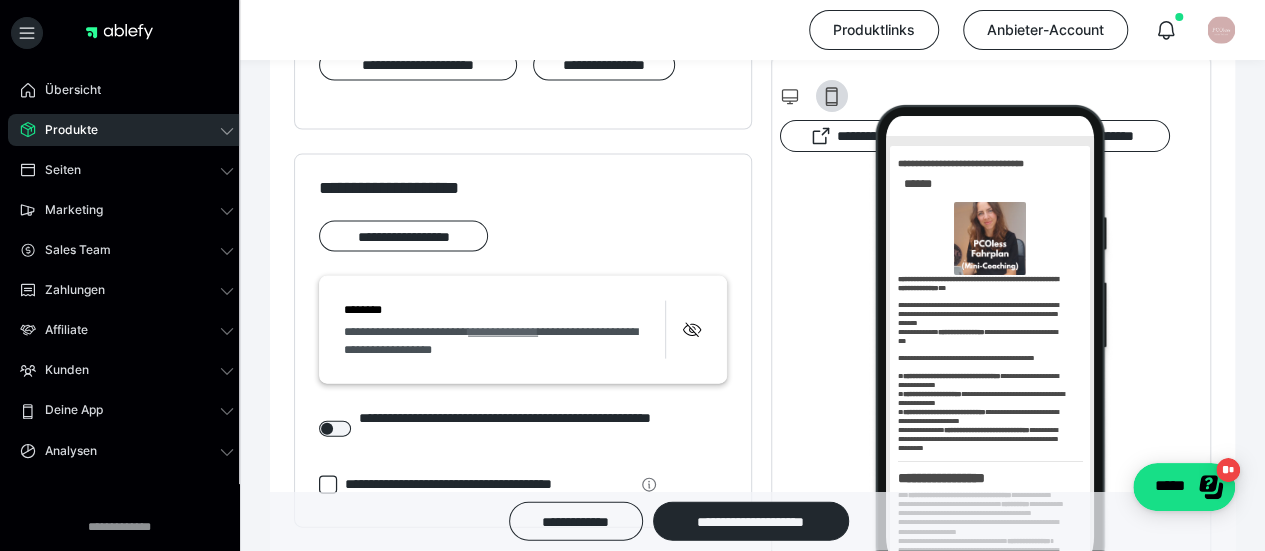 scroll, scrollTop: 2002, scrollLeft: 0, axis: vertical 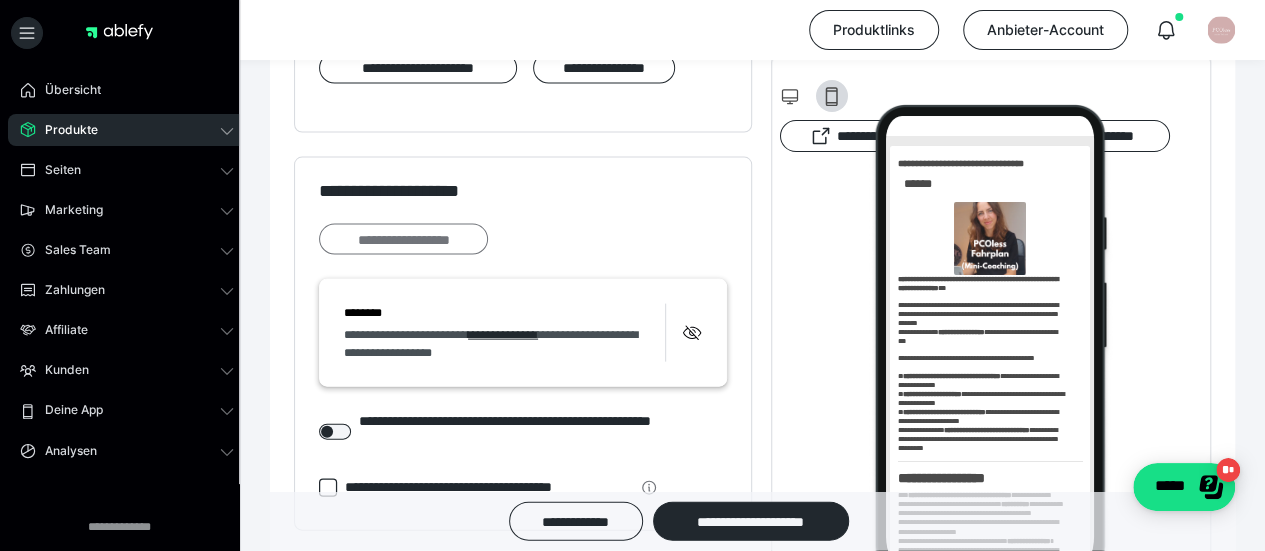 click on "**********" at bounding box center (403, 239) 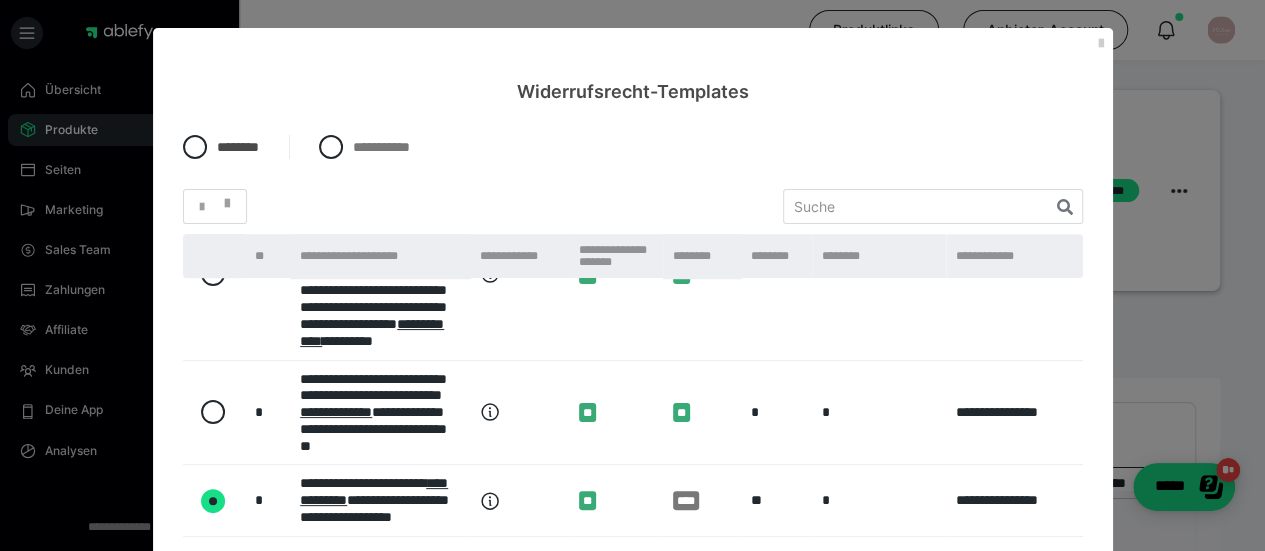 scroll, scrollTop: 1040, scrollLeft: 0, axis: vertical 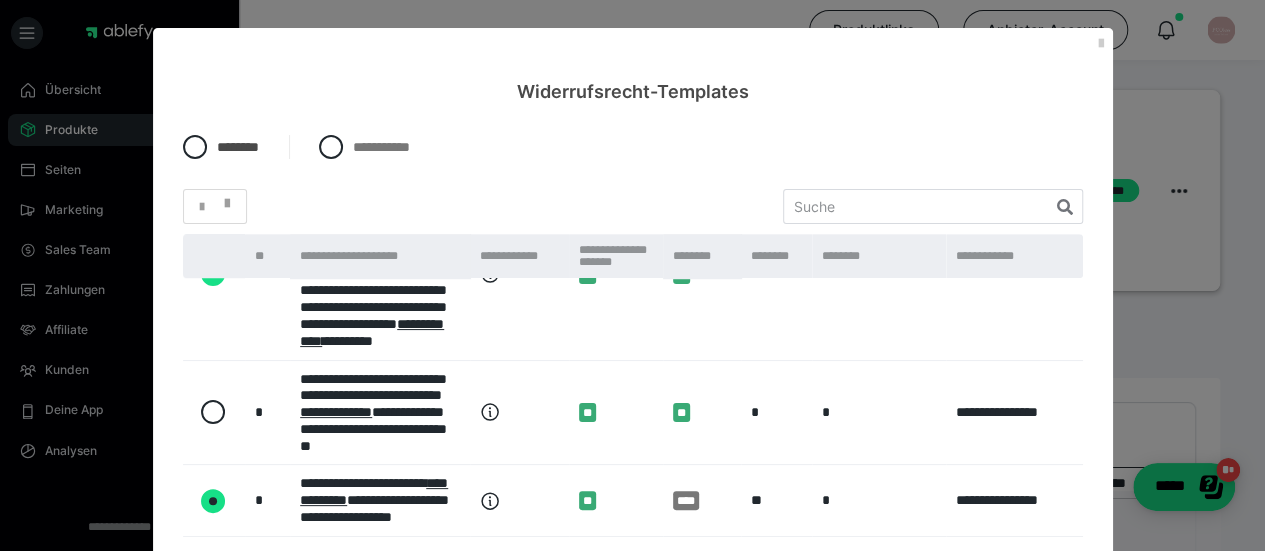 radio on "false" 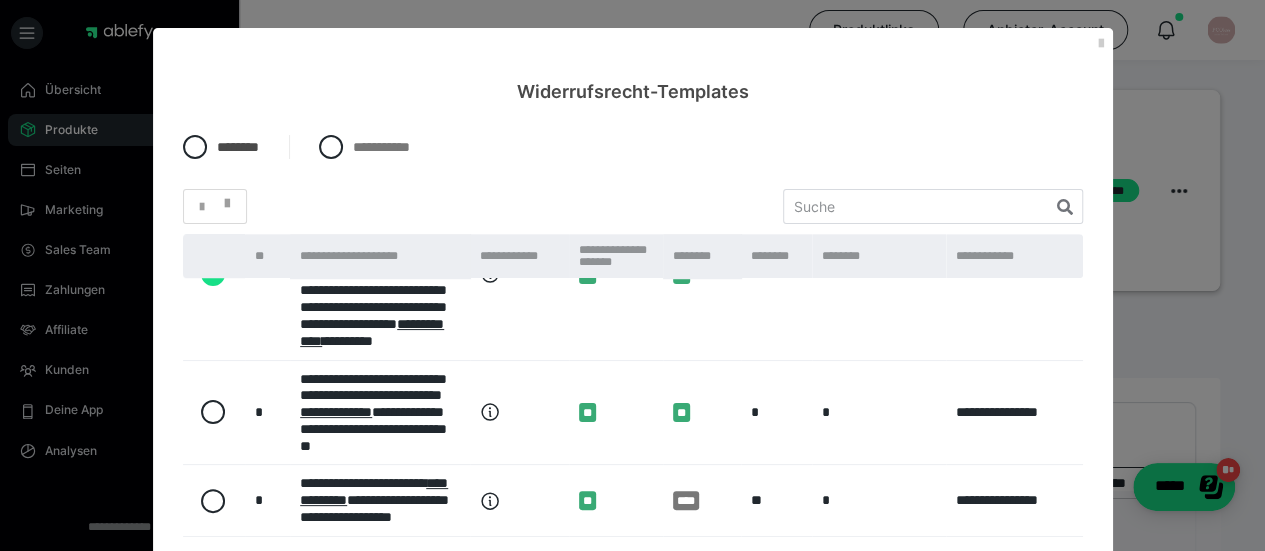 scroll, scrollTop: 1250, scrollLeft: 0, axis: vertical 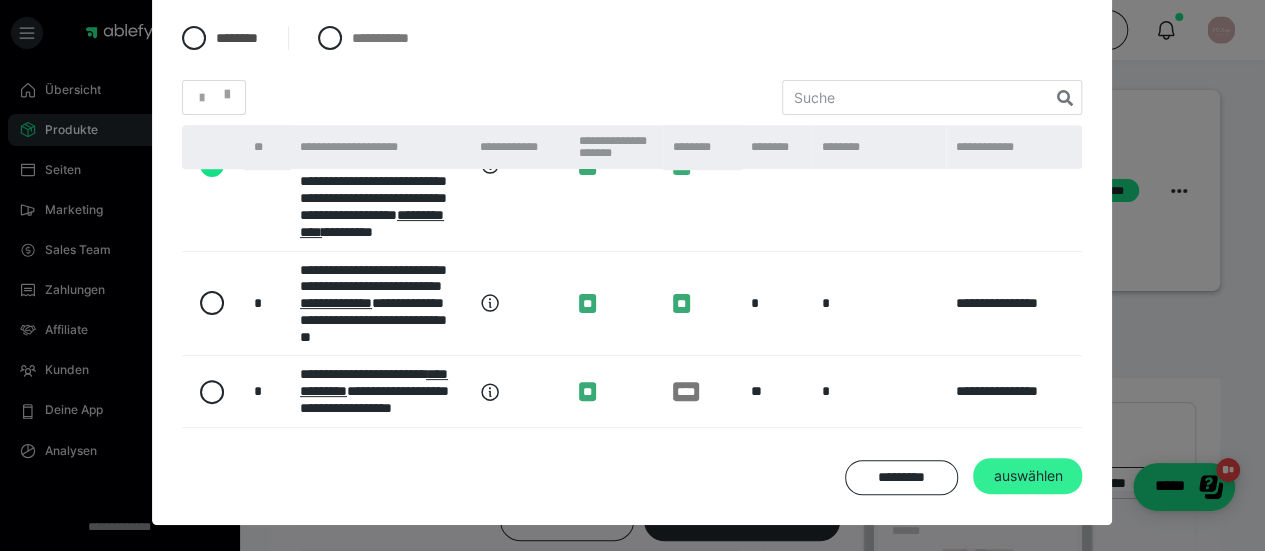 click on "auswählen" at bounding box center [1027, 476] 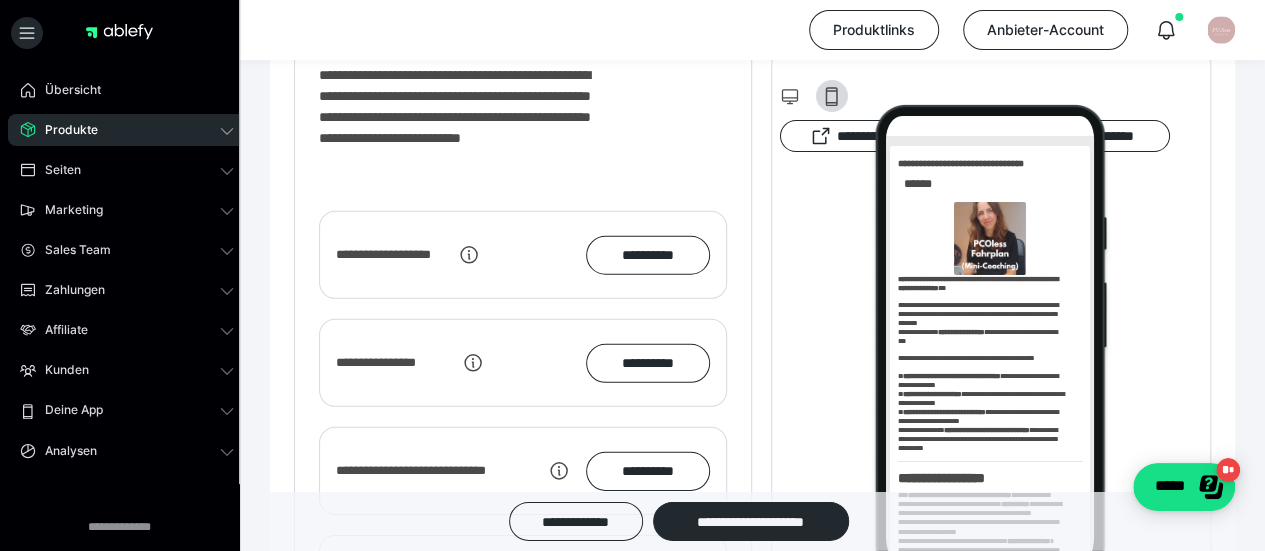 scroll, scrollTop: 2848, scrollLeft: 0, axis: vertical 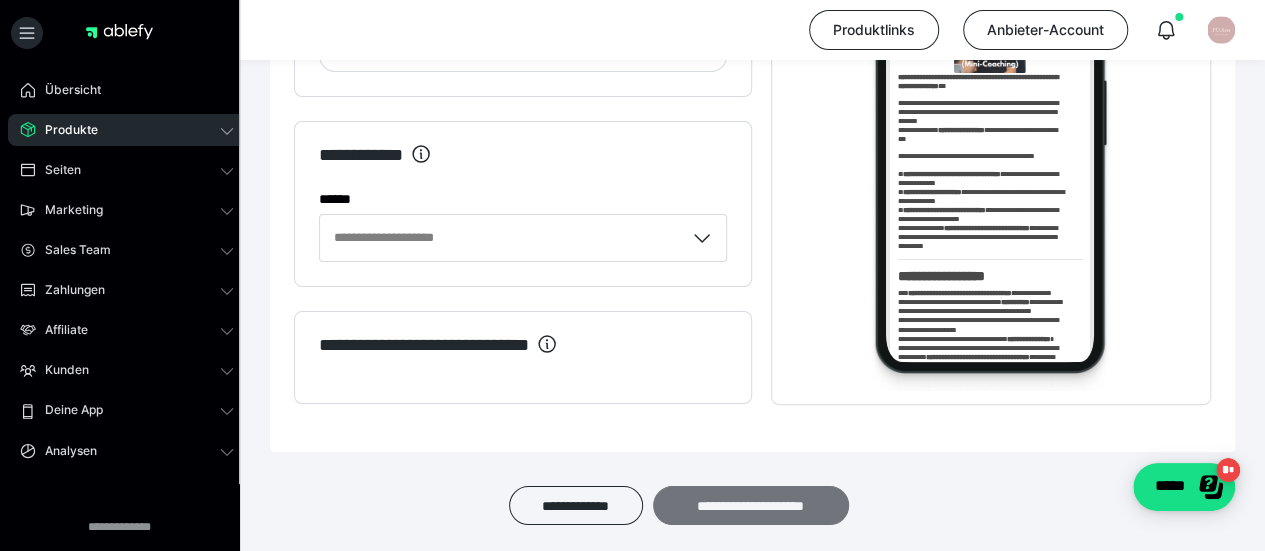 click on "**********" at bounding box center (751, 505) 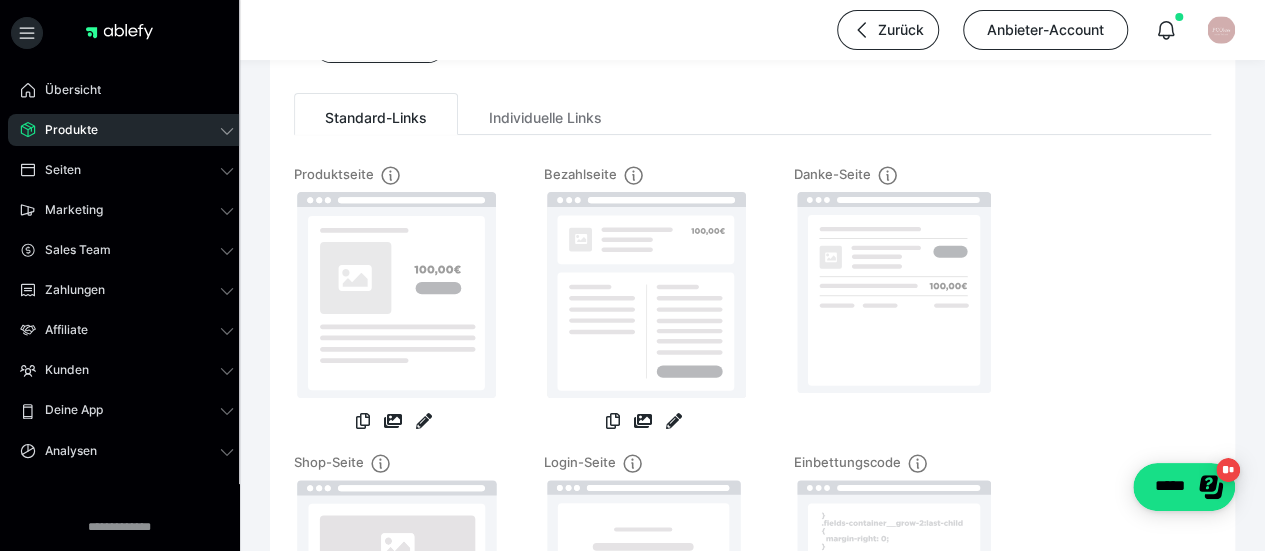 scroll, scrollTop: 0, scrollLeft: 0, axis: both 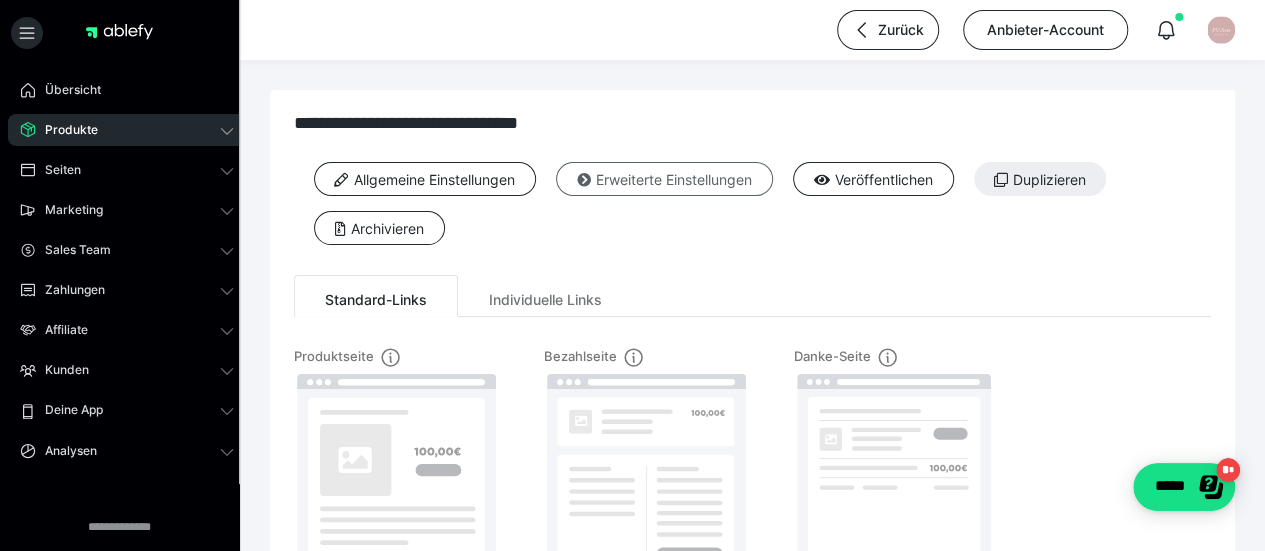 click on "Erweiterte Einstellungen" at bounding box center (664, 179) 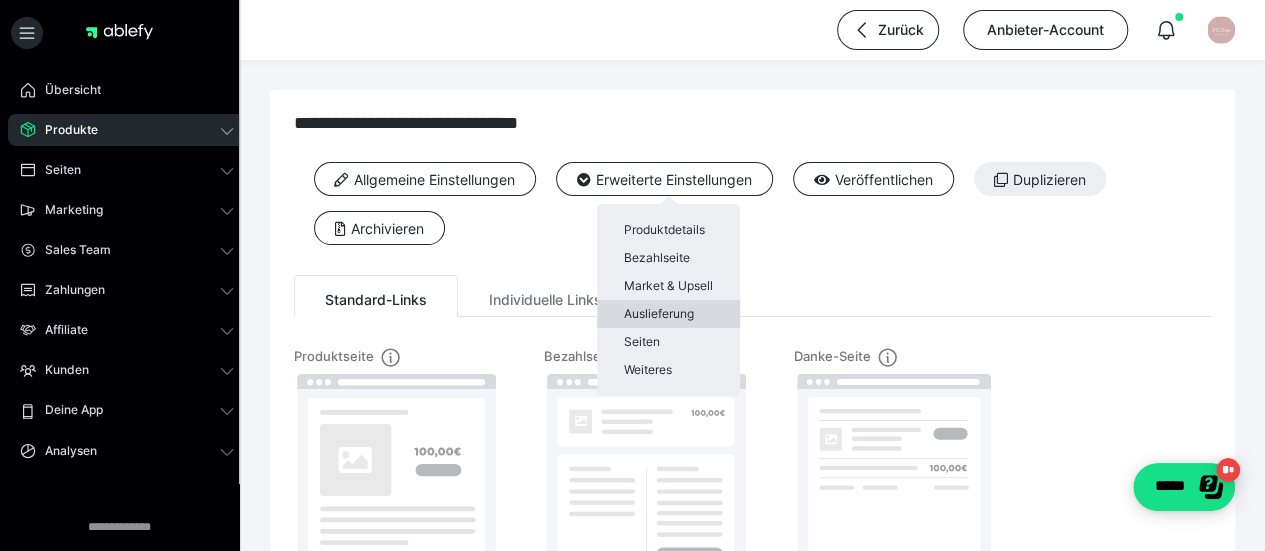 click on "Auslieferung" at bounding box center [668, 314] 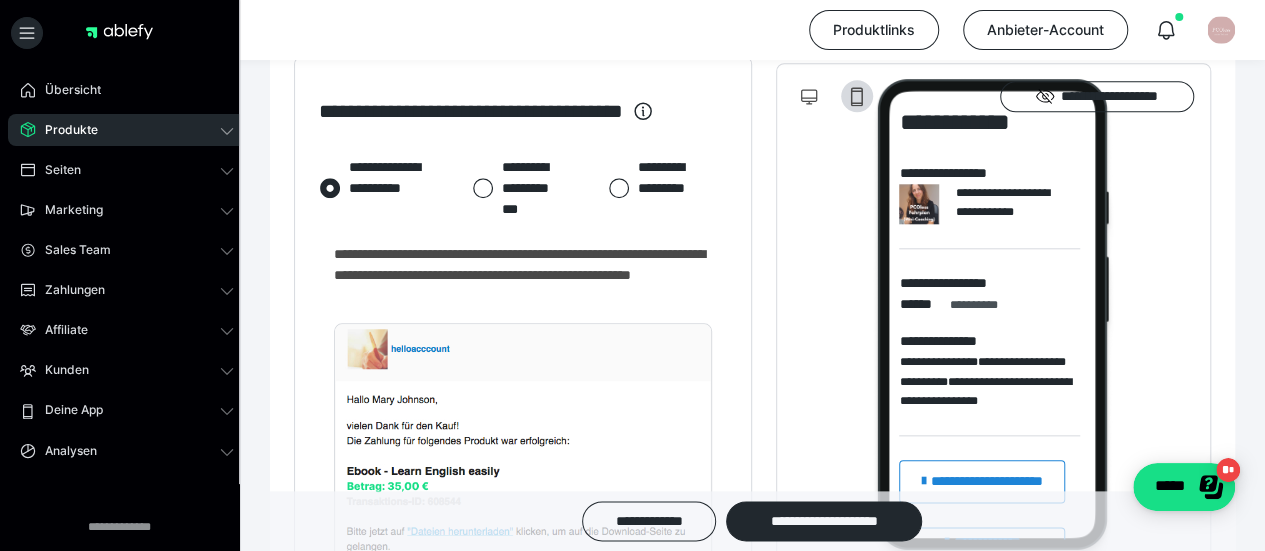 scroll, scrollTop: 934, scrollLeft: 0, axis: vertical 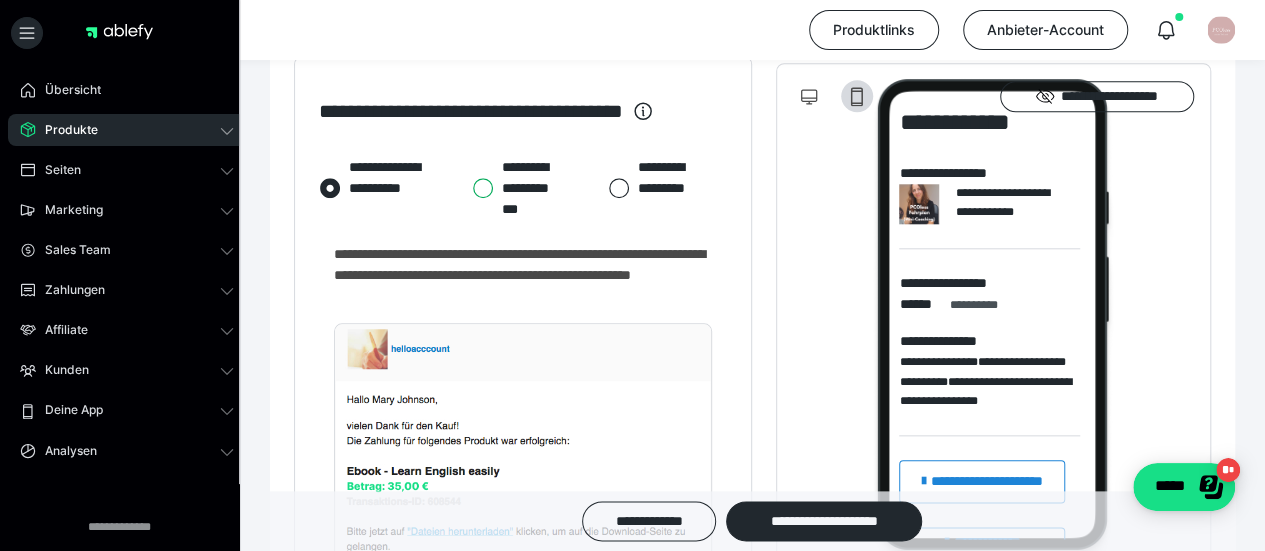 click on "**********" at bounding box center [472, 188] 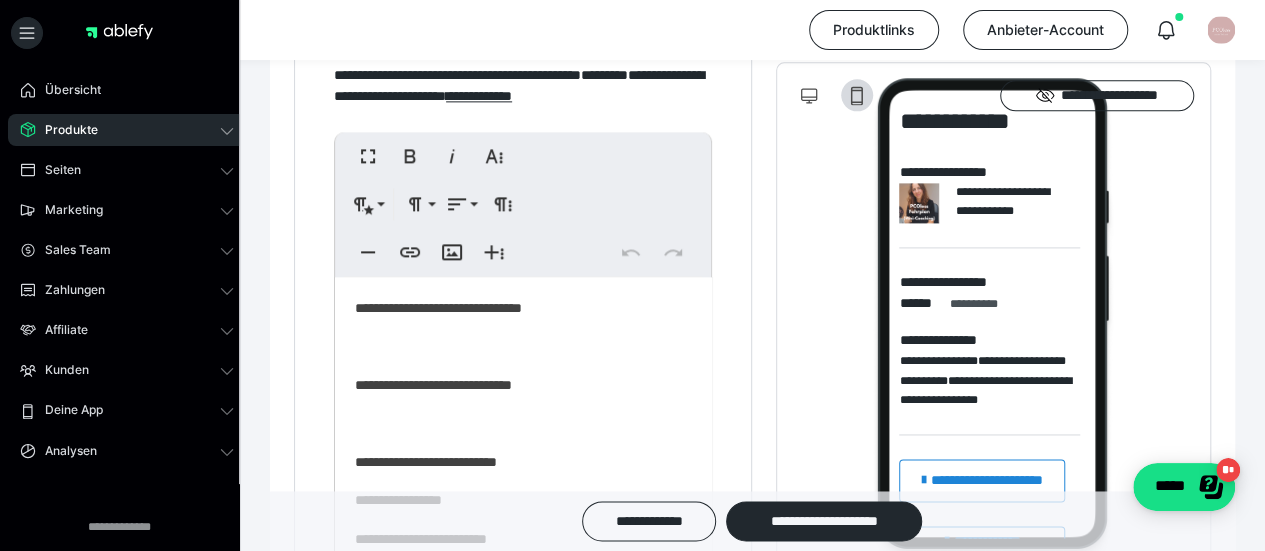 scroll, scrollTop: 1255, scrollLeft: 0, axis: vertical 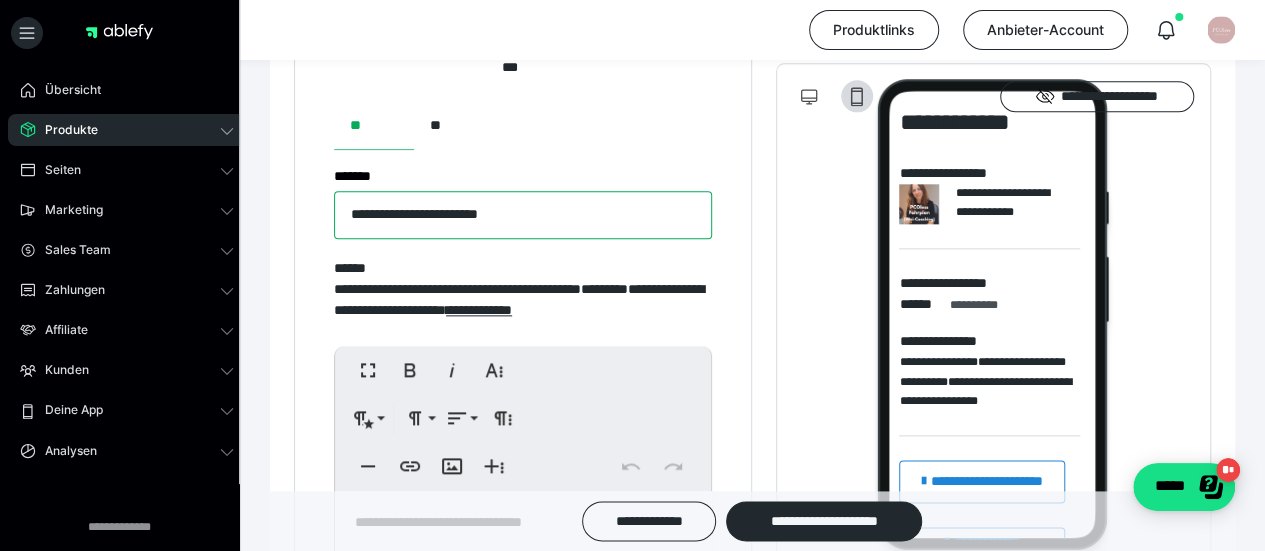 click on "**********" at bounding box center [523, 215] 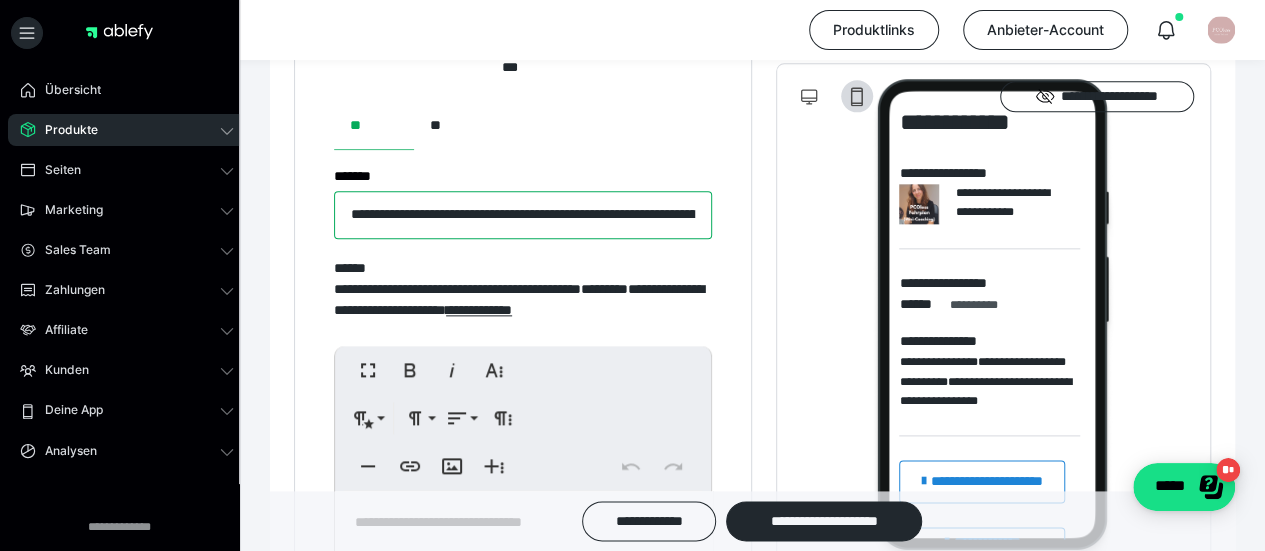 scroll, scrollTop: 0, scrollLeft: 154, axis: horizontal 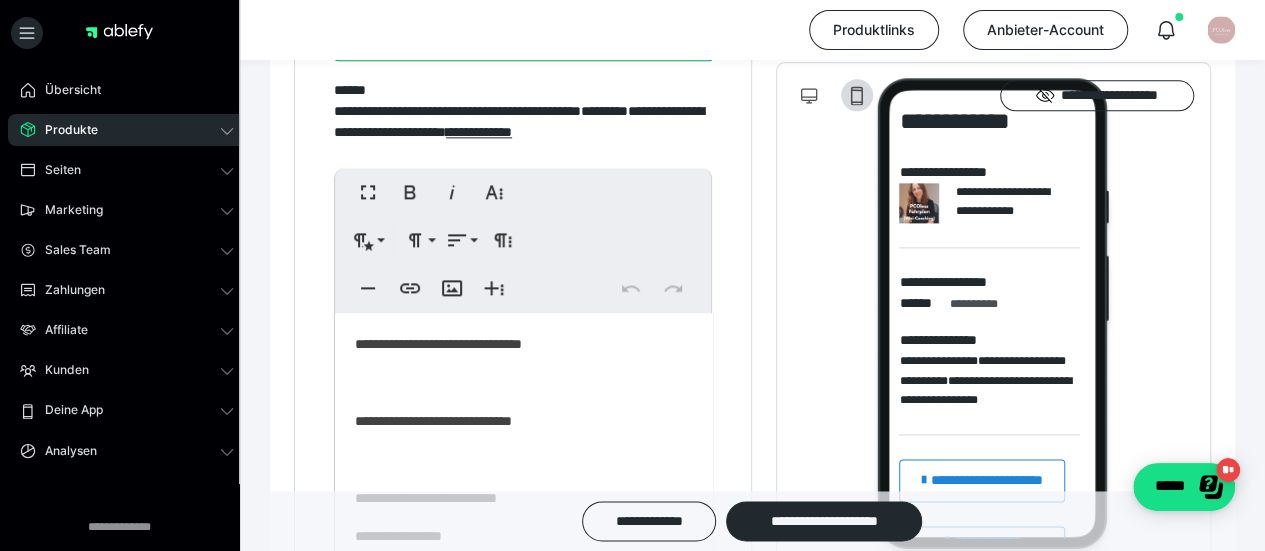 type on "**********" 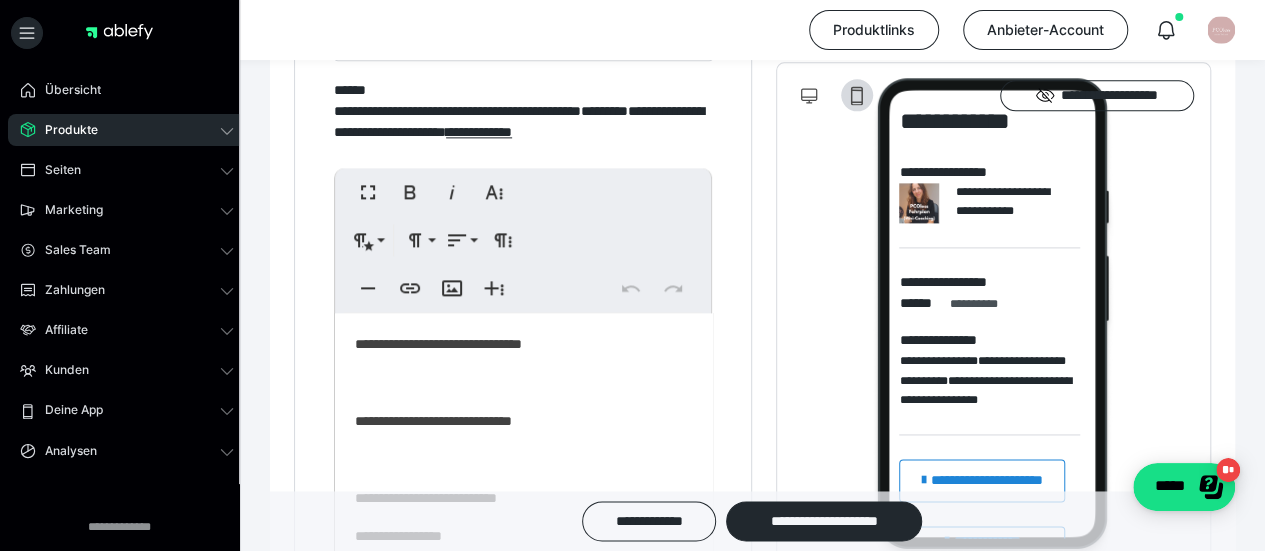 click on "**********" at bounding box center [516, 344] 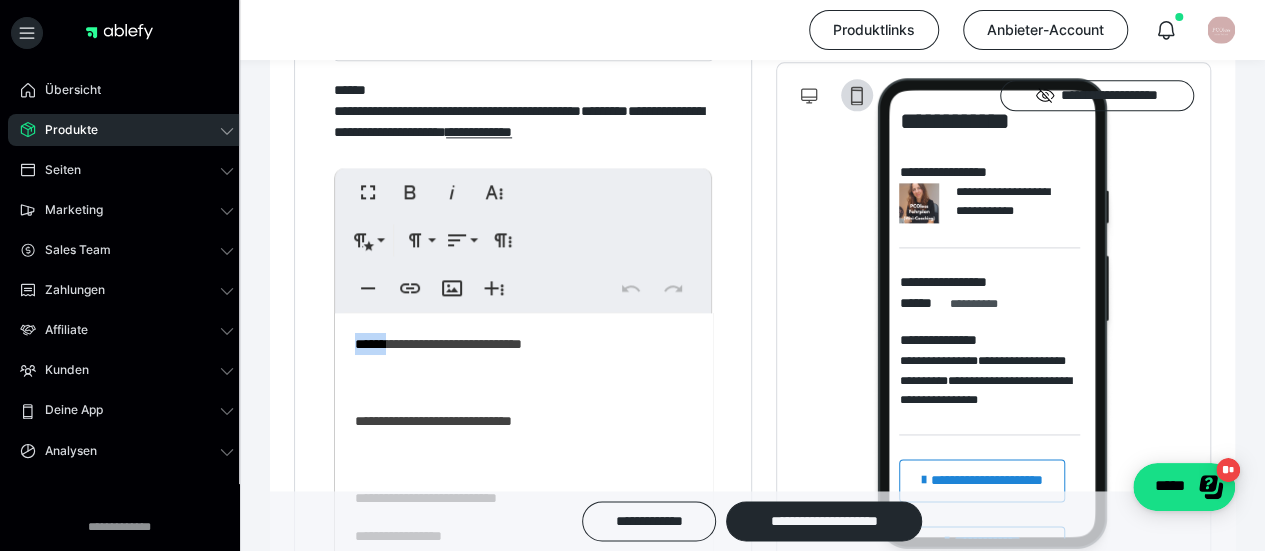 click on "**********" at bounding box center (516, 344) 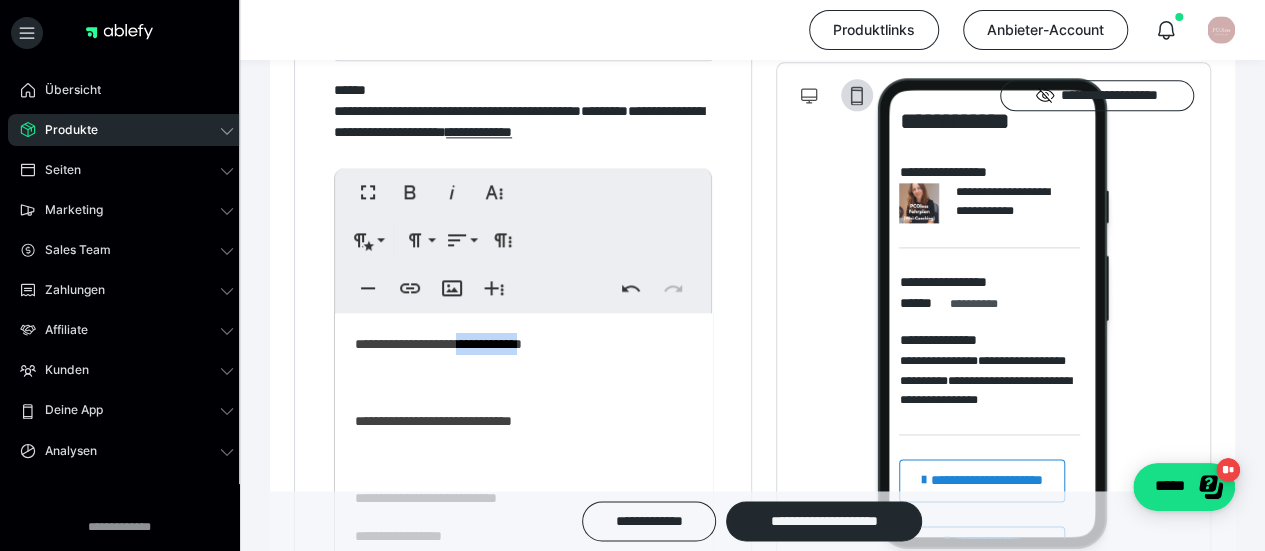 drag, startPoint x: 569, startPoint y: 358, endPoint x: 488, endPoint y: 361, distance: 81.055534 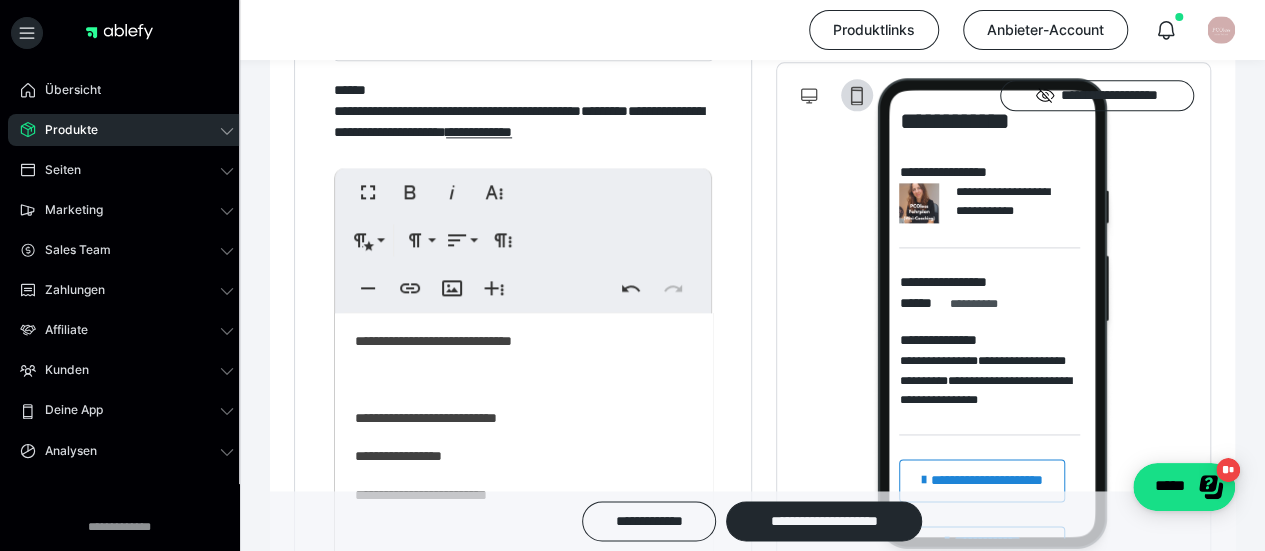 scroll, scrollTop: 70, scrollLeft: 0, axis: vertical 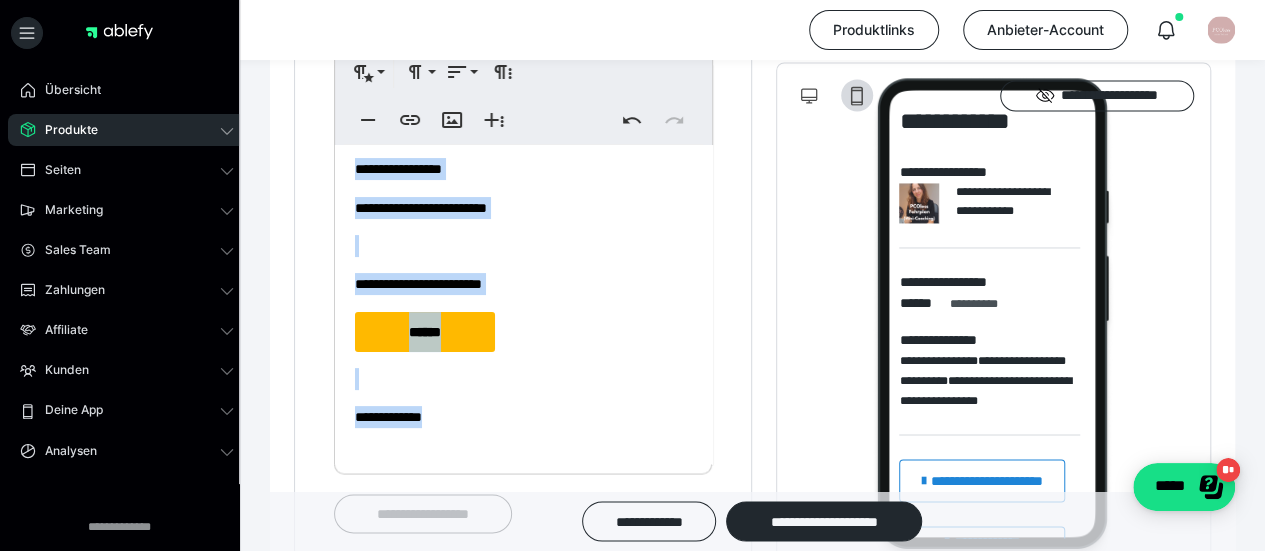 drag, startPoint x: 351, startPoint y: 407, endPoint x: 521, endPoint y: 467, distance: 180.27756 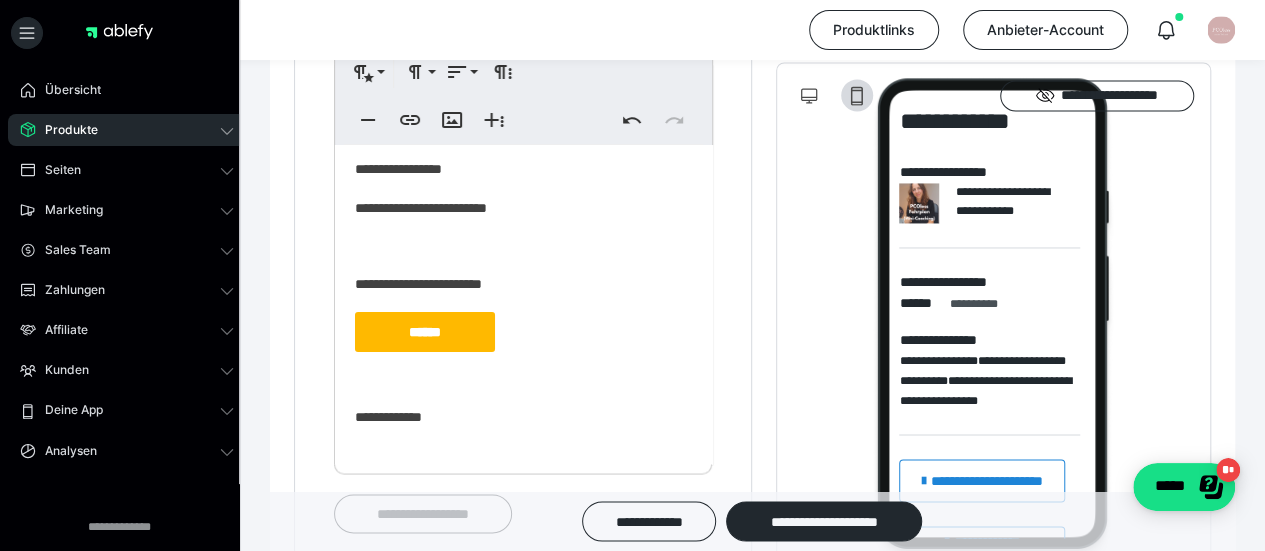 scroll, scrollTop: 789, scrollLeft: 0, axis: vertical 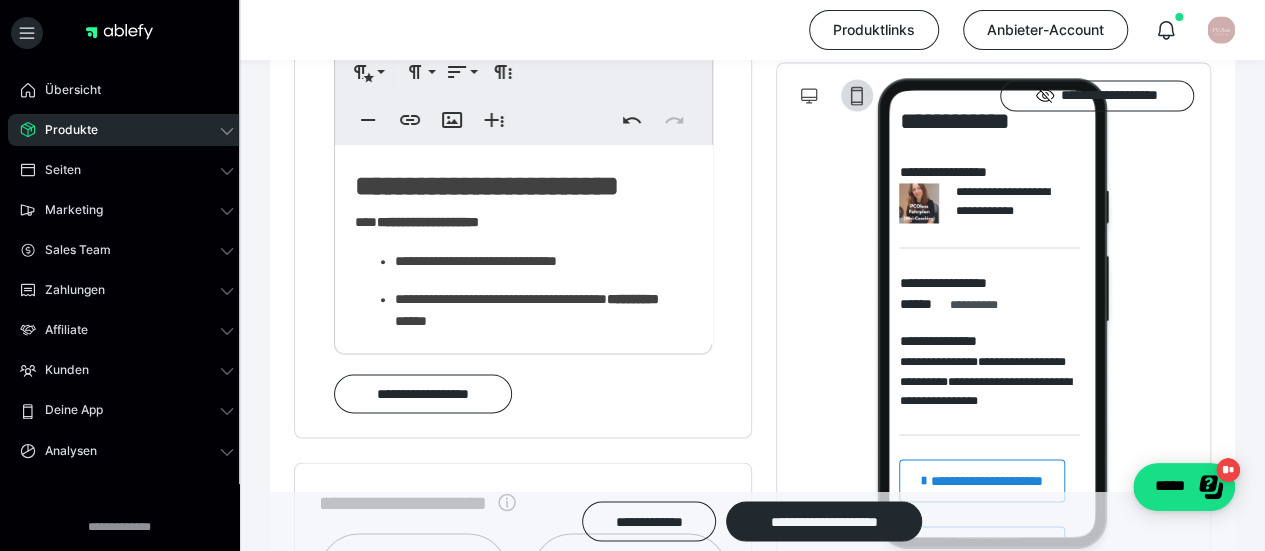 click on "**********" at bounding box center [523, 291] 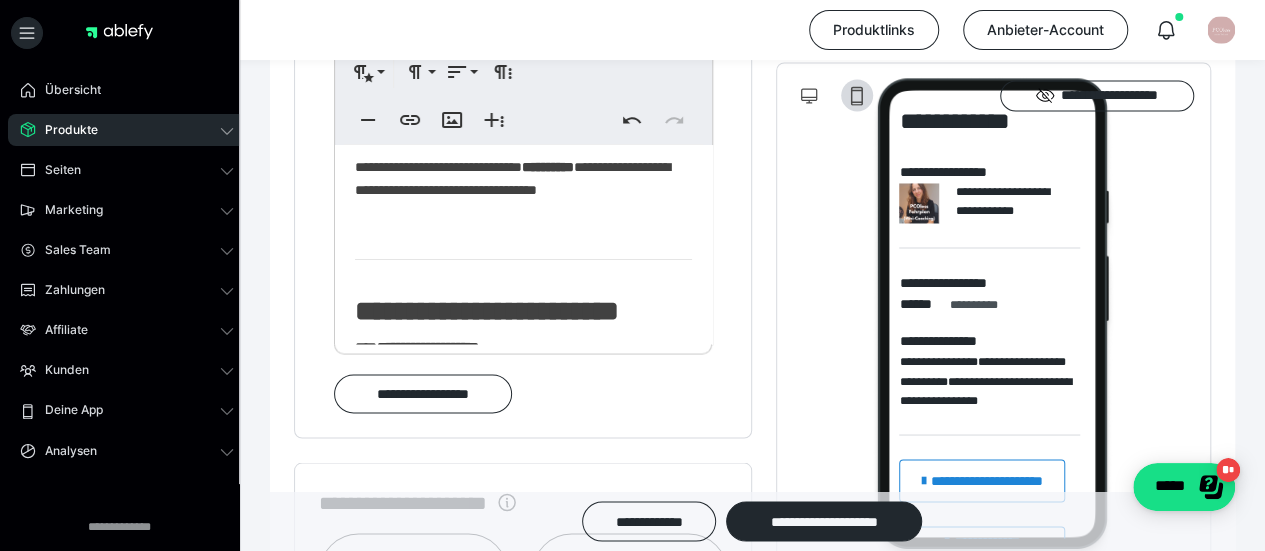 scroll, scrollTop: 0, scrollLeft: 0, axis: both 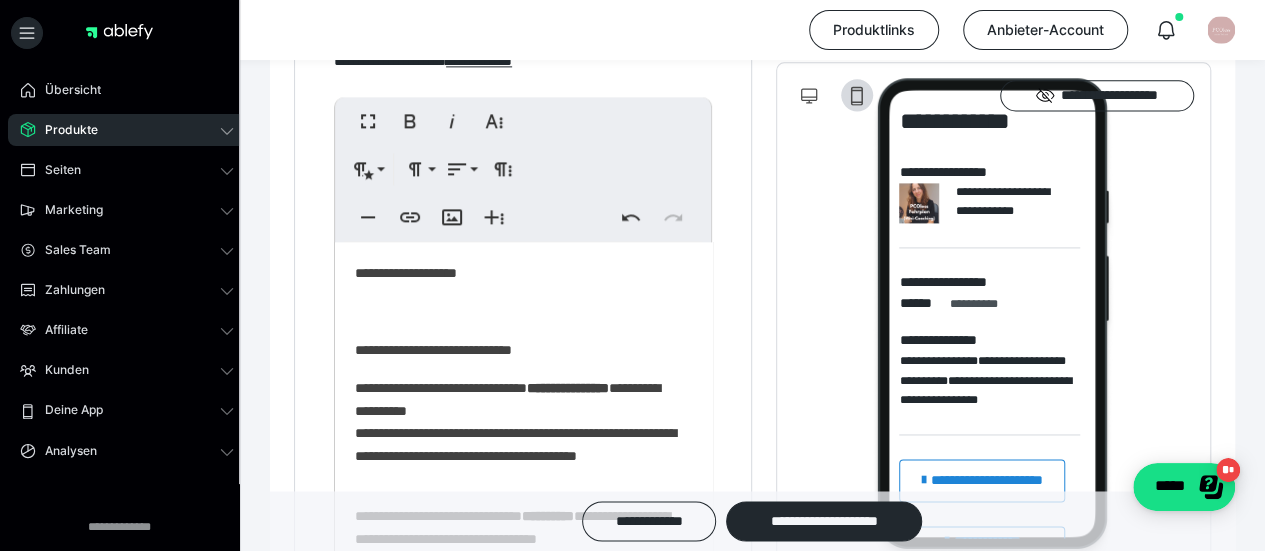 click on "[FIRST] [LAST] [STREET] [CITY] [STATE] [ZIP] [COUNTRY] [PHONE] [EMAIL] [SSN] [LICENSE] [CARD] [ADDRESS] [COORDINATES] [BIRTHDATE] [AGE]" at bounding box center [523, 854] 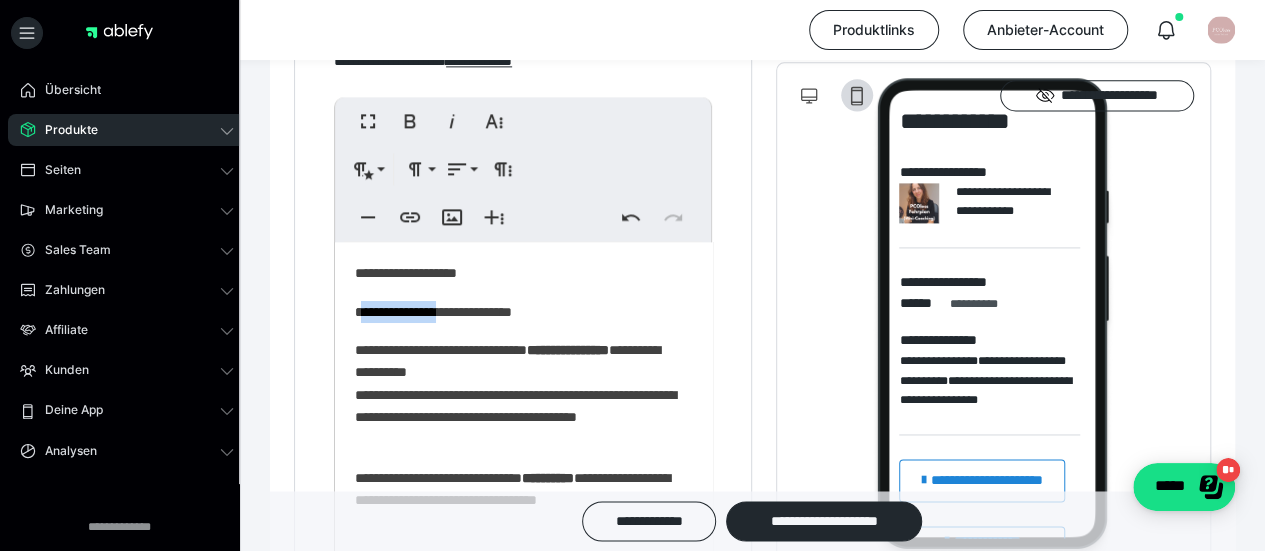 drag, startPoint x: 360, startPoint y: 321, endPoint x: 457, endPoint y: 329, distance: 97.32934 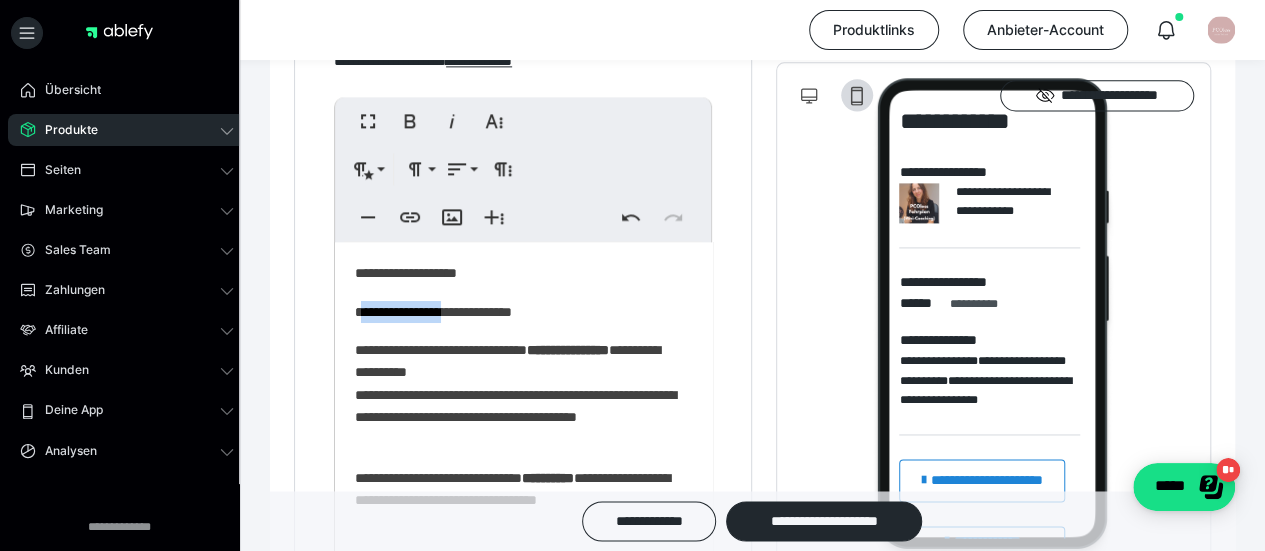 click on "**********" at bounding box center [516, 312] 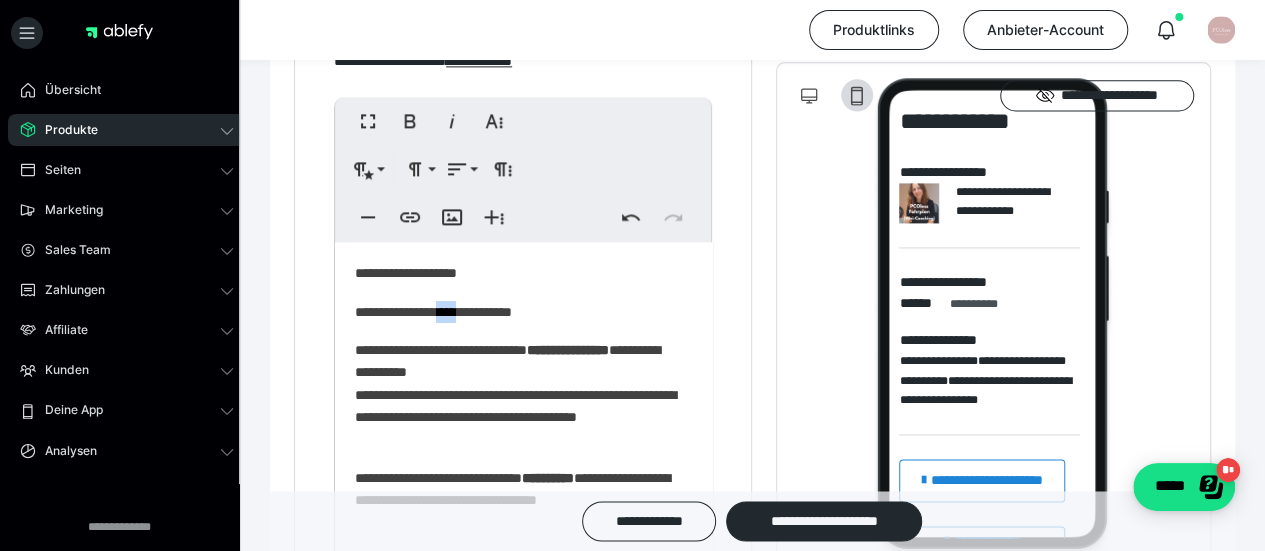 click on "**********" at bounding box center (516, 312) 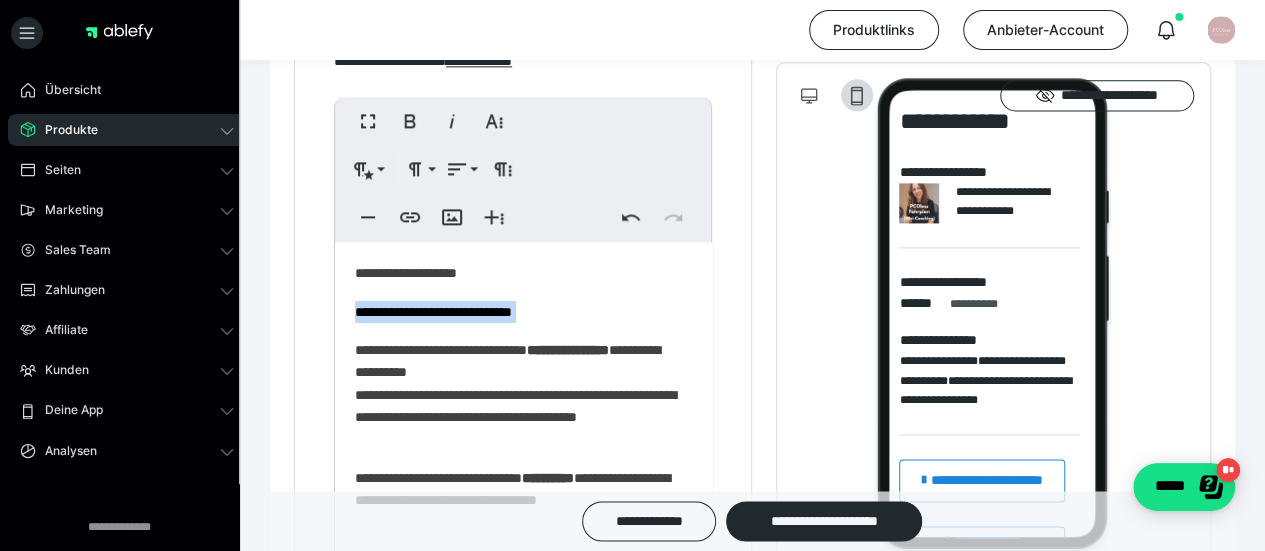 click on "**********" at bounding box center [516, 312] 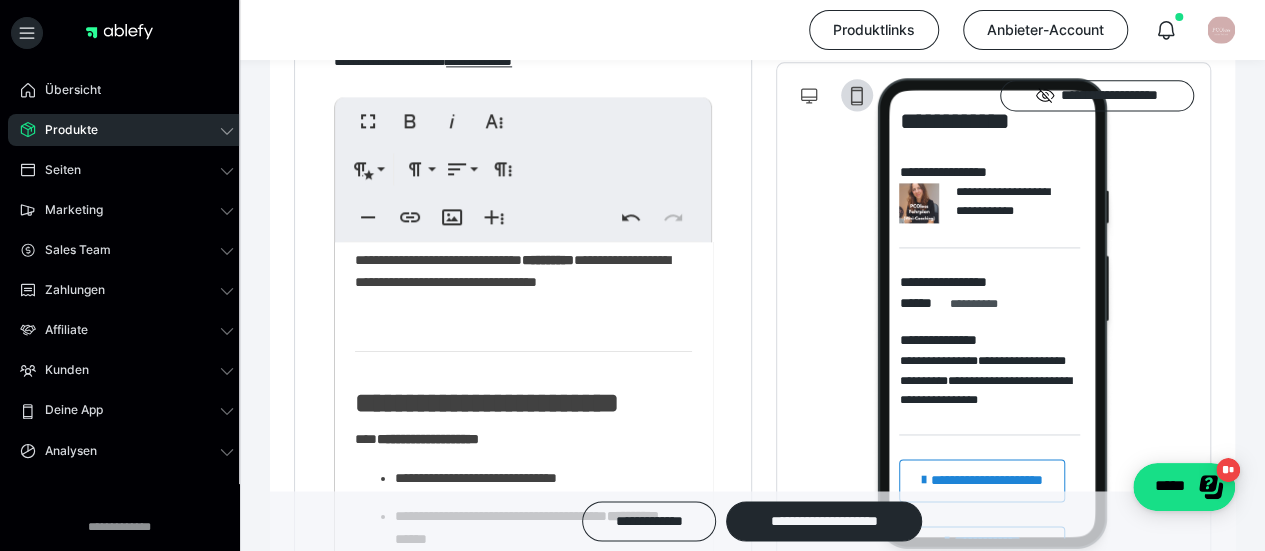 scroll, scrollTop: 183, scrollLeft: 0, axis: vertical 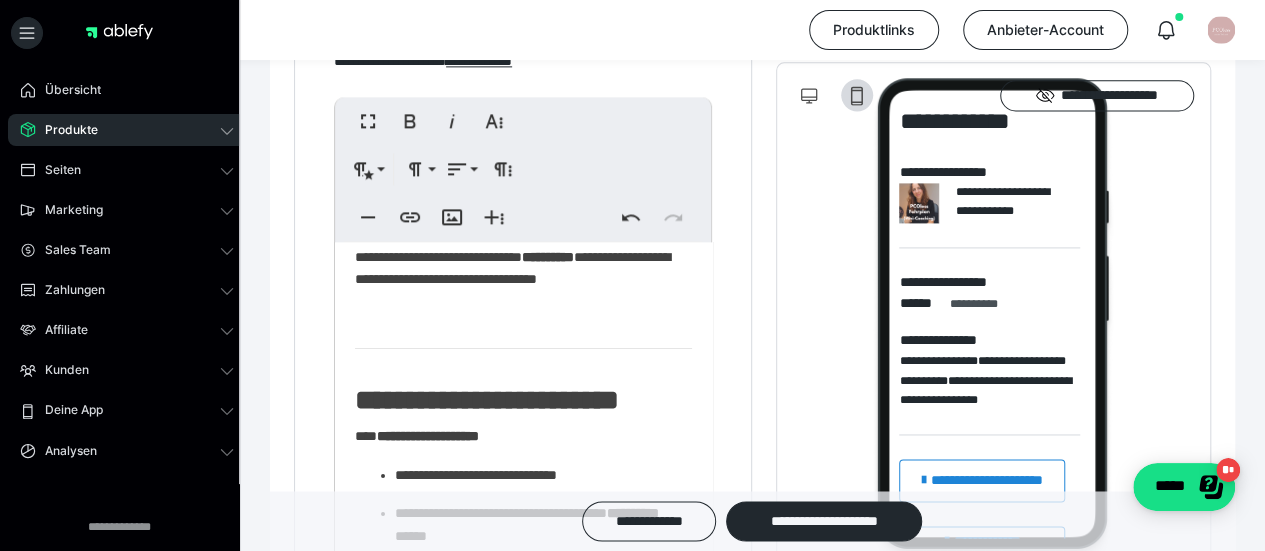 click on "**********" at bounding box center (487, 400) 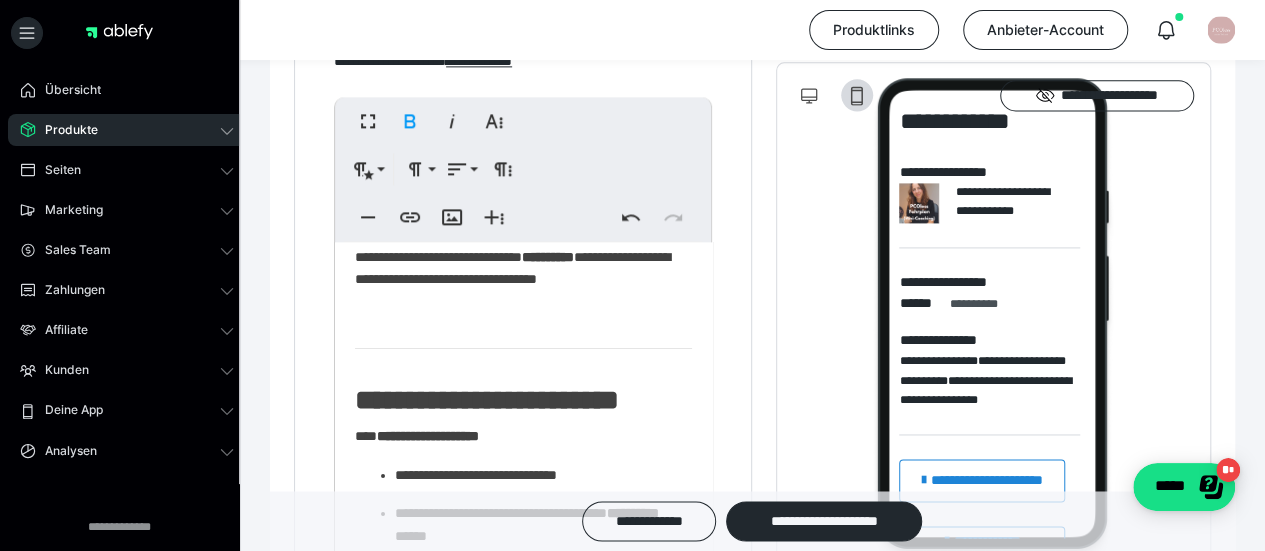 click on "**********" at bounding box center (516, 279) 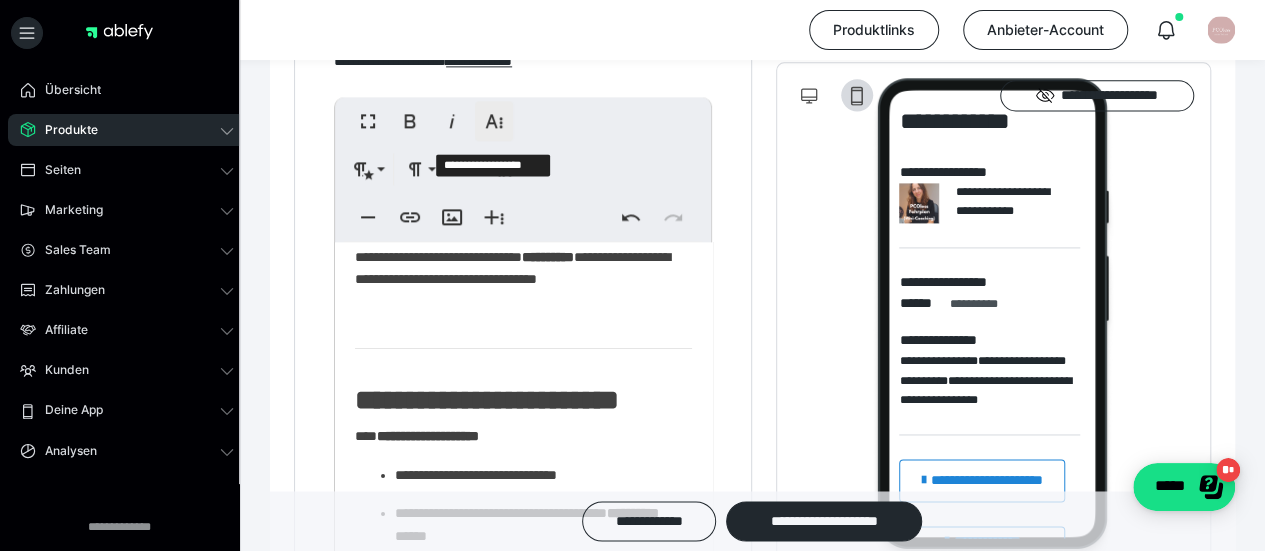 click 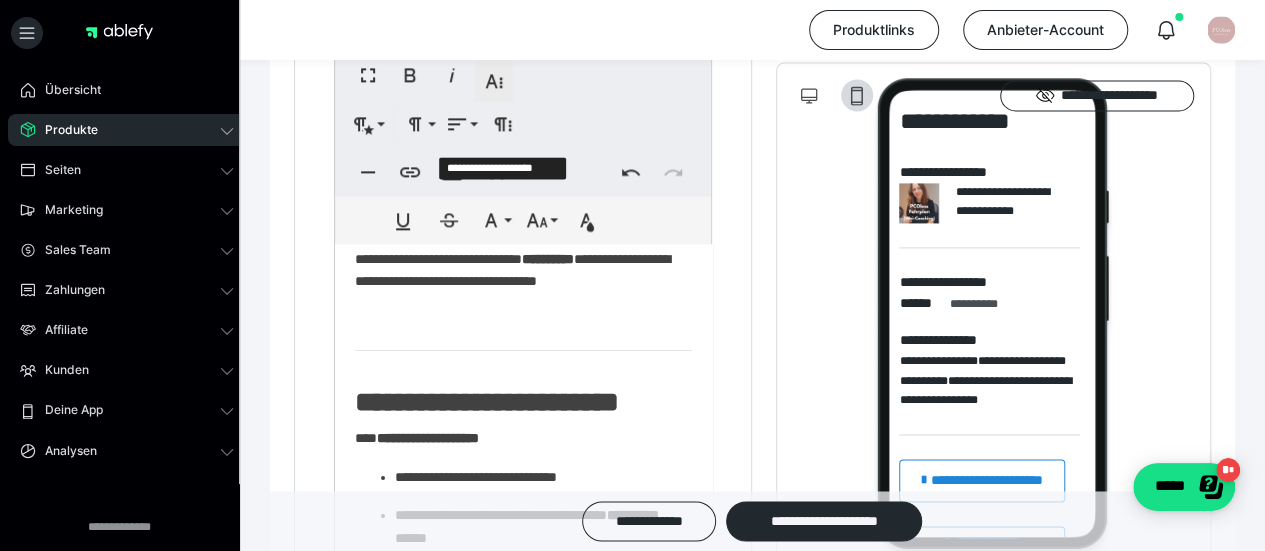 scroll, scrollTop: 1373, scrollLeft: 0, axis: vertical 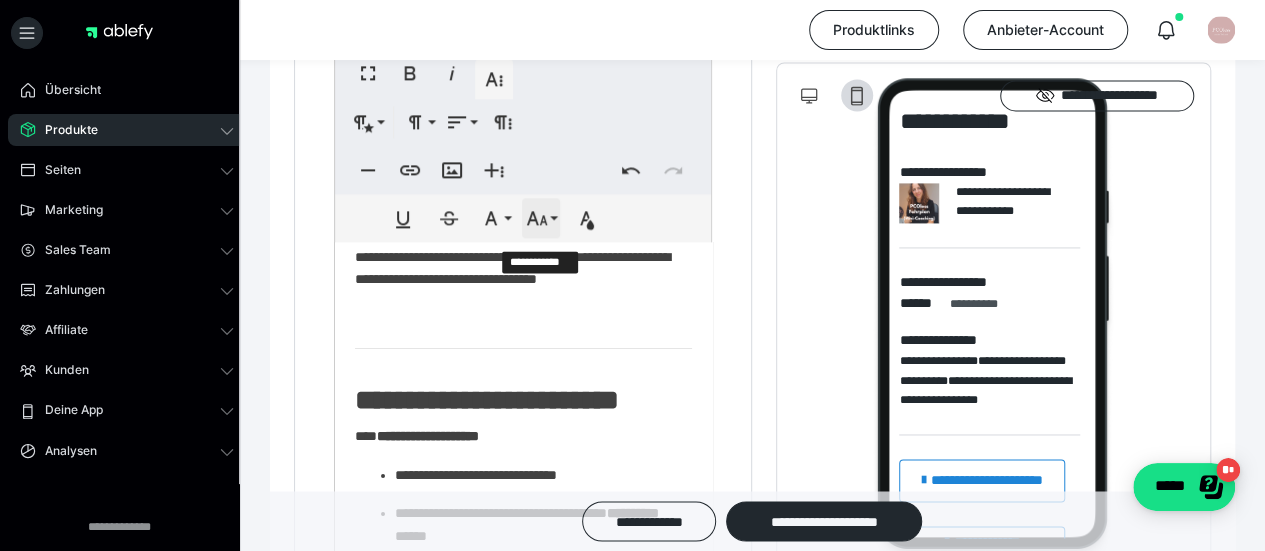 click 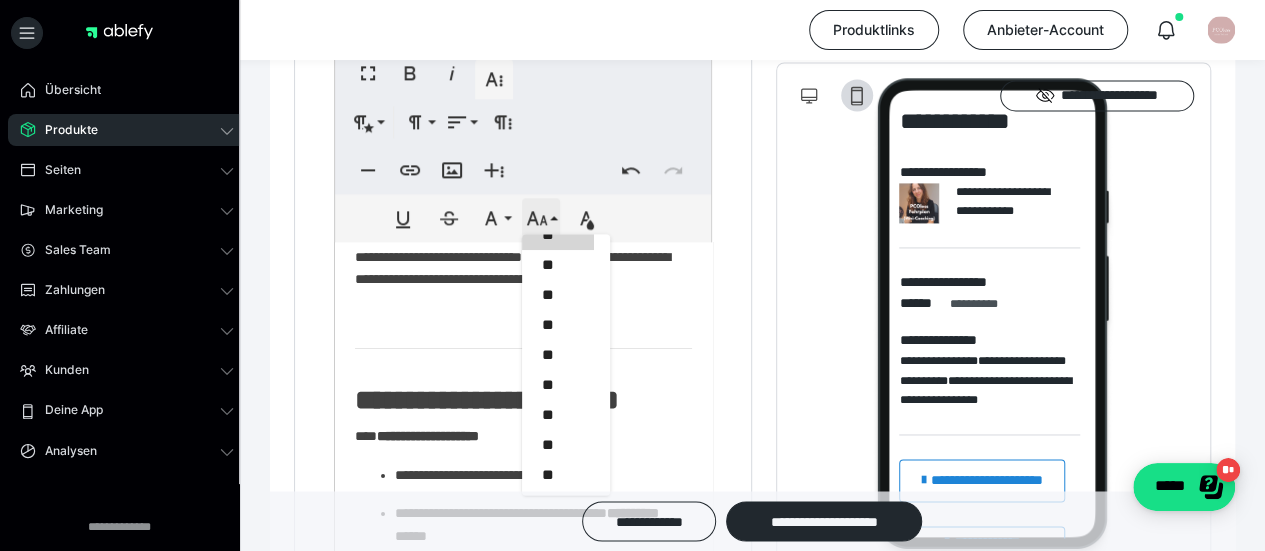 scroll, scrollTop: 160, scrollLeft: 0, axis: vertical 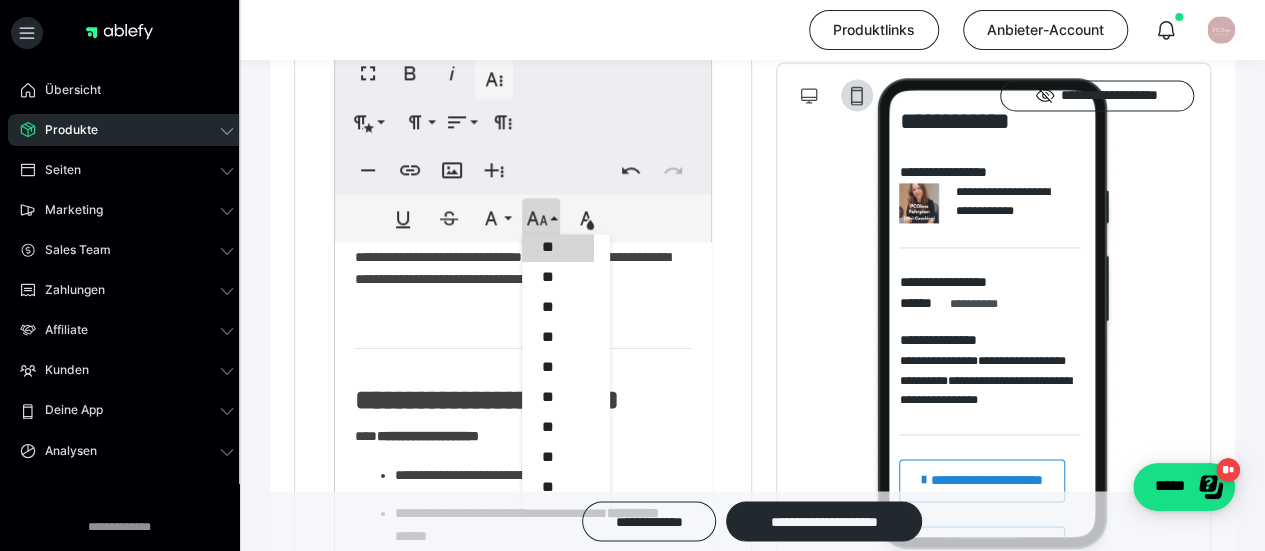 click on "**********" at bounding box center (516, 279) 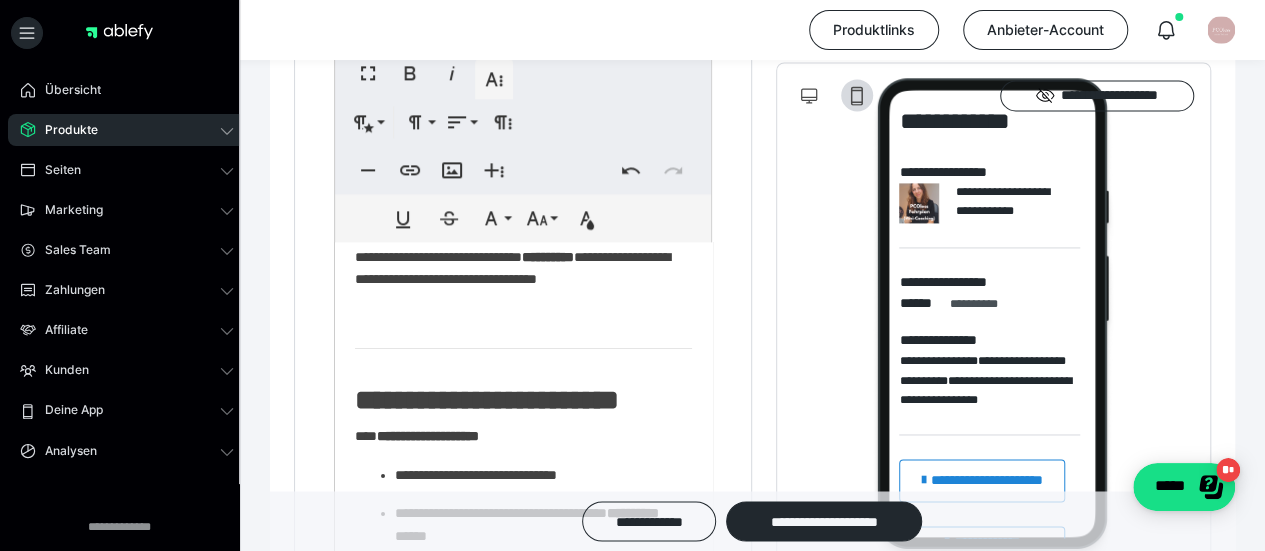 click on "**********" at bounding box center (487, 400) 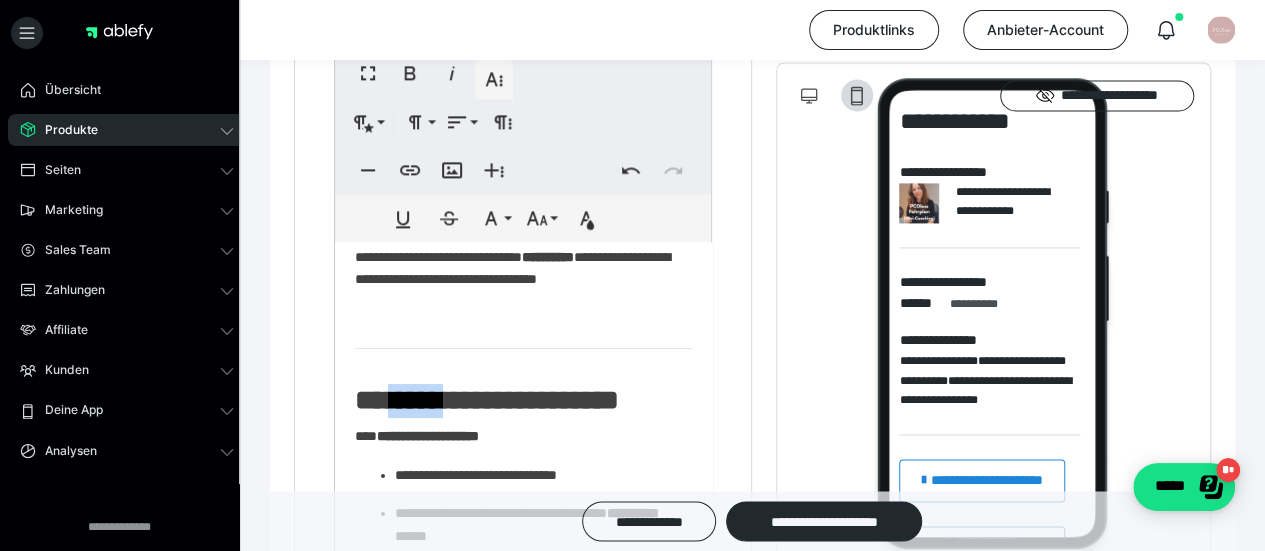 click on "**********" at bounding box center [487, 400] 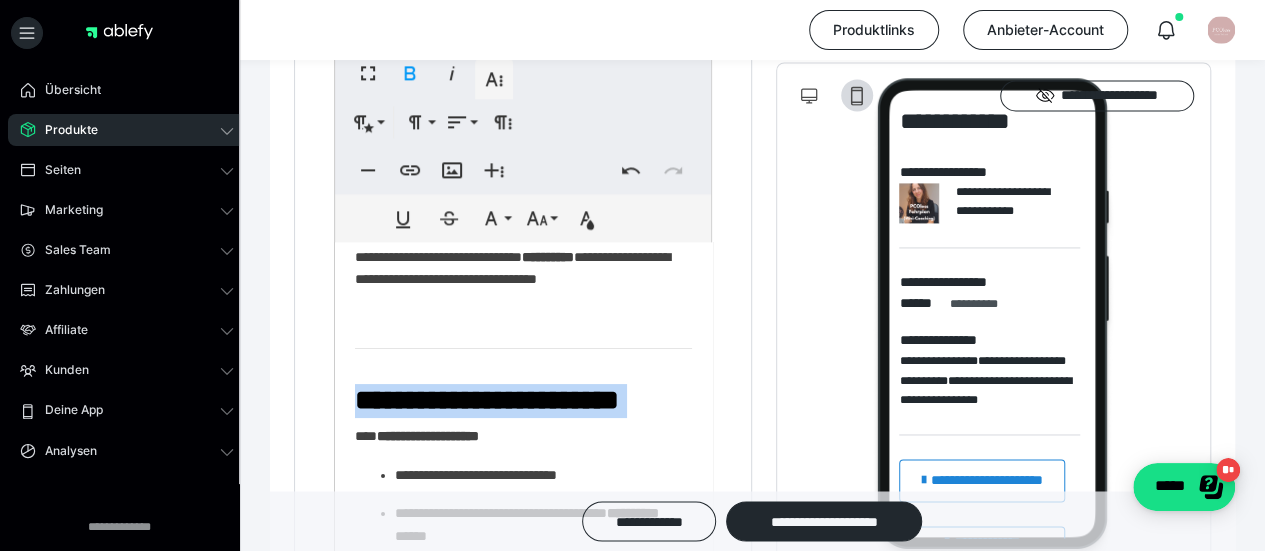 click on "**********" at bounding box center (487, 400) 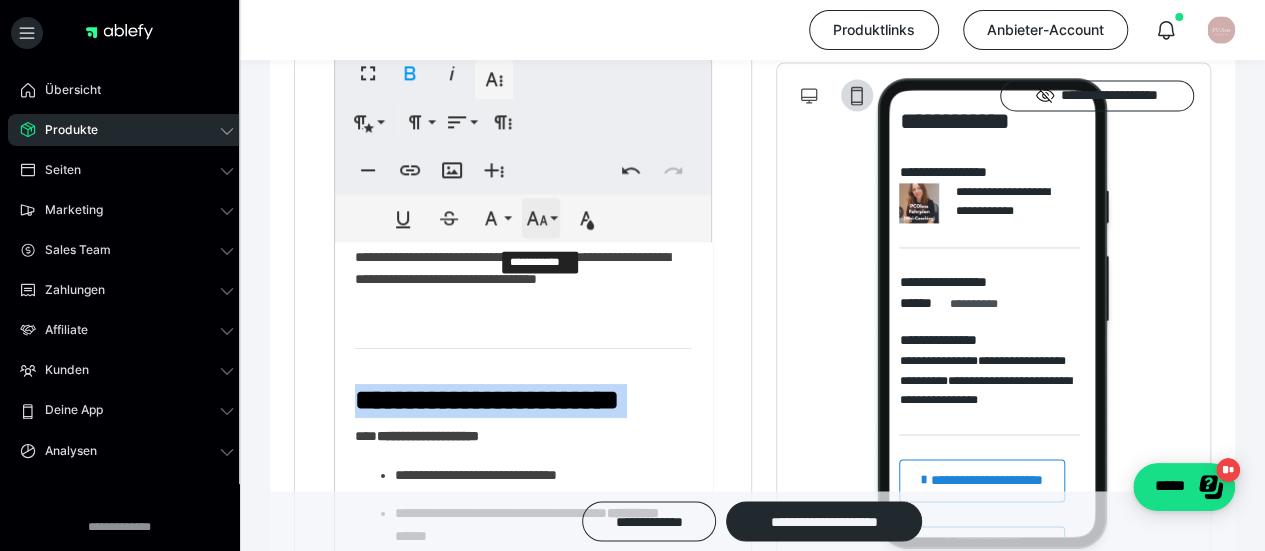 click 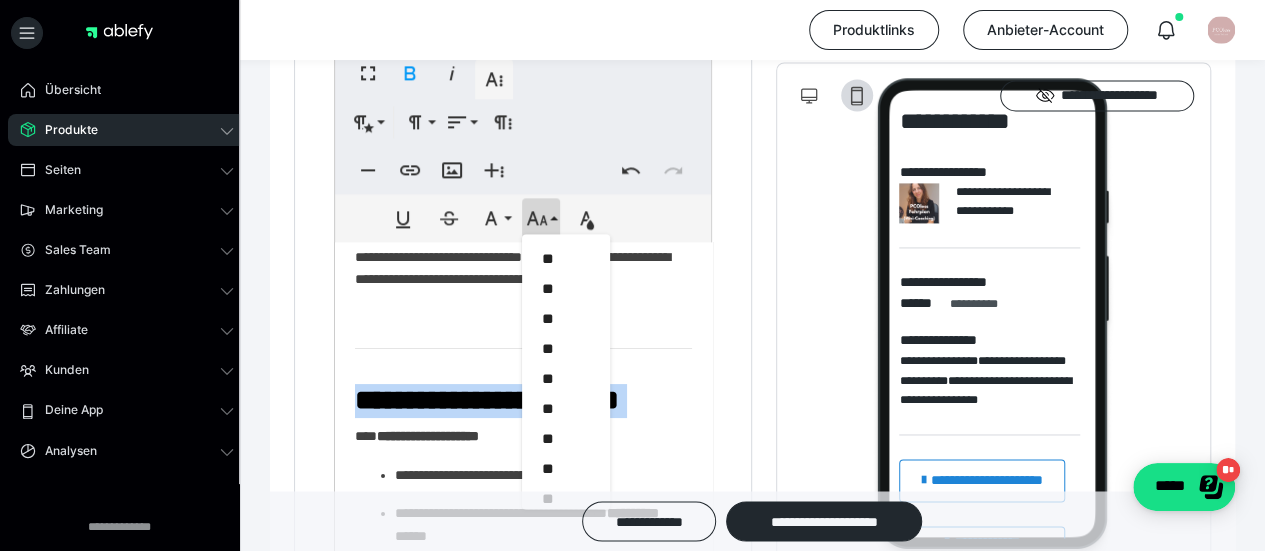 scroll, scrollTop: 117, scrollLeft: 0, axis: vertical 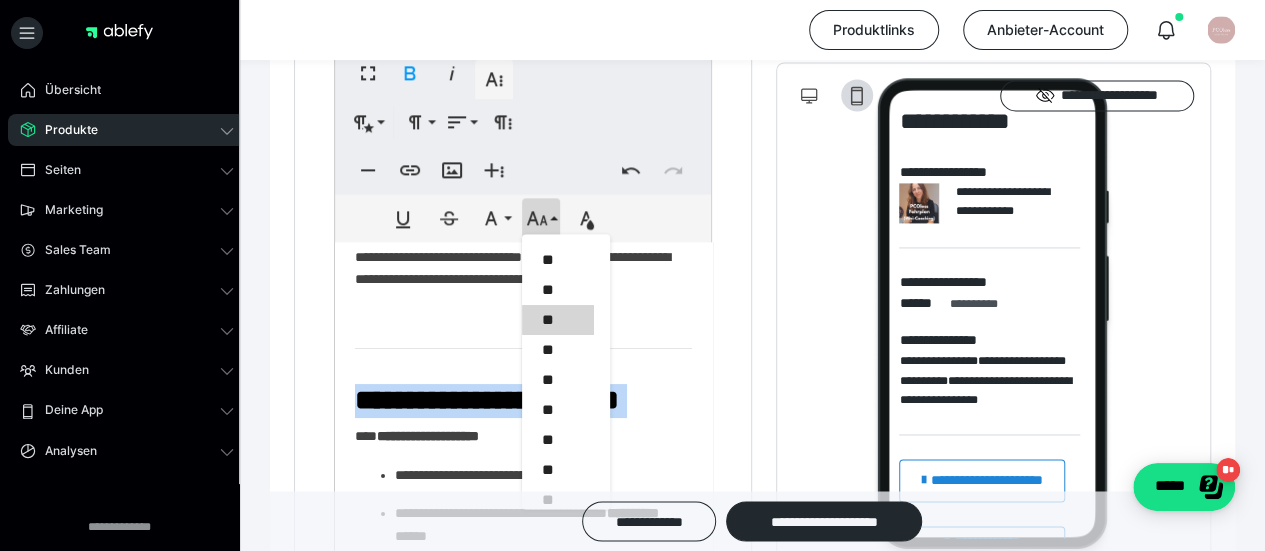 click on "**" at bounding box center [558, 320] 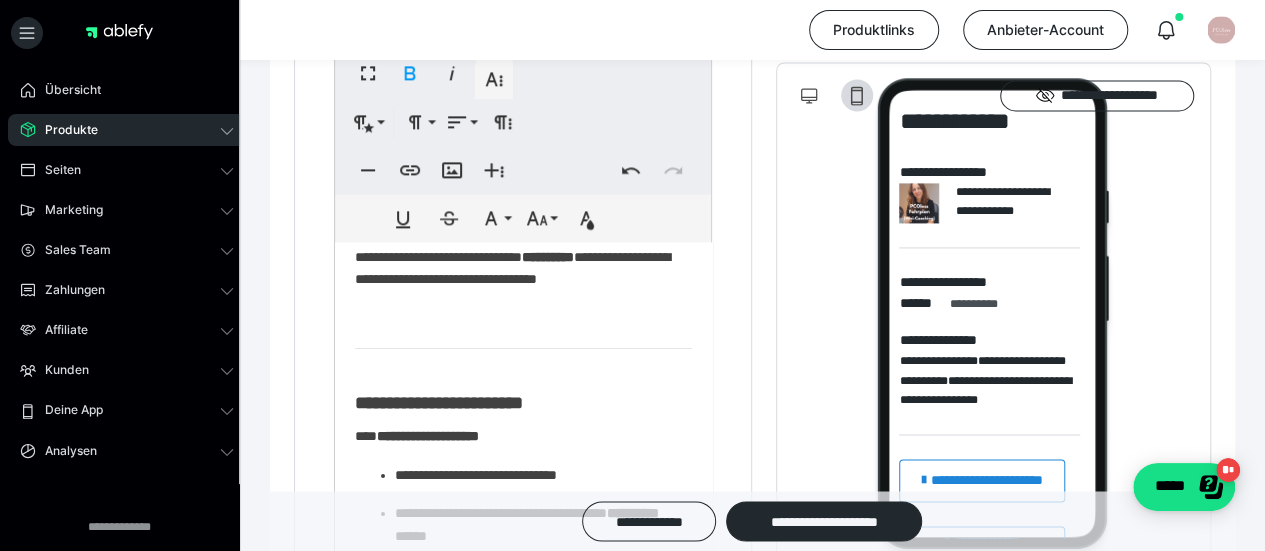 click on "**********" at bounding box center [516, 436] 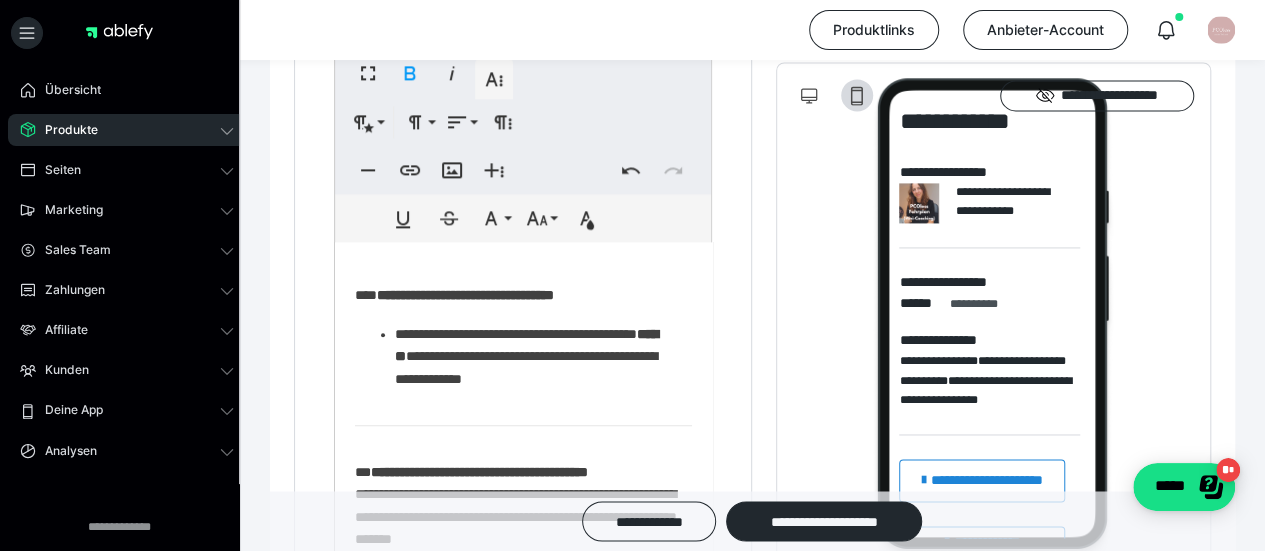 scroll, scrollTop: 748, scrollLeft: 0, axis: vertical 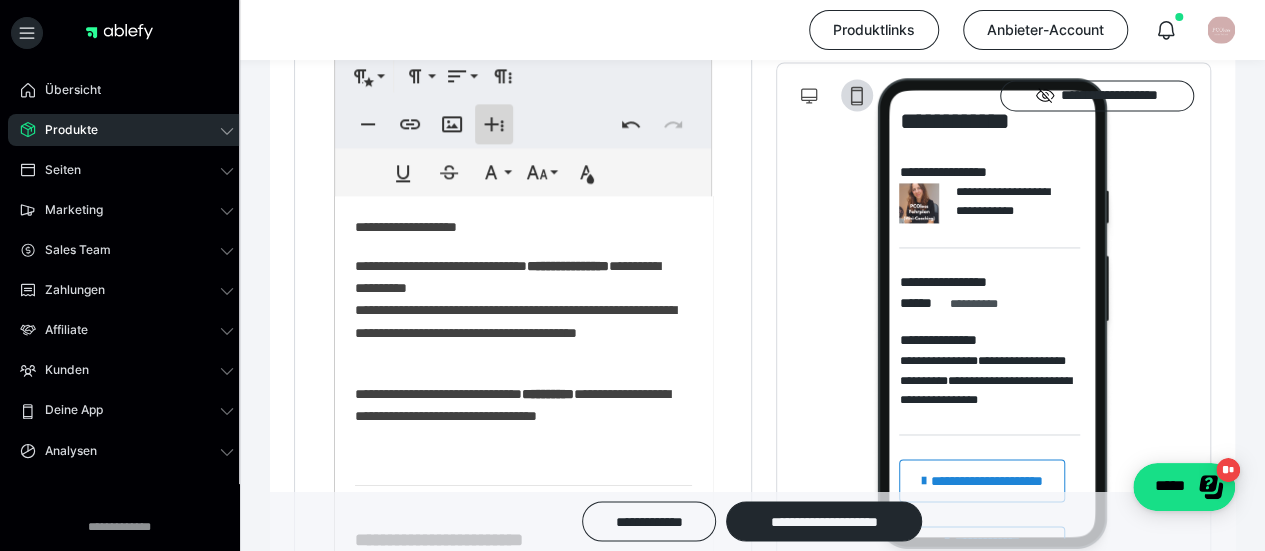 click 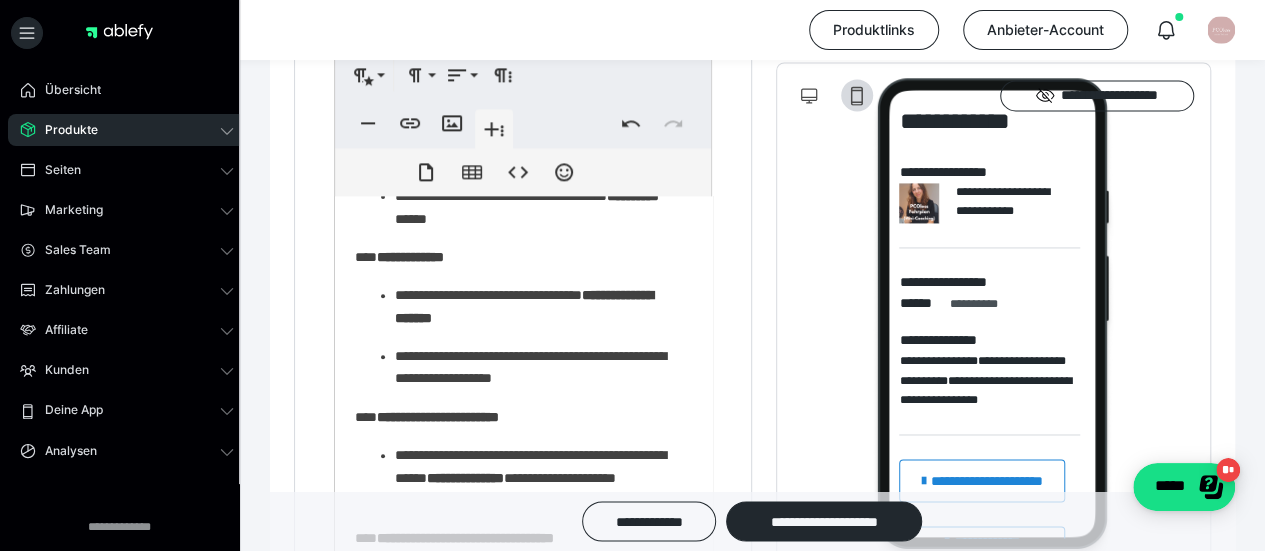 scroll, scrollTop: 469, scrollLeft: 0, axis: vertical 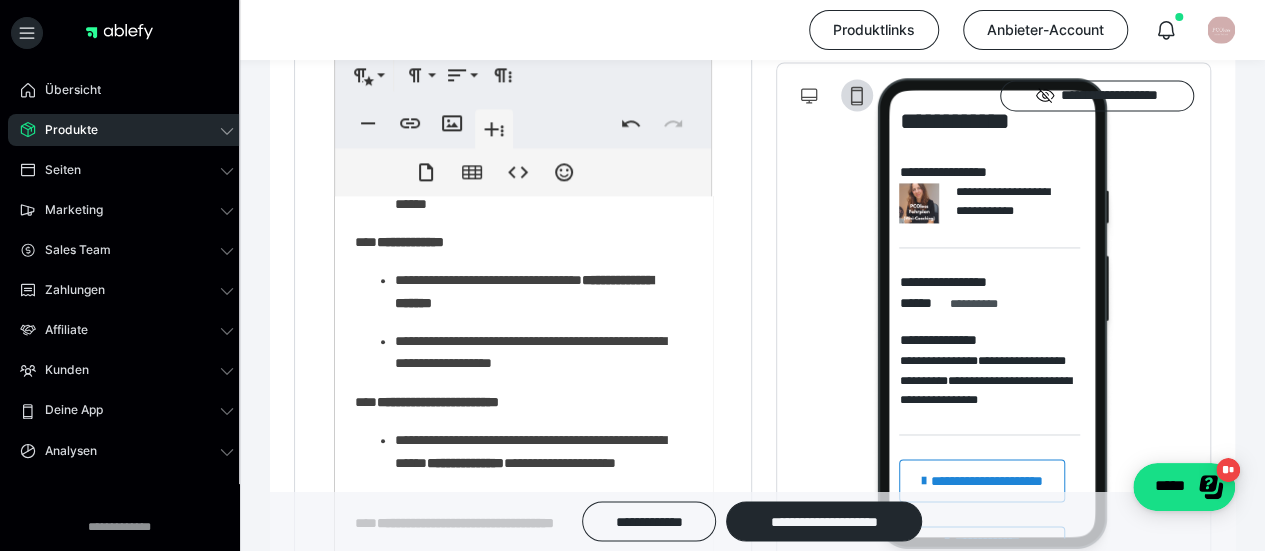 click on "**********" at bounding box center [536, 291] 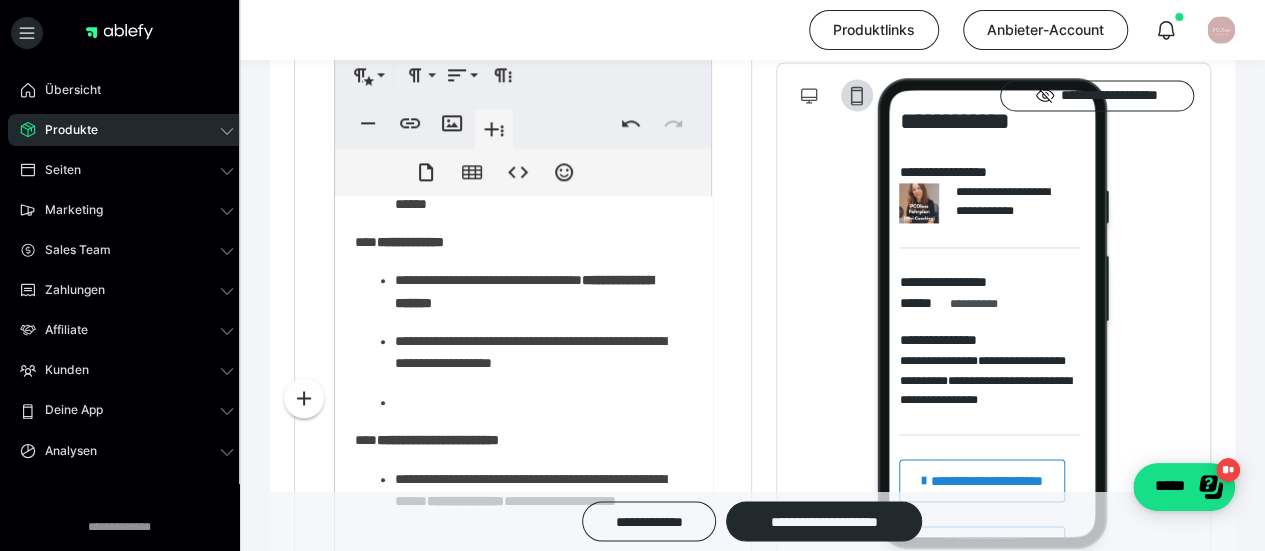 type 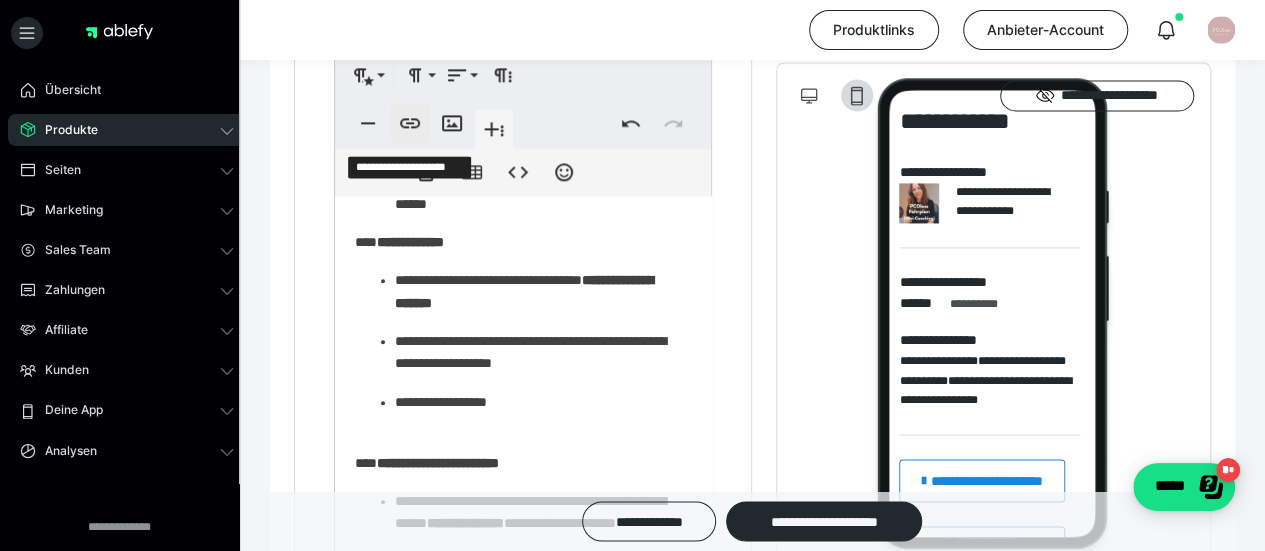 click 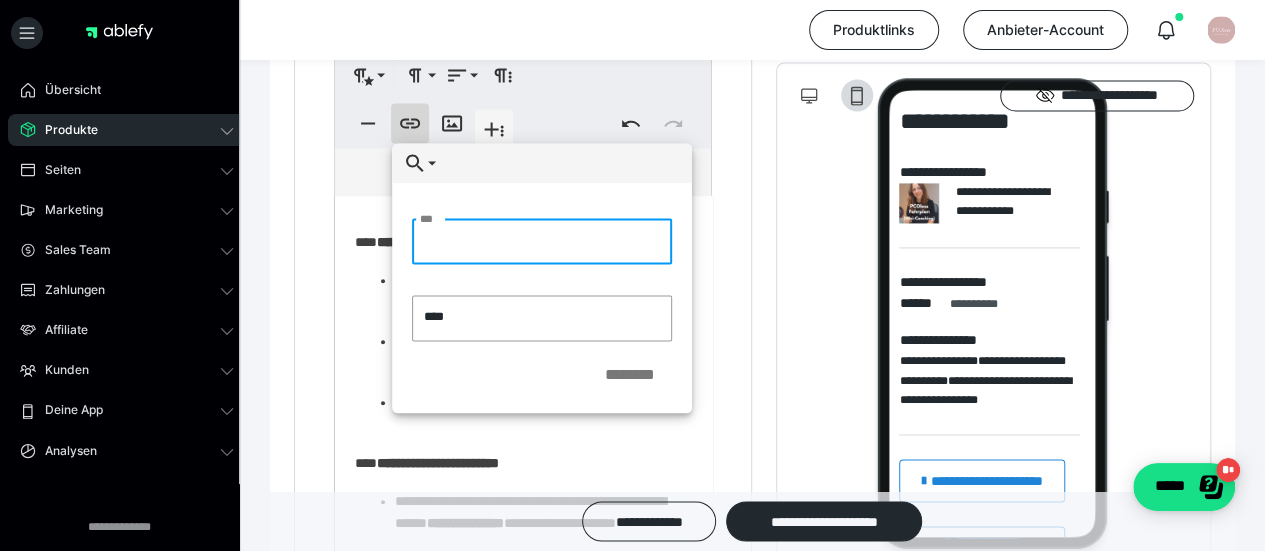 paste on "**********" 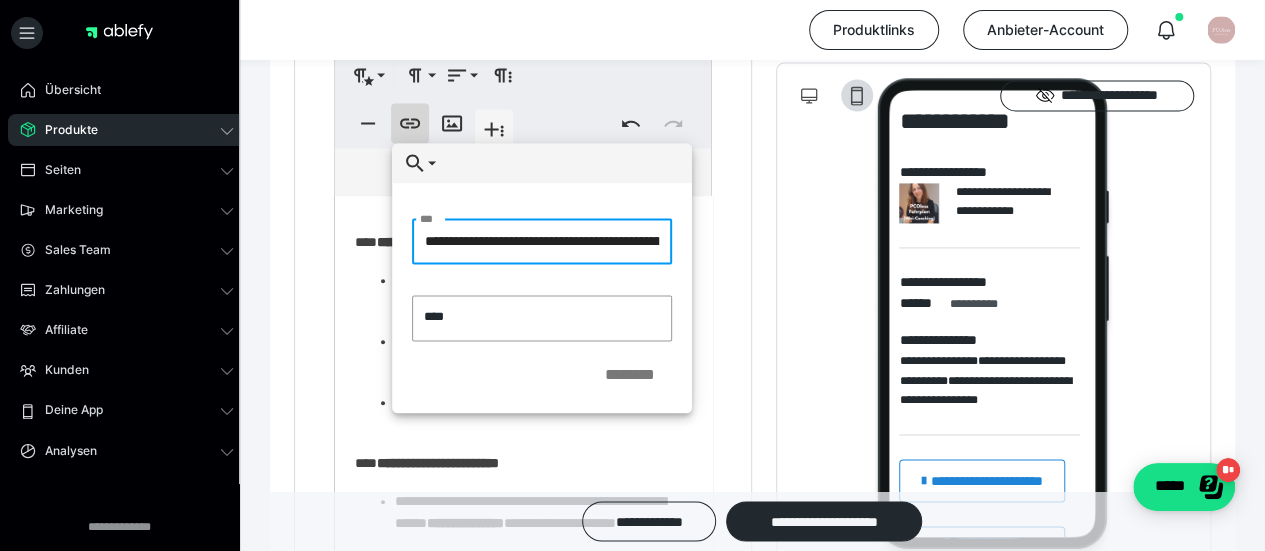 scroll, scrollTop: 0, scrollLeft: 158, axis: horizontal 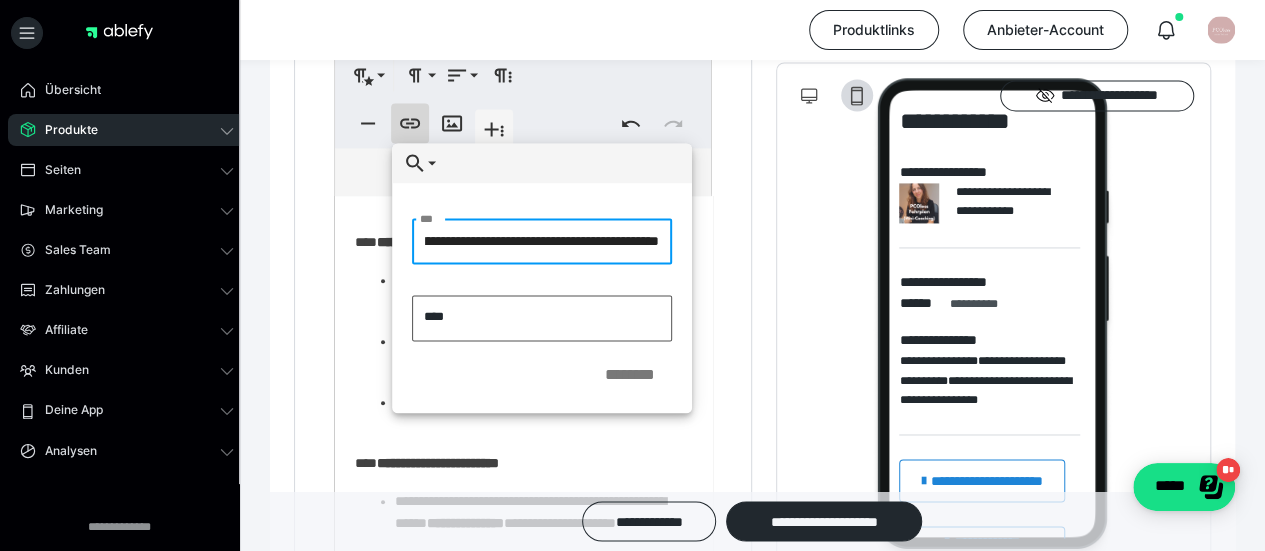type on "**********" 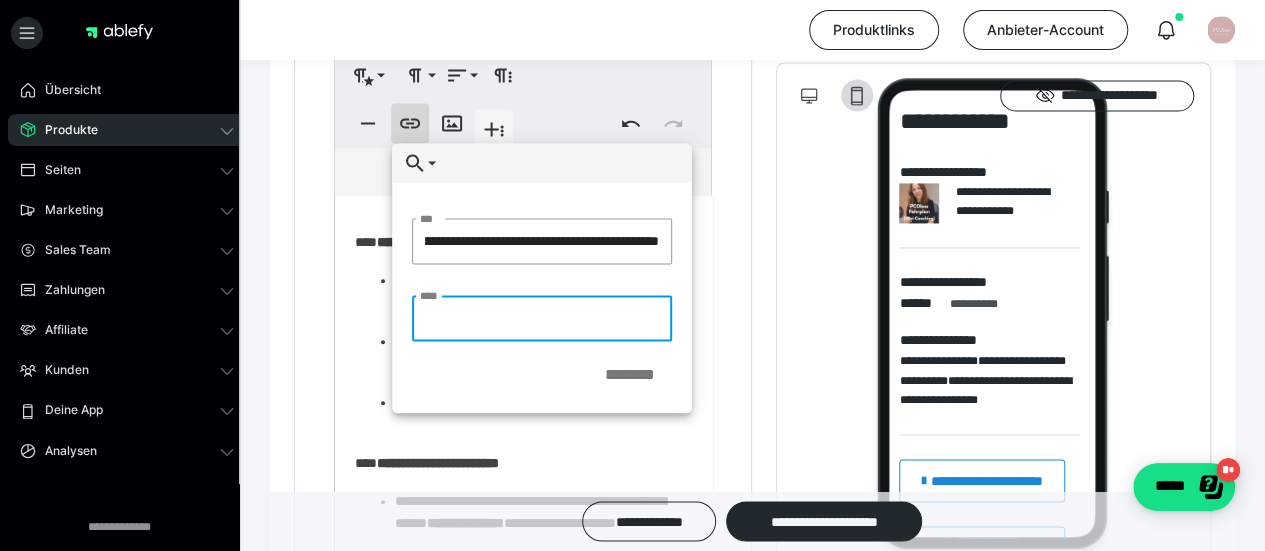 scroll, scrollTop: 0, scrollLeft: 0, axis: both 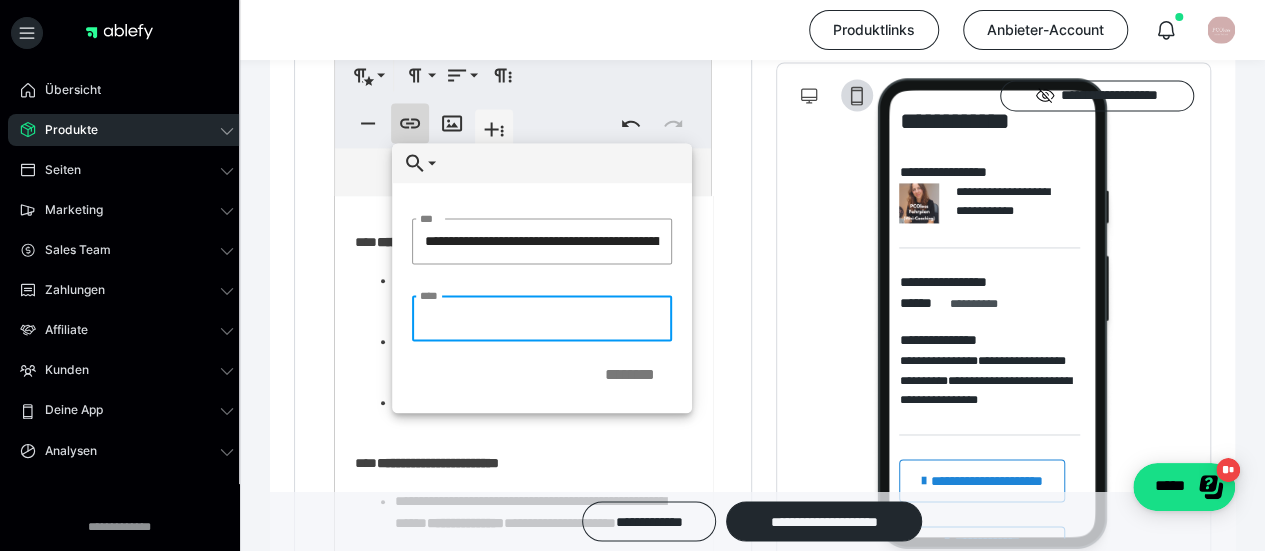 click on "****" at bounding box center [542, 318] 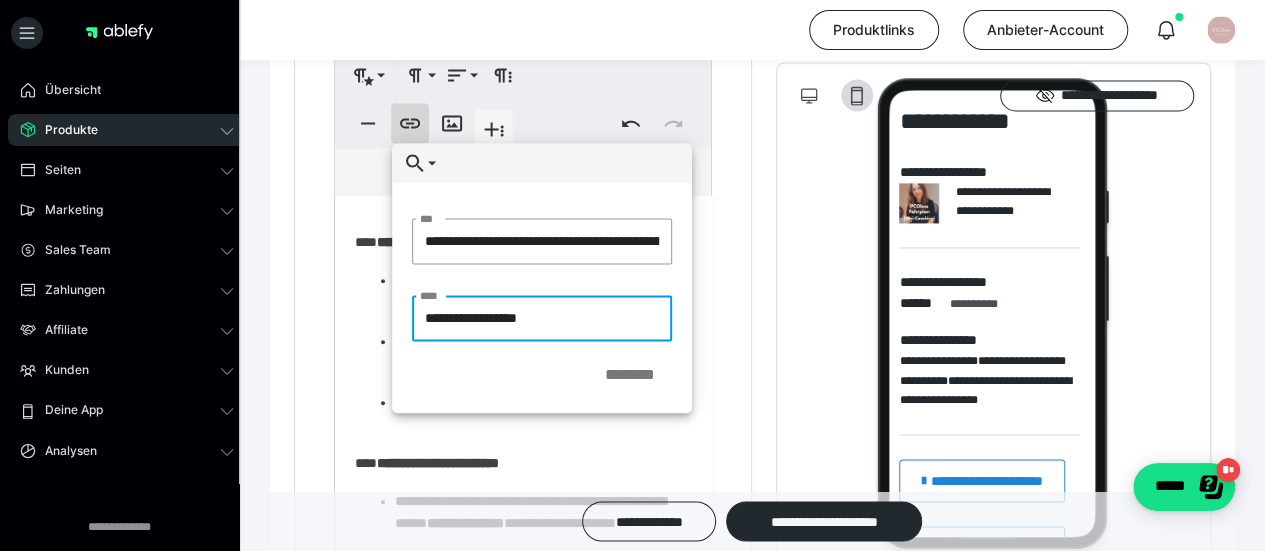 click on "**********" at bounding box center [542, 318] 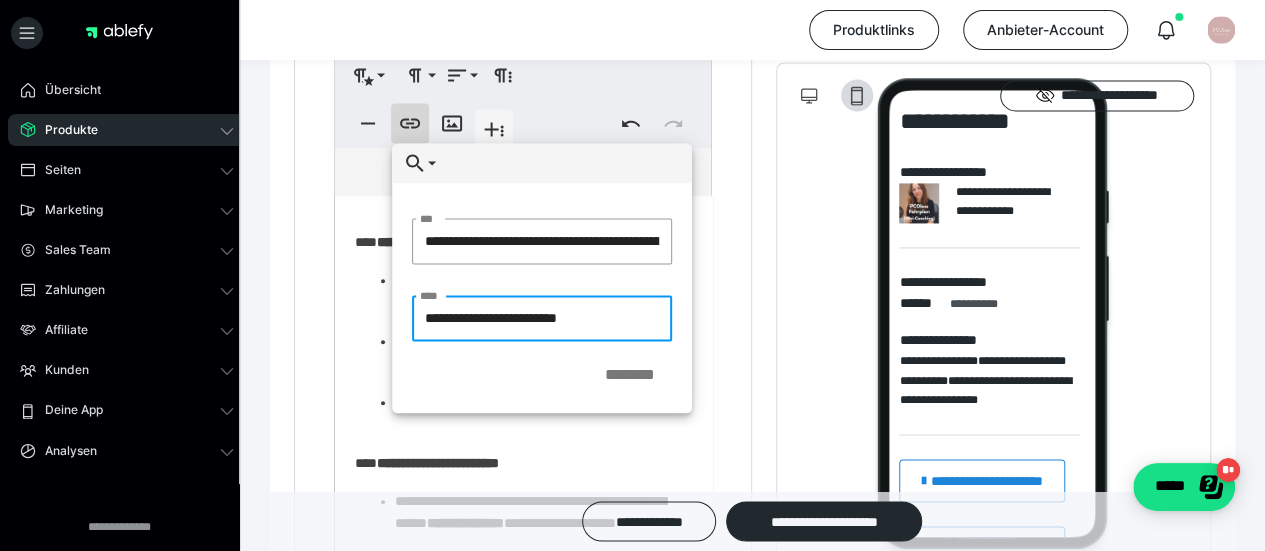 type on "**********" 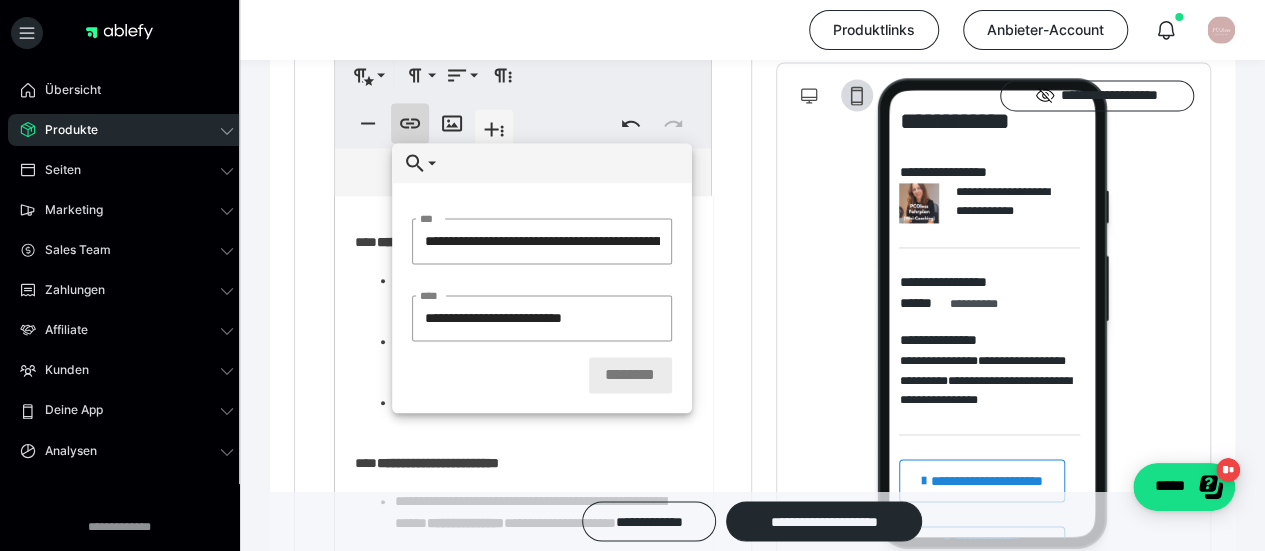 click on "********" at bounding box center (630, 375) 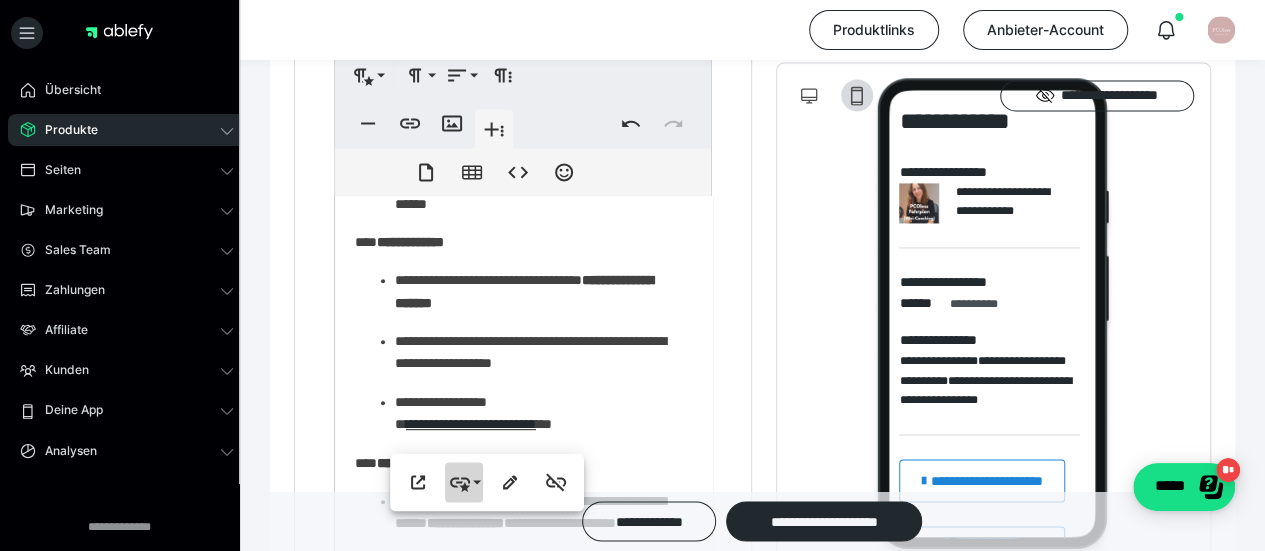 click 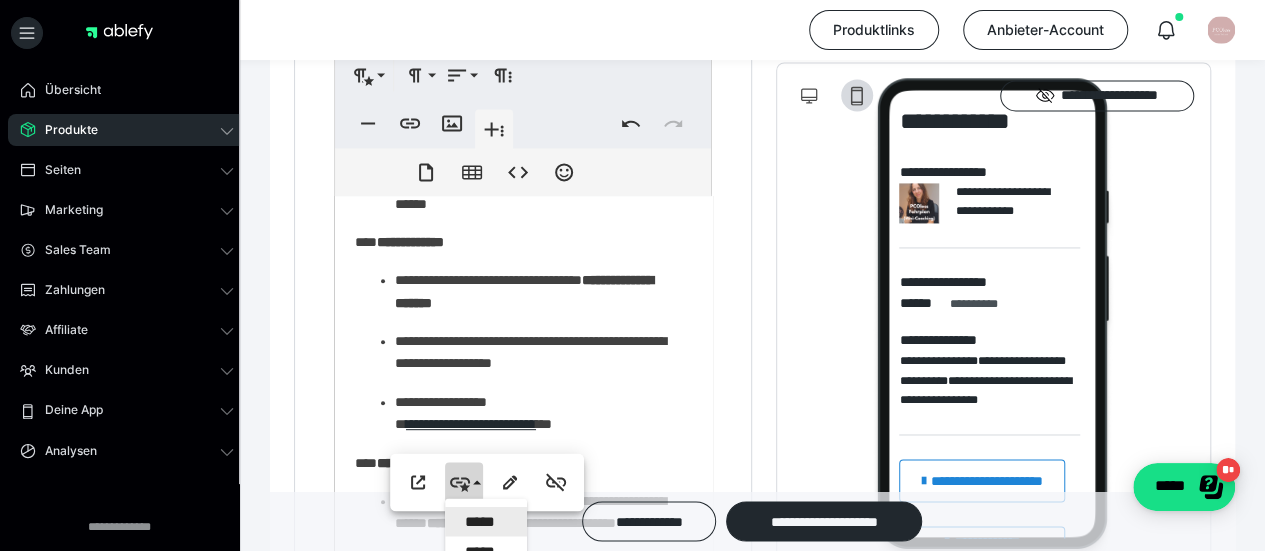 click on "*****" at bounding box center (486, 521) 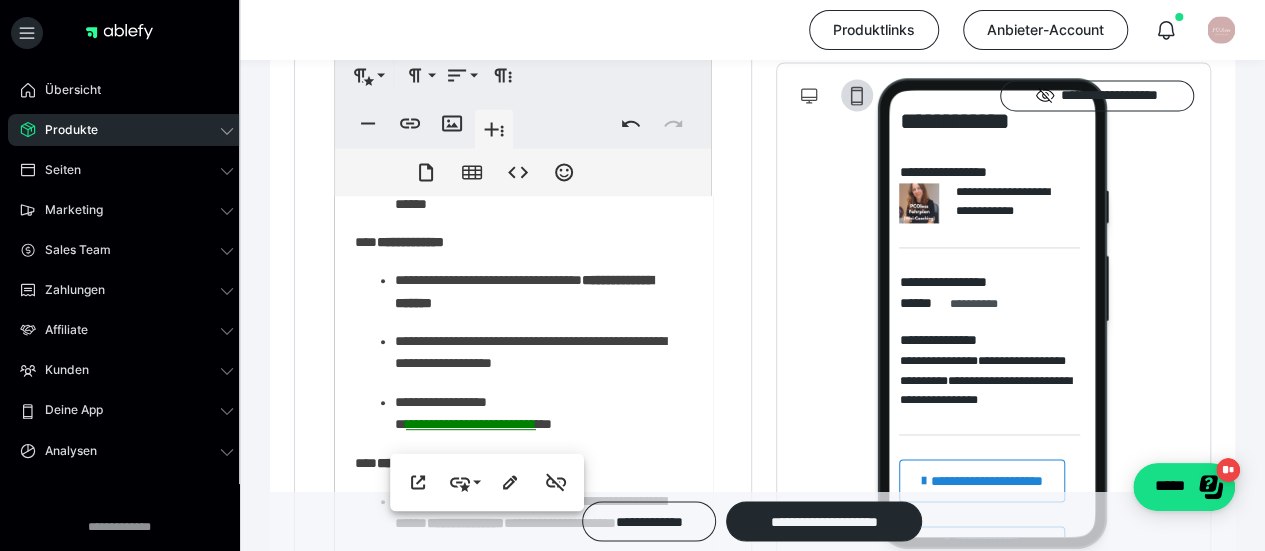 click on "**********" at bounding box center [536, 413] 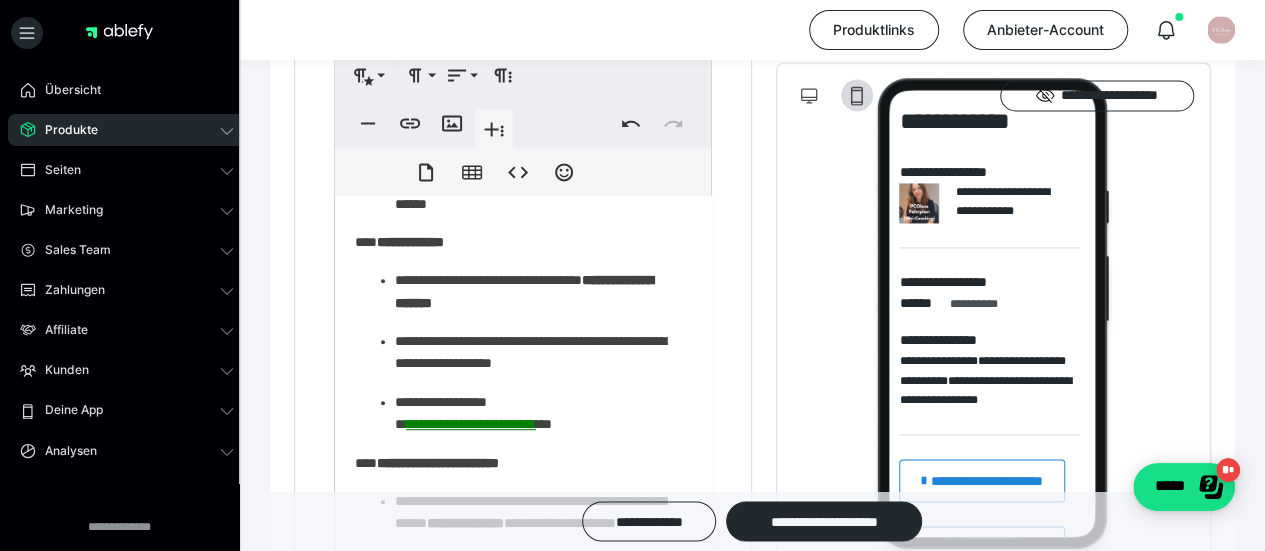 click on "**********" at bounding box center (471, 424) 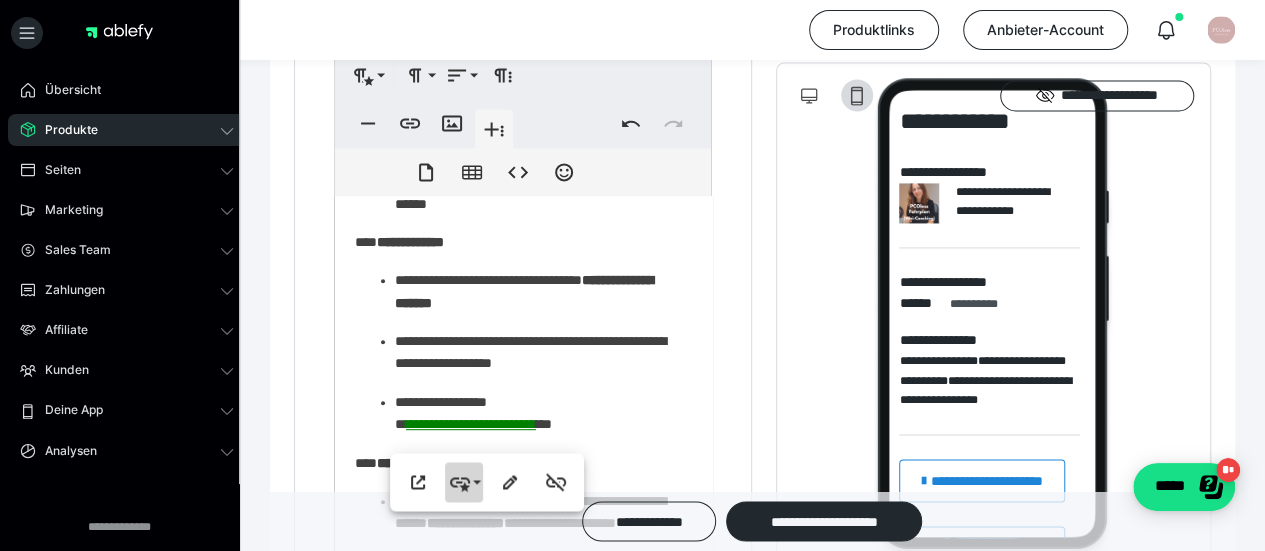 click 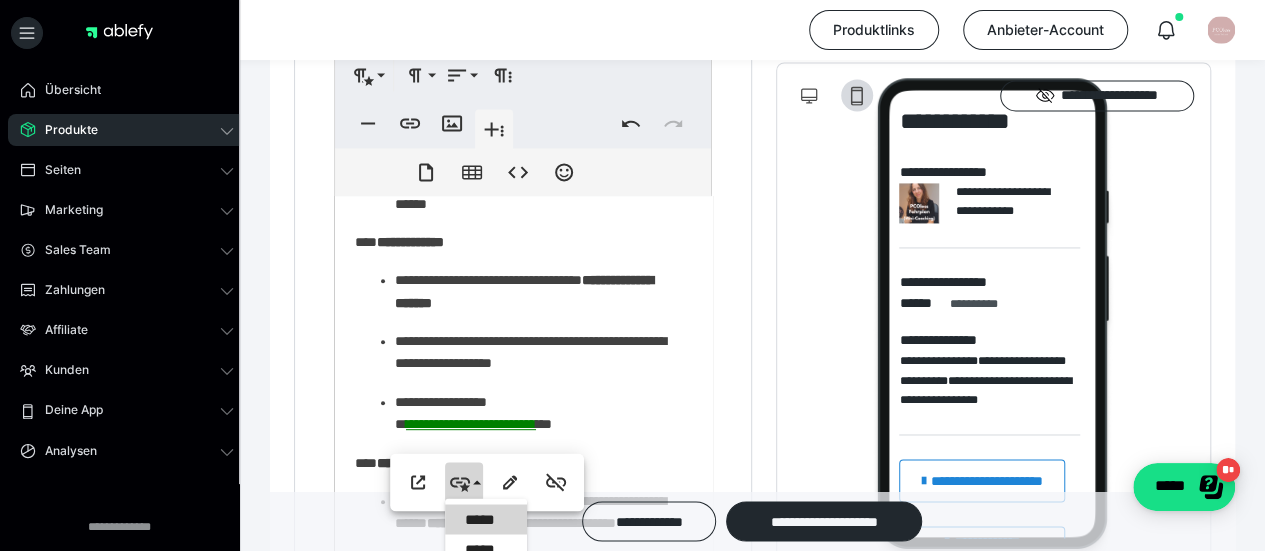 scroll, scrollTop: 0, scrollLeft: 0, axis: both 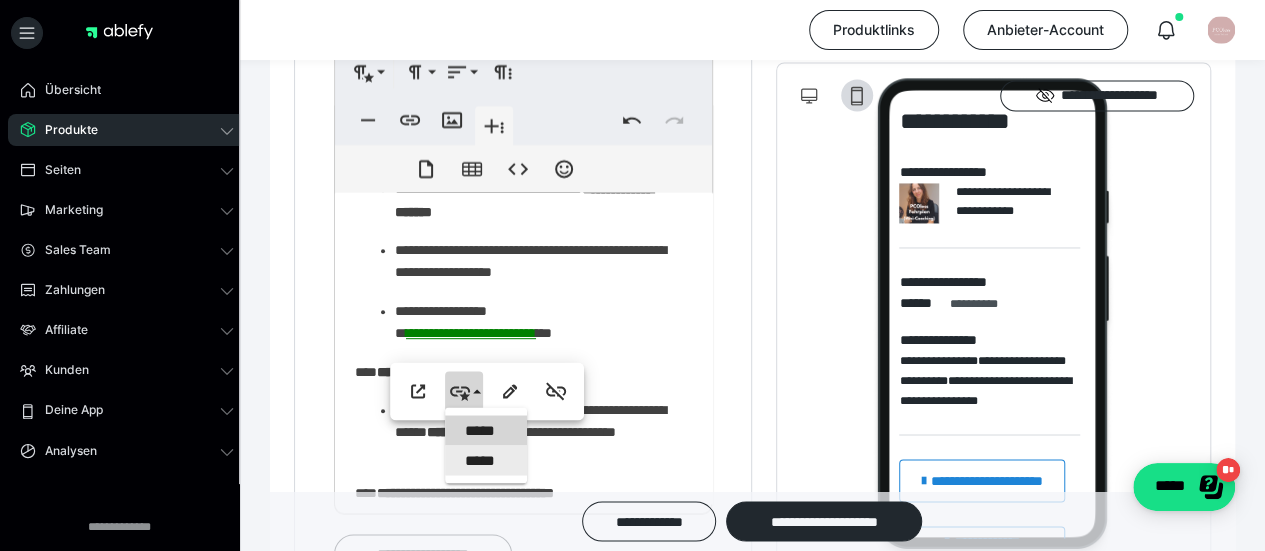 click on "*****" at bounding box center [486, 460] 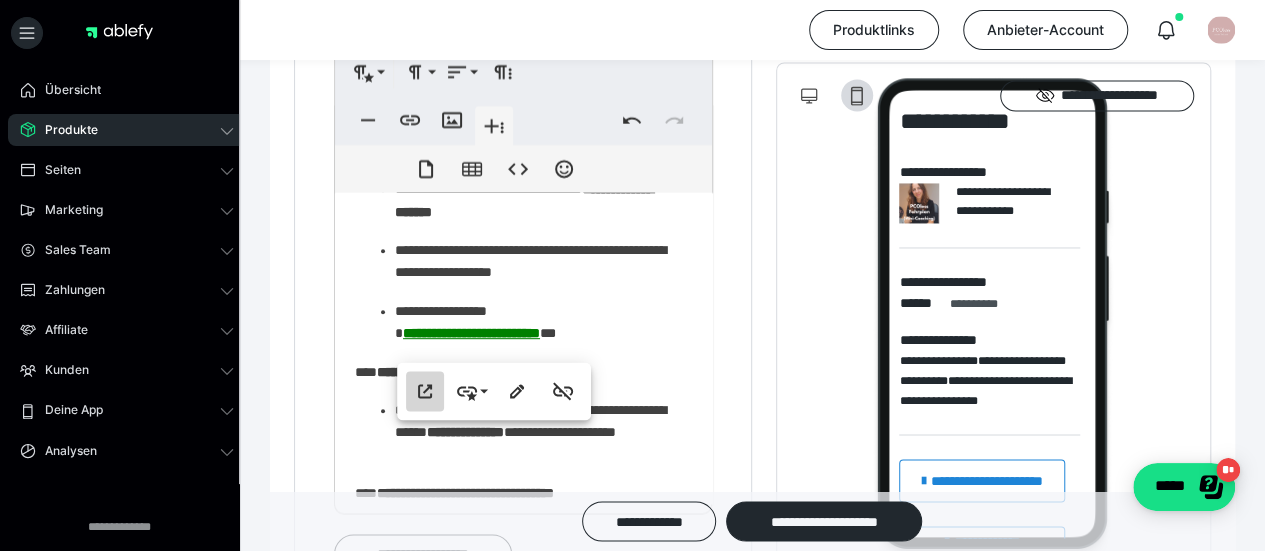 click 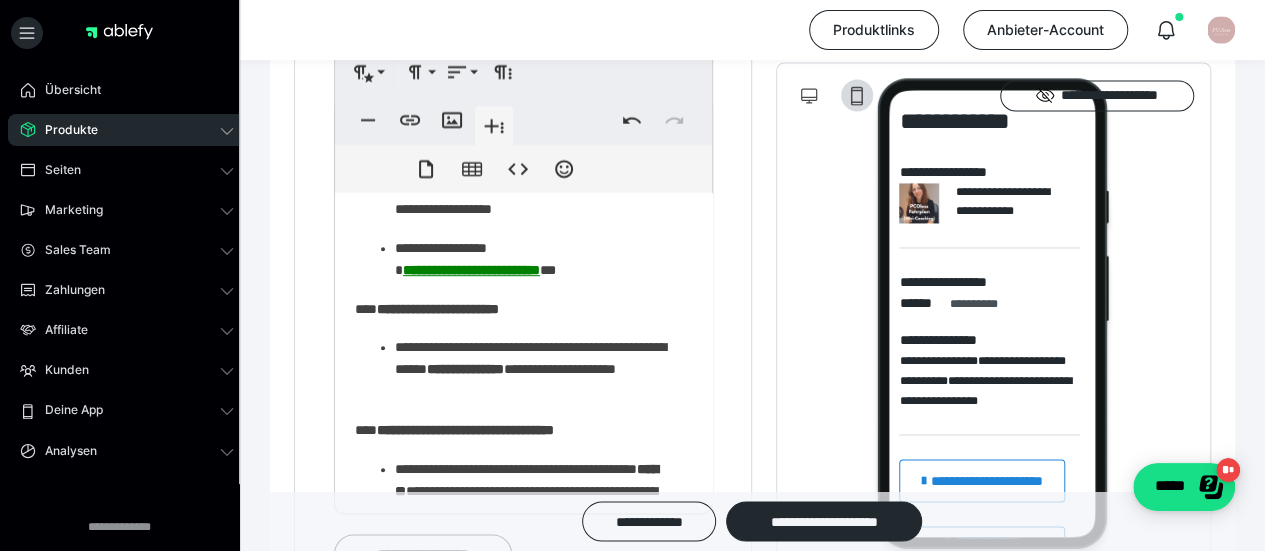 scroll, scrollTop: 532, scrollLeft: 0, axis: vertical 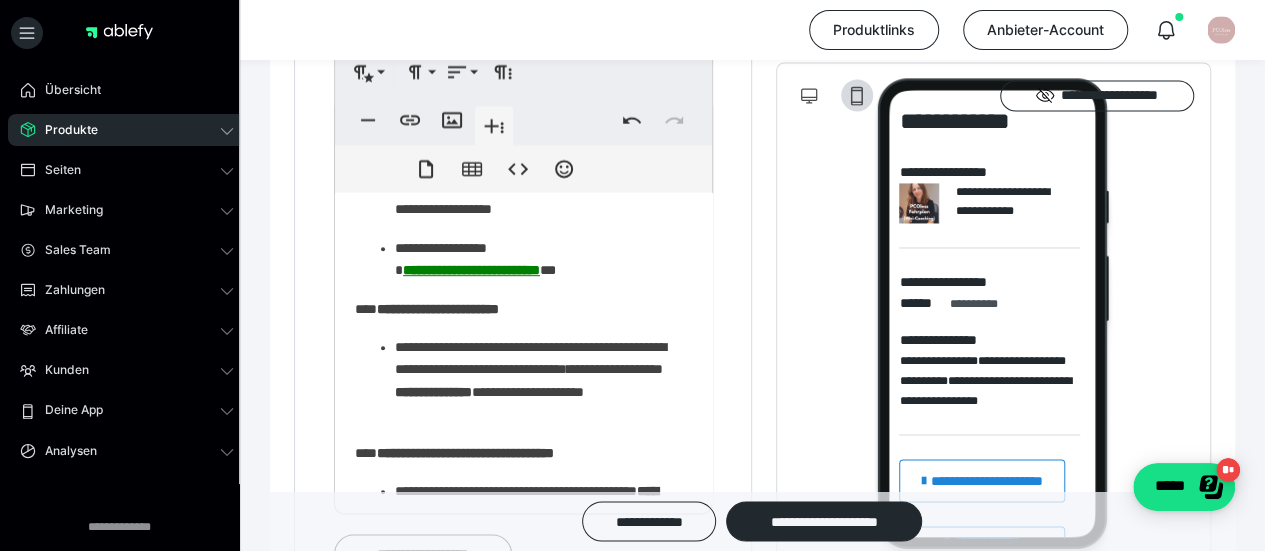 click on "**********" at bounding box center [536, 381] 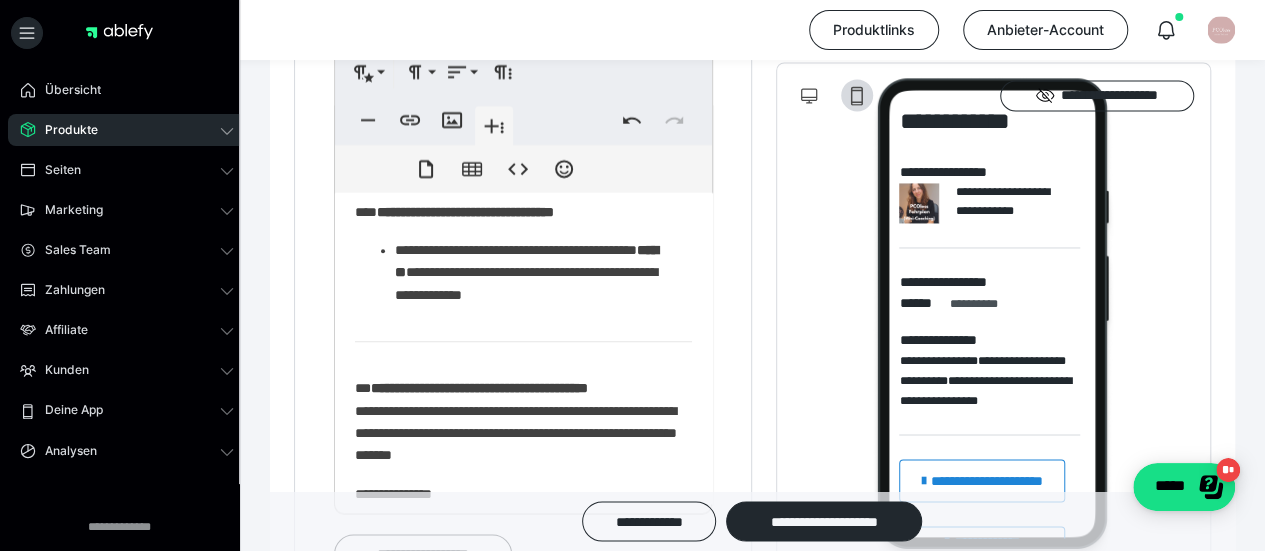 scroll, scrollTop: 831, scrollLeft: 0, axis: vertical 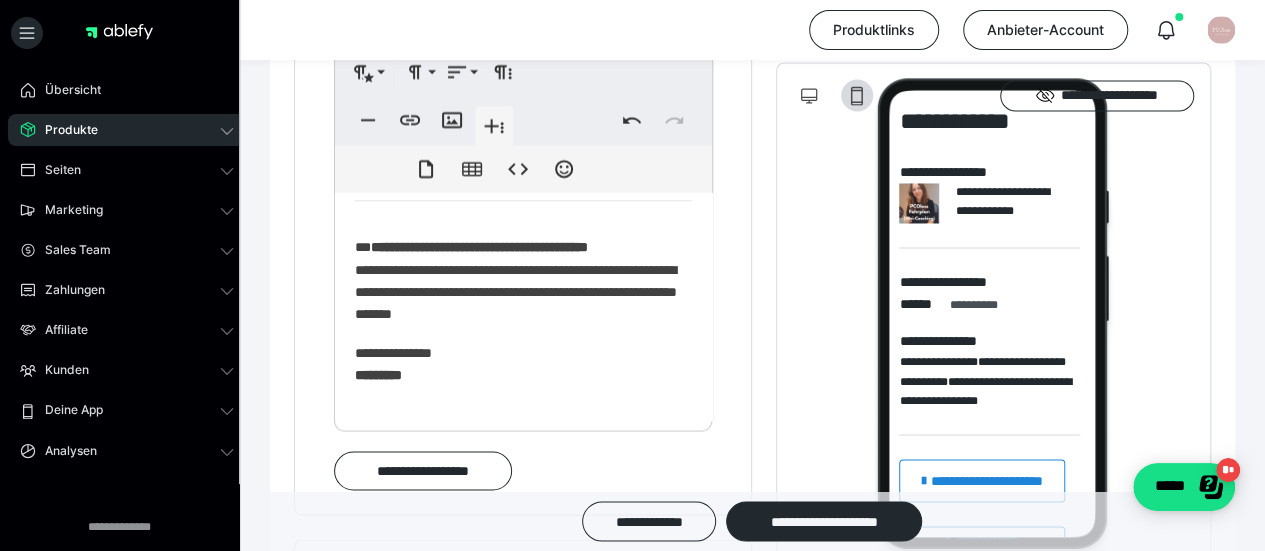 click on "**********" at bounding box center [516, 364] 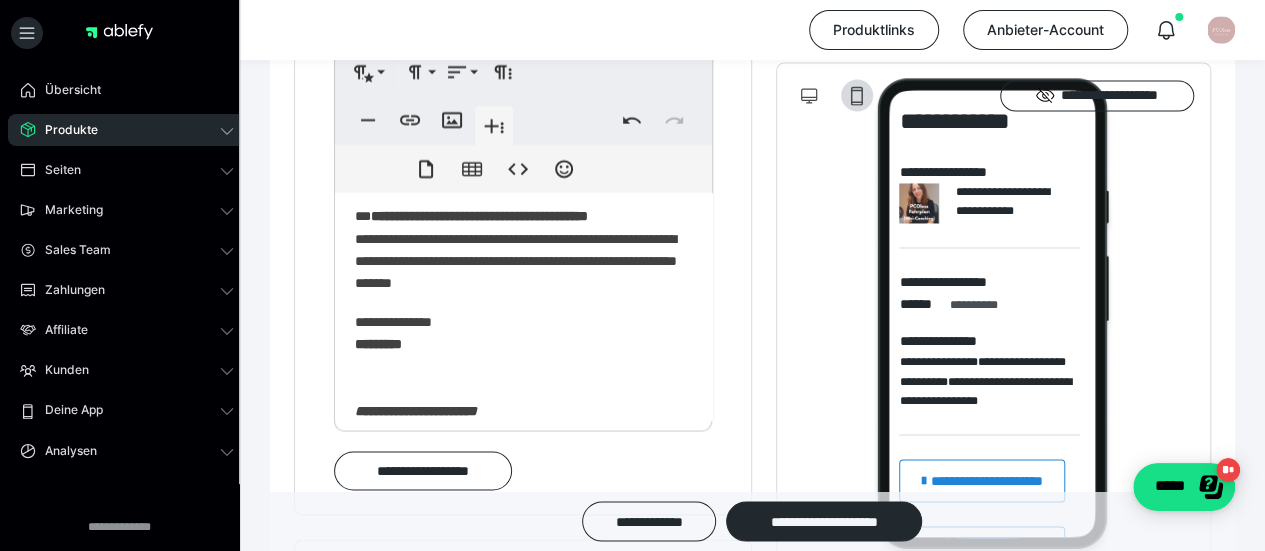 scroll, scrollTop: 1086, scrollLeft: 0, axis: vertical 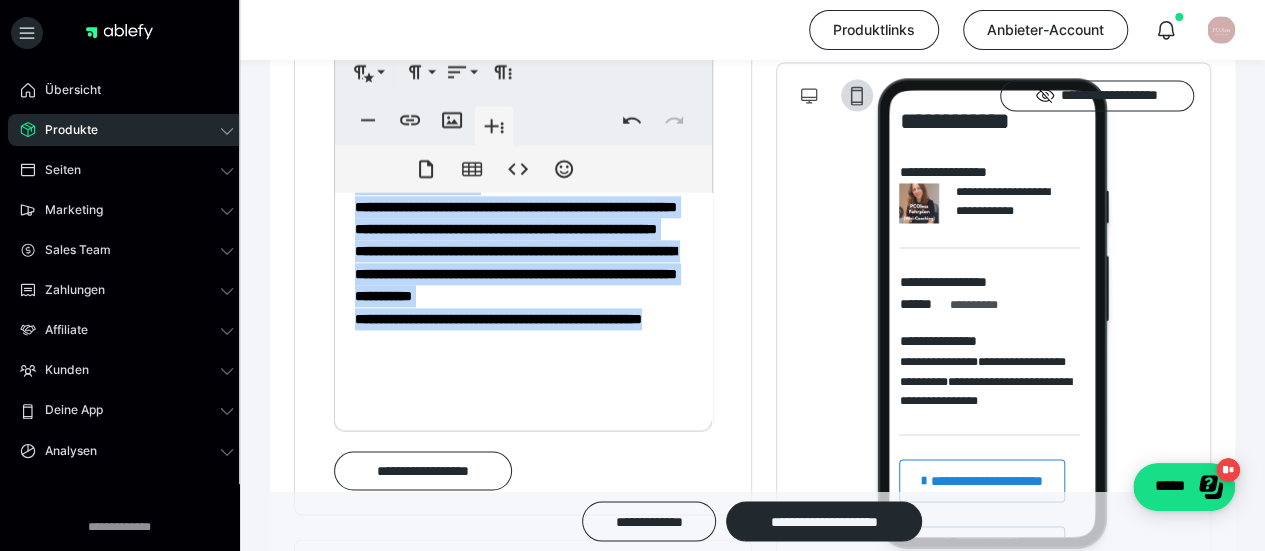 drag, startPoint x: 477, startPoint y: 427, endPoint x: 350, endPoint y: 204, distance: 256.62814 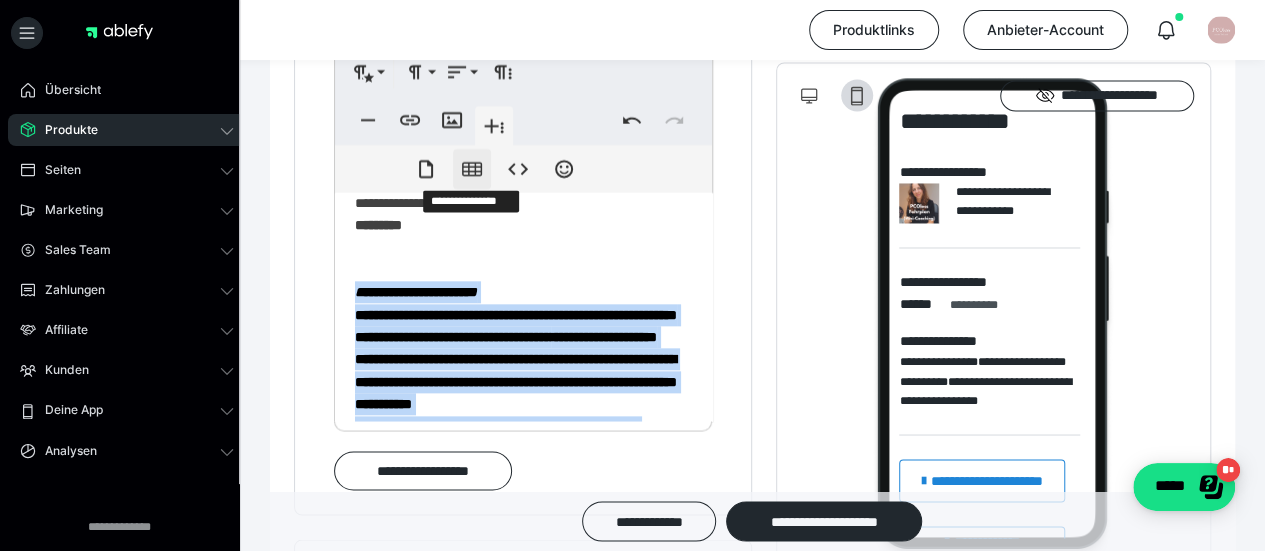 scroll, scrollTop: 986, scrollLeft: 0, axis: vertical 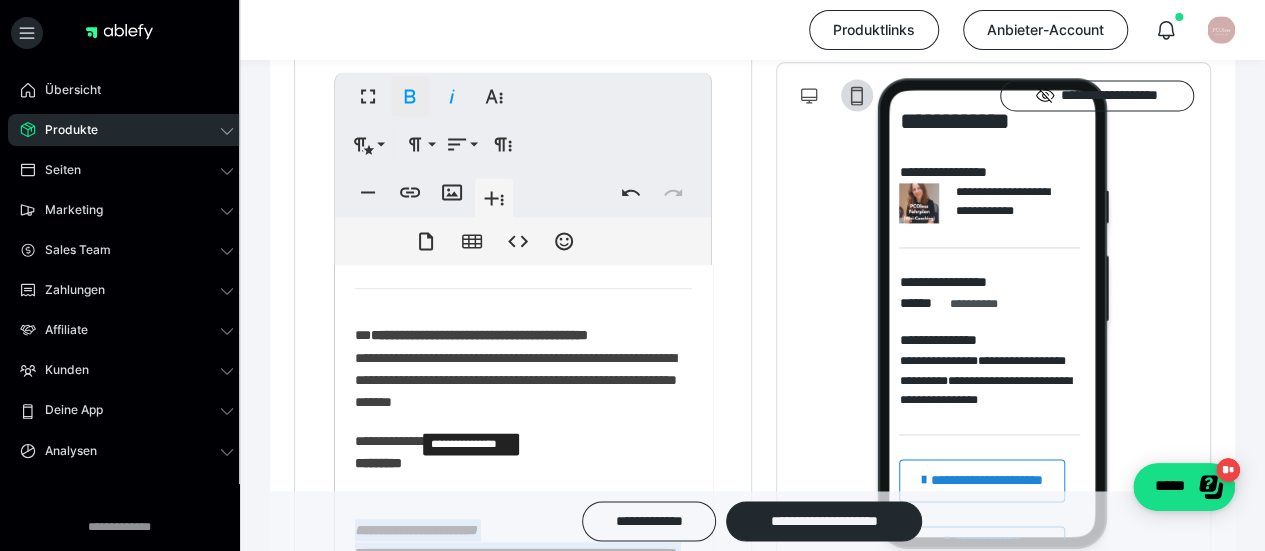 click 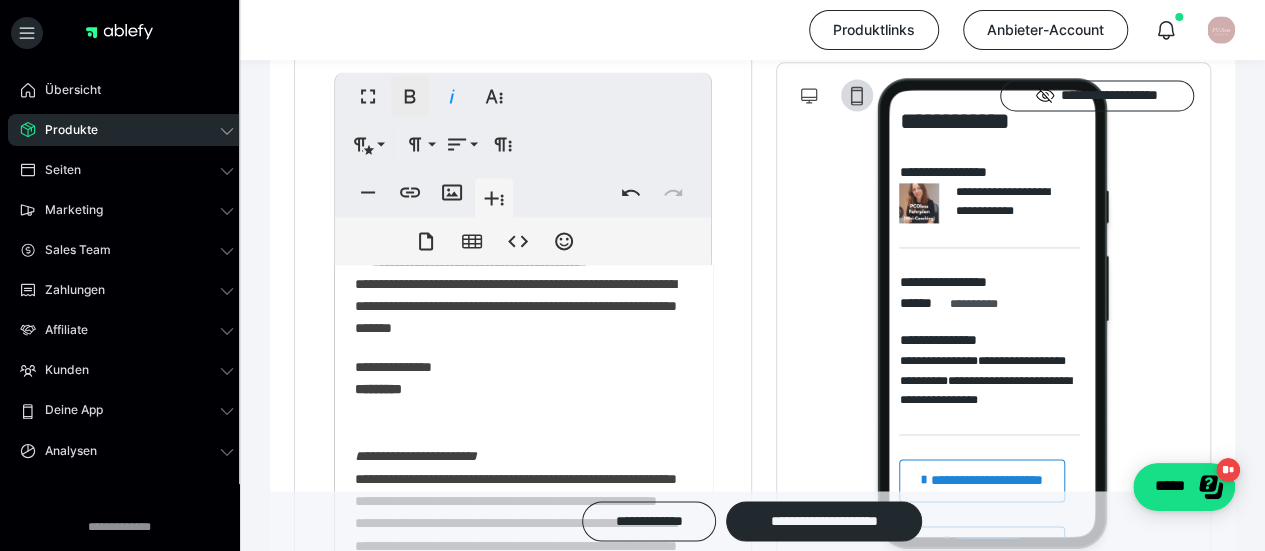 scroll, scrollTop: 1100, scrollLeft: 0, axis: vertical 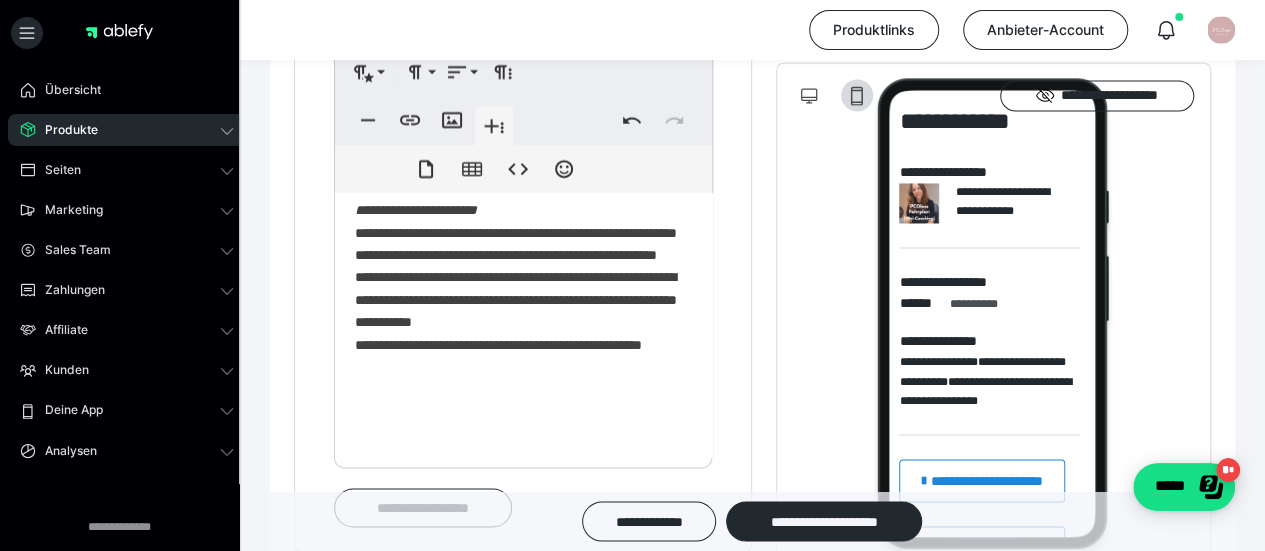 click on "[FIRST] [LAST] [STREET] [CITY] [STATE] [ZIP] [COUNTRY] [PHONE] [EMAIL] [SSN] [LICENSE] [CARD] [ADDRESS] [COORDINATES] [BIRTHDATE] [AGE]" at bounding box center (516, 267) 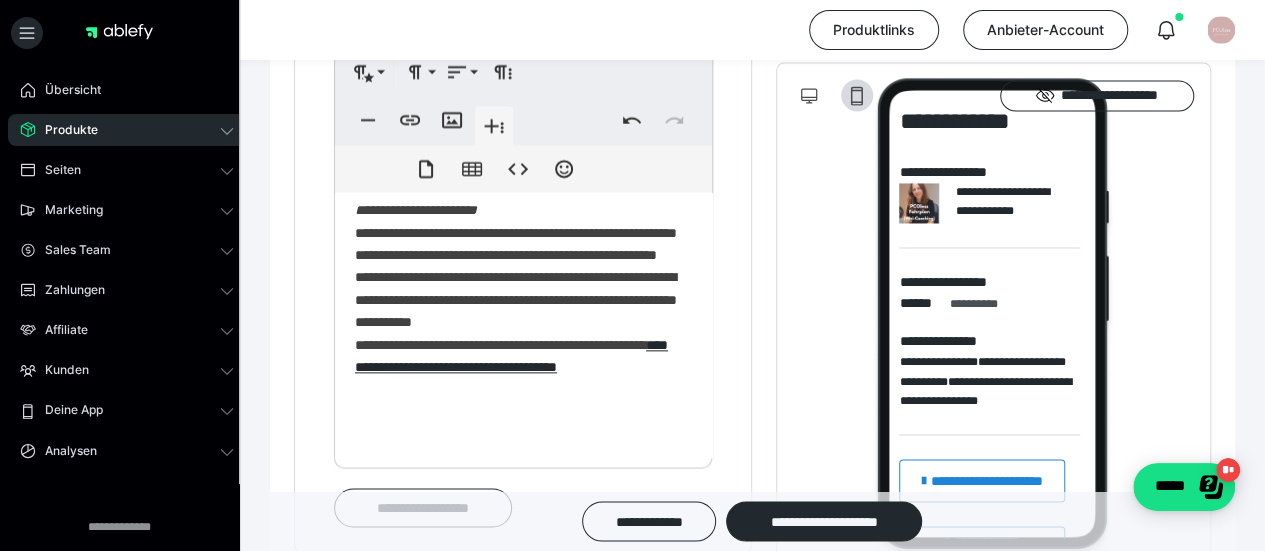 scroll, scrollTop: 329, scrollLeft: 4, axis: both 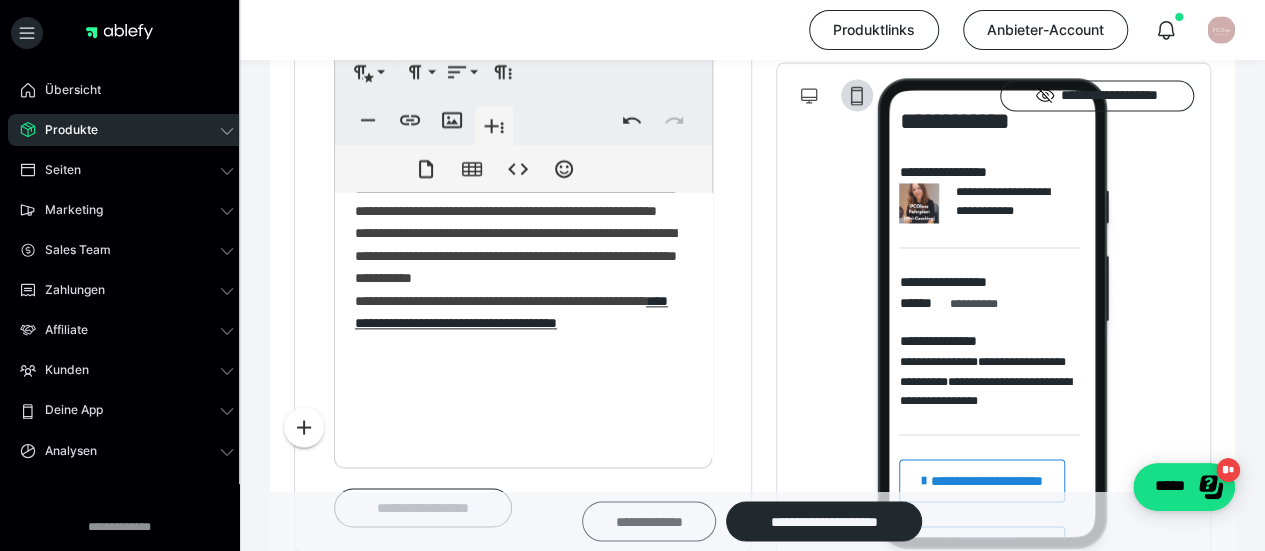 click on "**********" at bounding box center (649, 521) 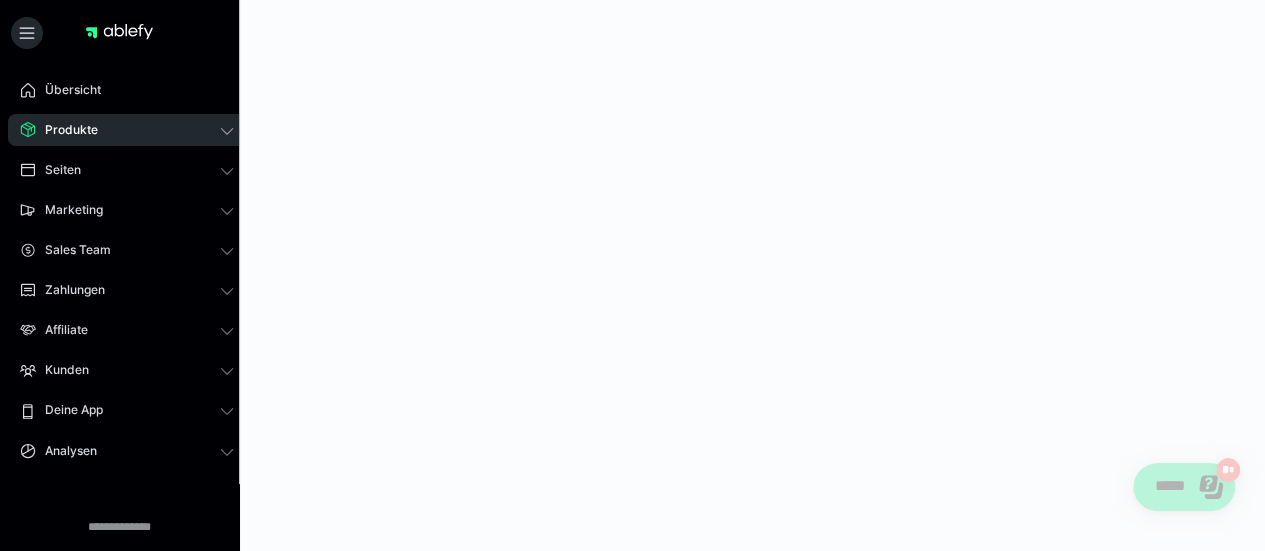 scroll, scrollTop: 0, scrollLeft: 0, axis: both 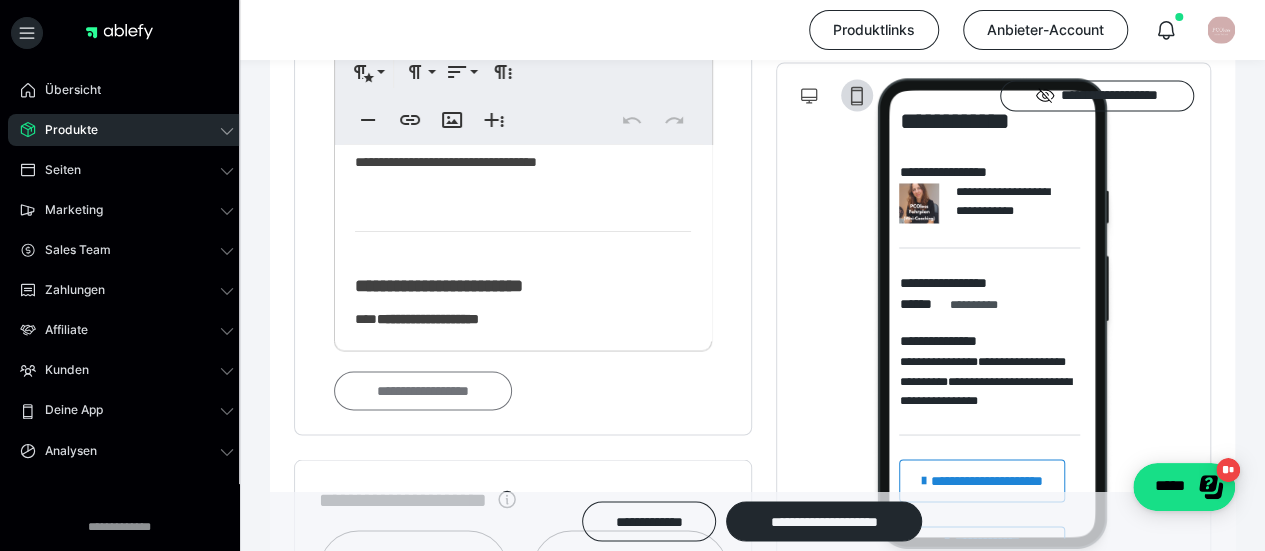 click on "**********" at bounding box center [423, 390] 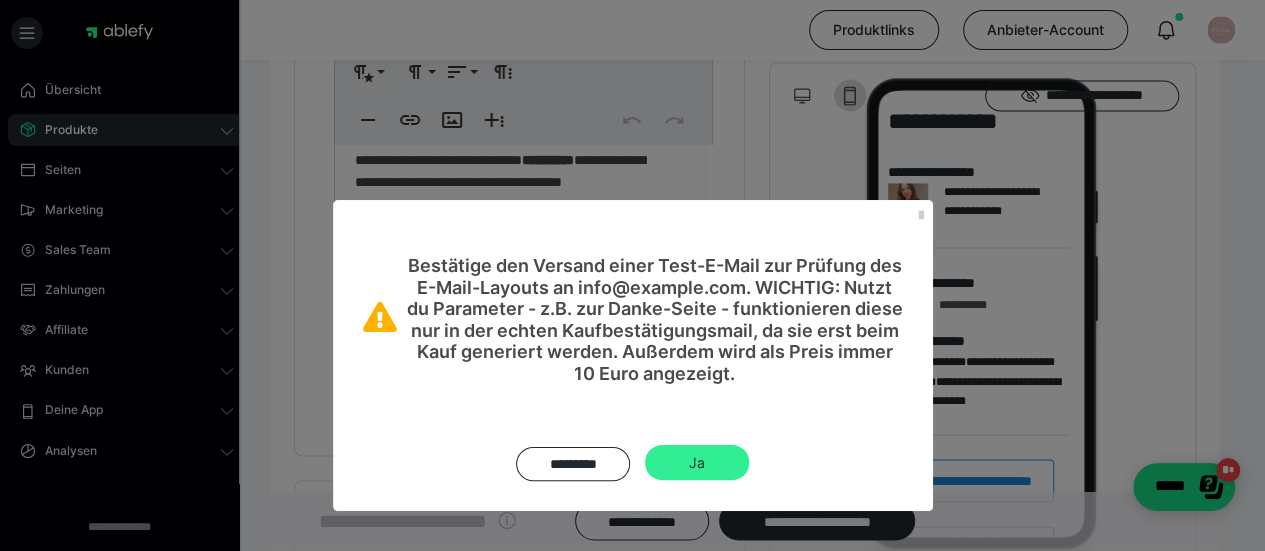 click on "Ja" at bounding box center (697, 463) 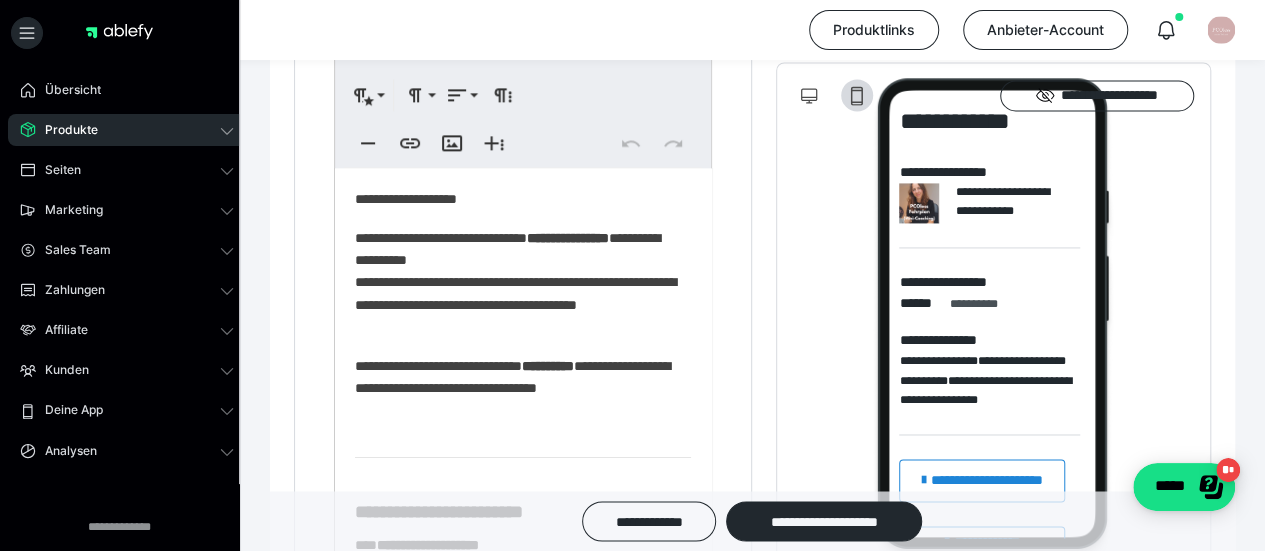 scroll, scrollTop: 1413, scrollLeft: 0, axis: vertical 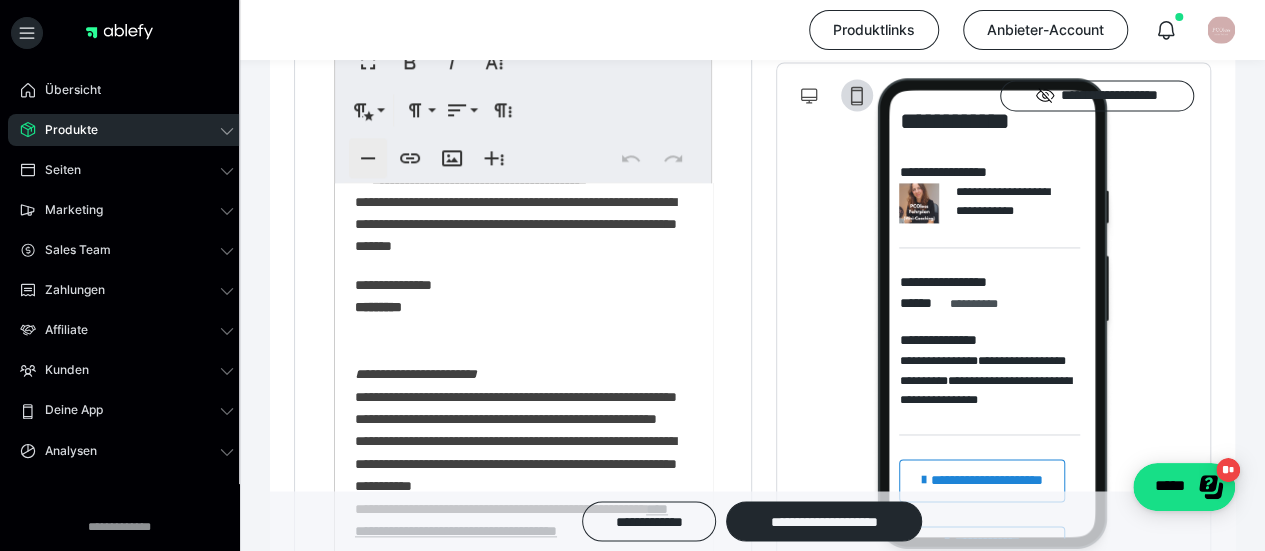 click 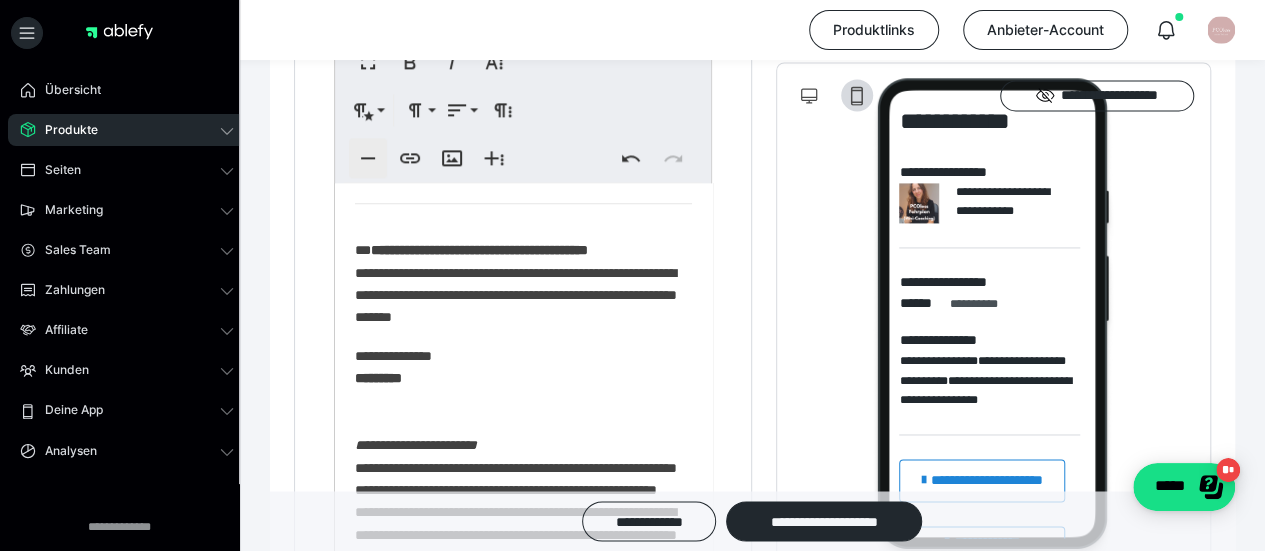 click 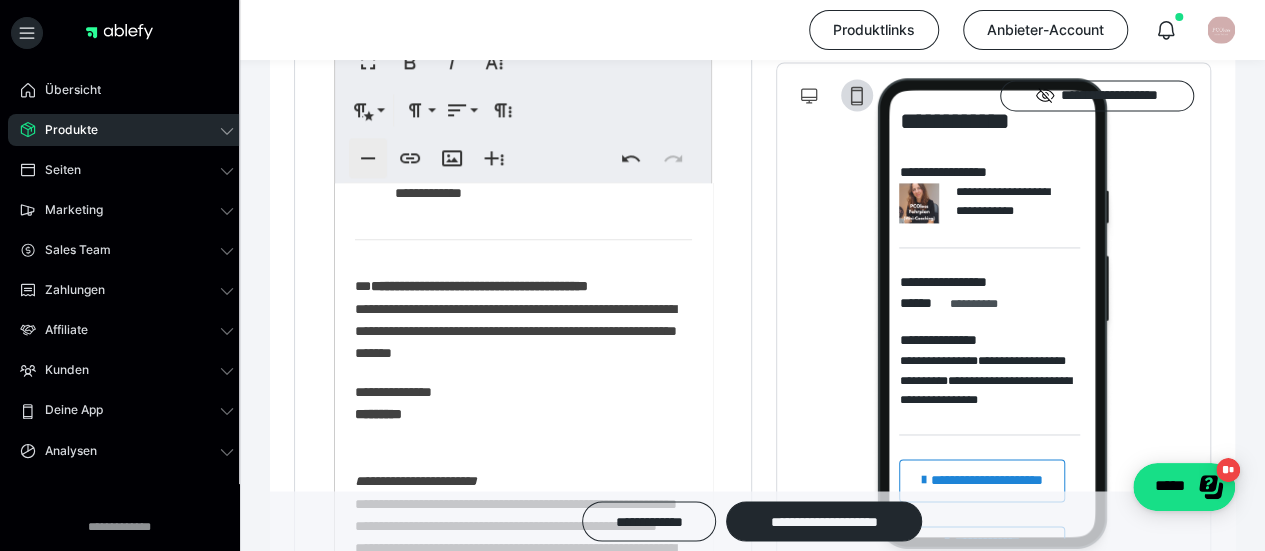 click 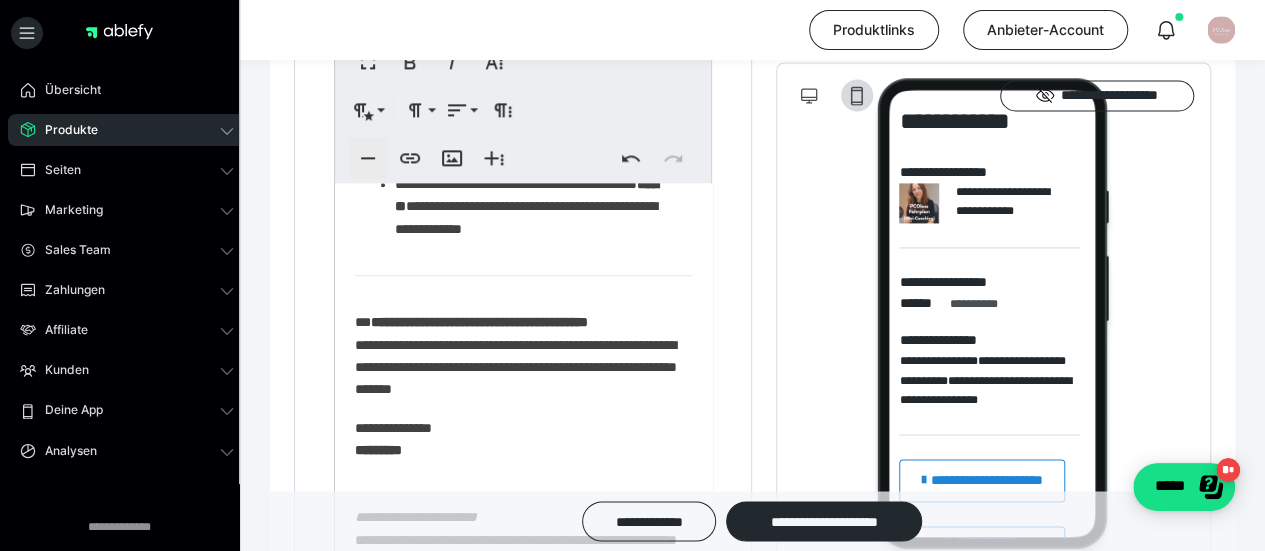 click on "**********" at bounding box center [368, 158] 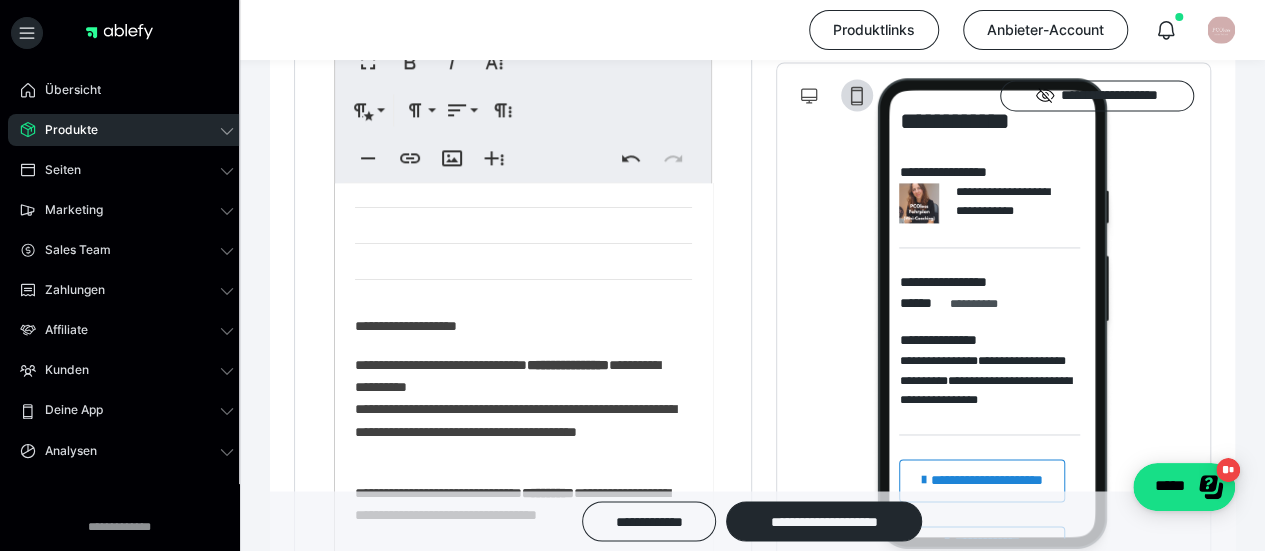 scroll, scrollTop: 0, scrollLeft: 0, axis: both 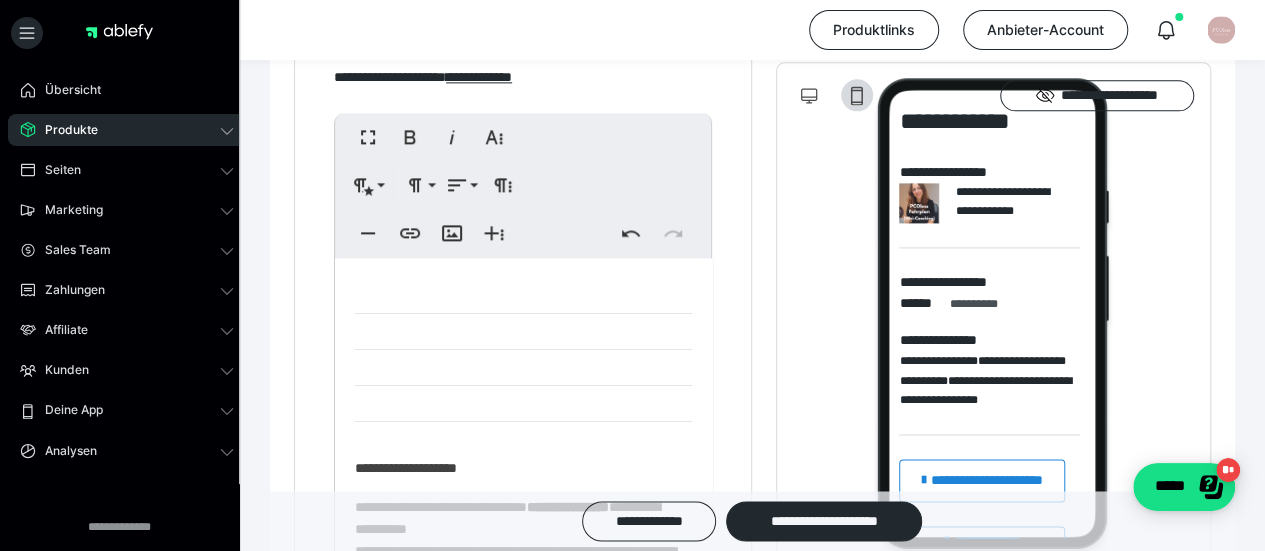 click on "[FIRST] [LAST] [STREET] [CITY] [STATE] [ZIP] [COUNTRY] [PHONE] [EMAIL] [SSN] [LICENSE] [CARD] [ADDRESS] [COORDINATES] [BIRTHDATE] [AGE]" at bounding box center (523, 1120) 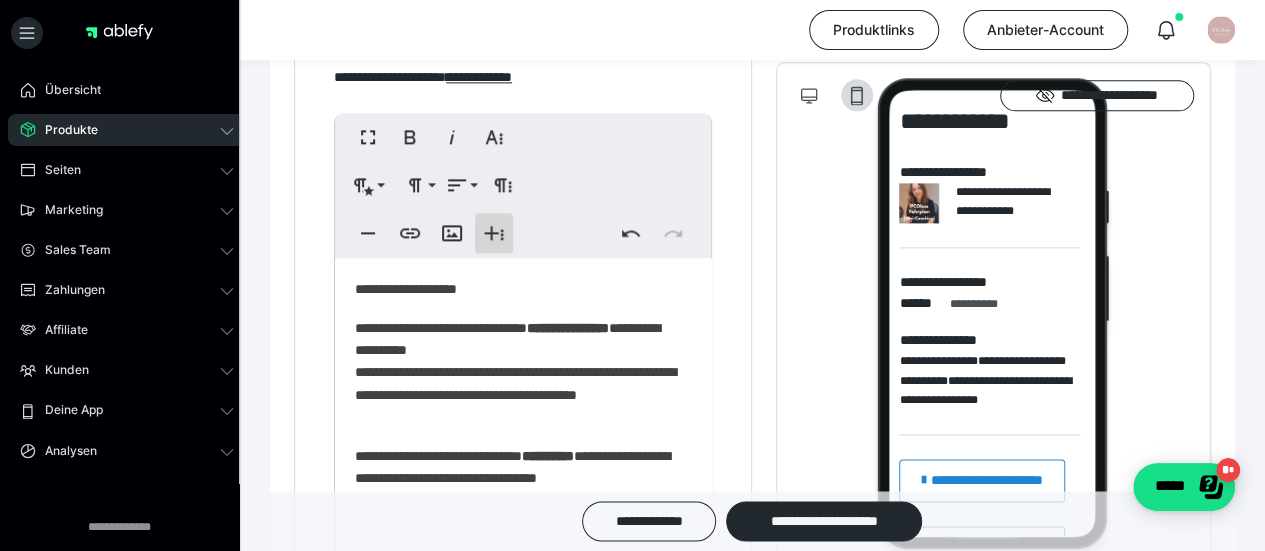 click 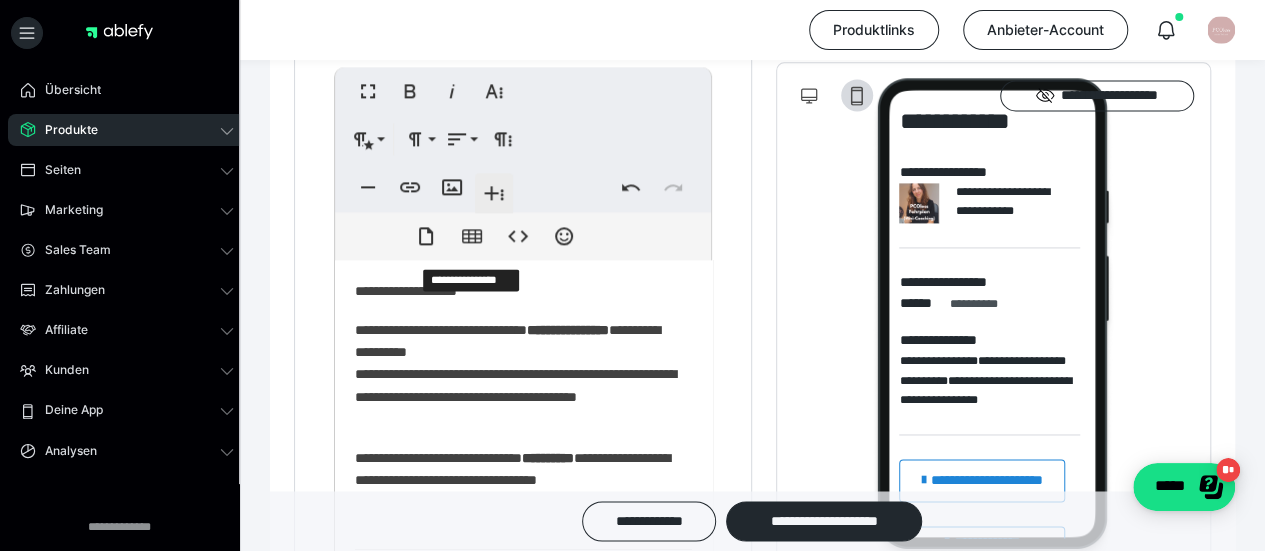 scroll, scrollTop: 1357, scrollLeft: 0, axis: vertical 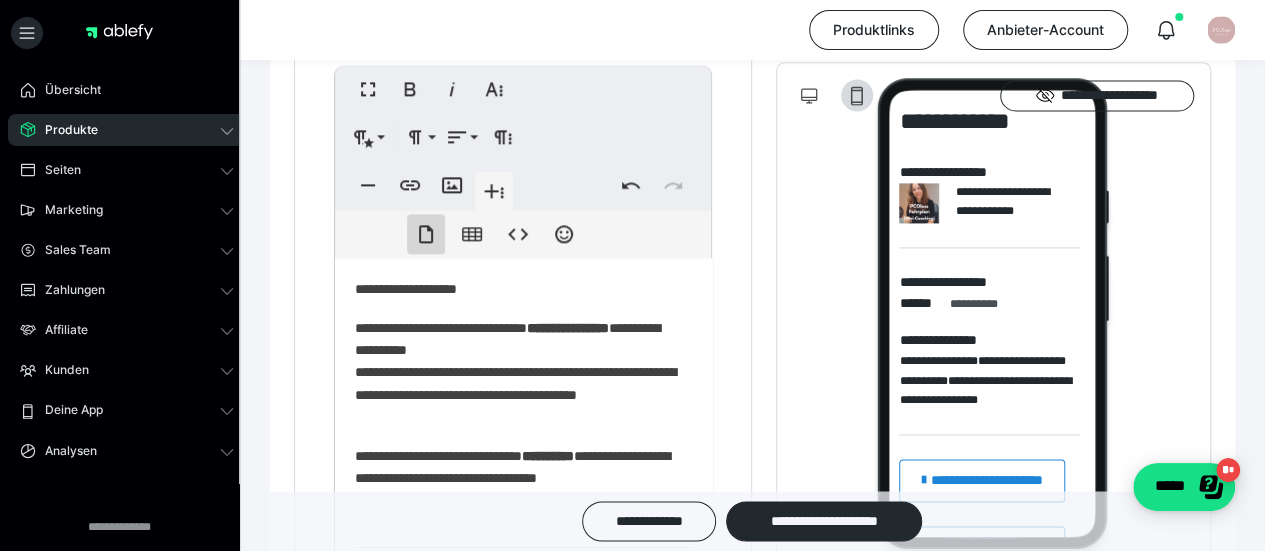 click 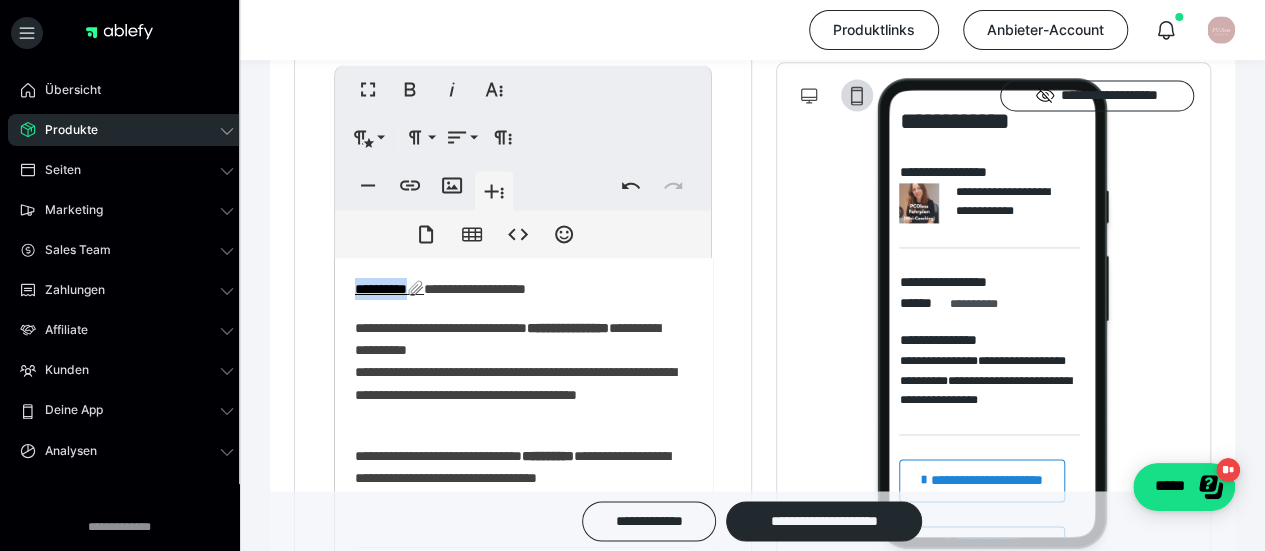 drag, startPoint x: 430, startPoint y: 301, endPoint x: 324, endPoint y: 298, distance: 106.04244 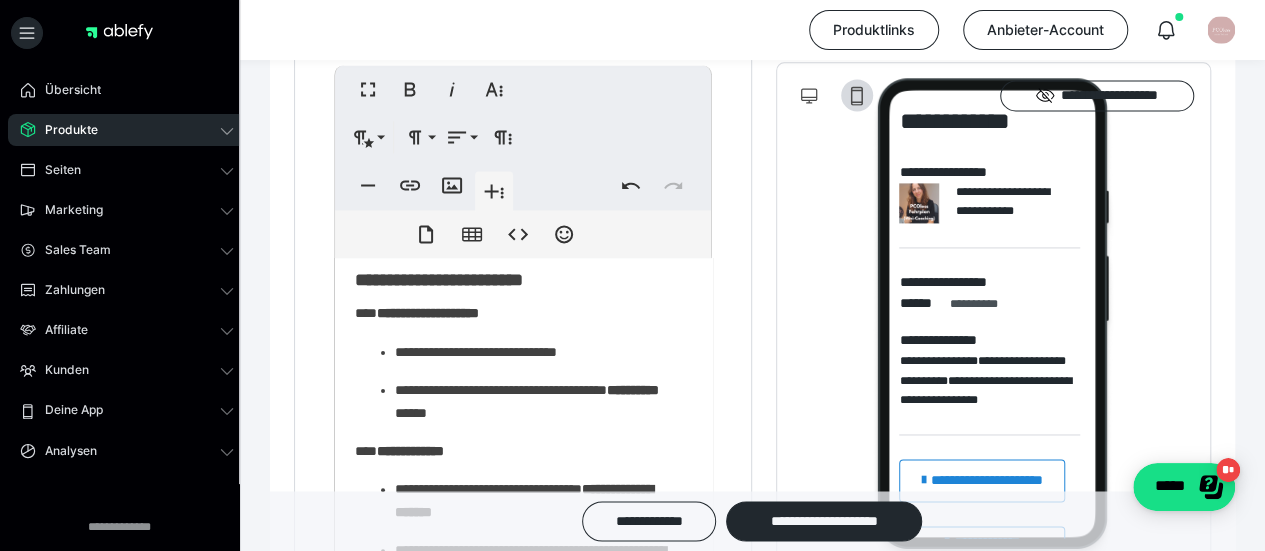 scroll, scrollTop: 322, scrollLeft: 0, axis: vertical 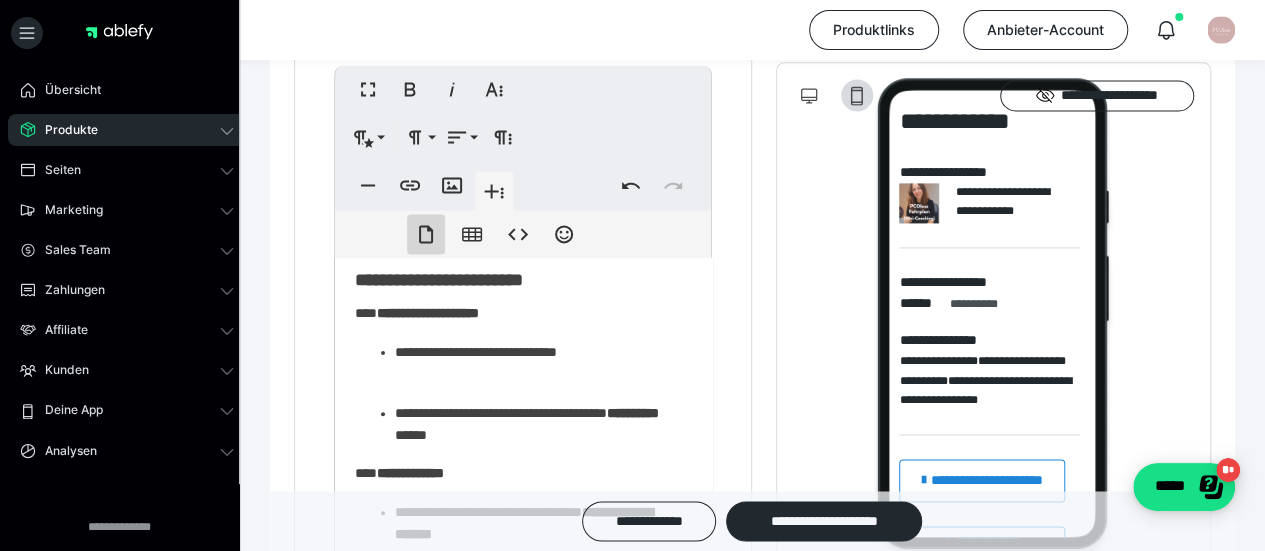 click 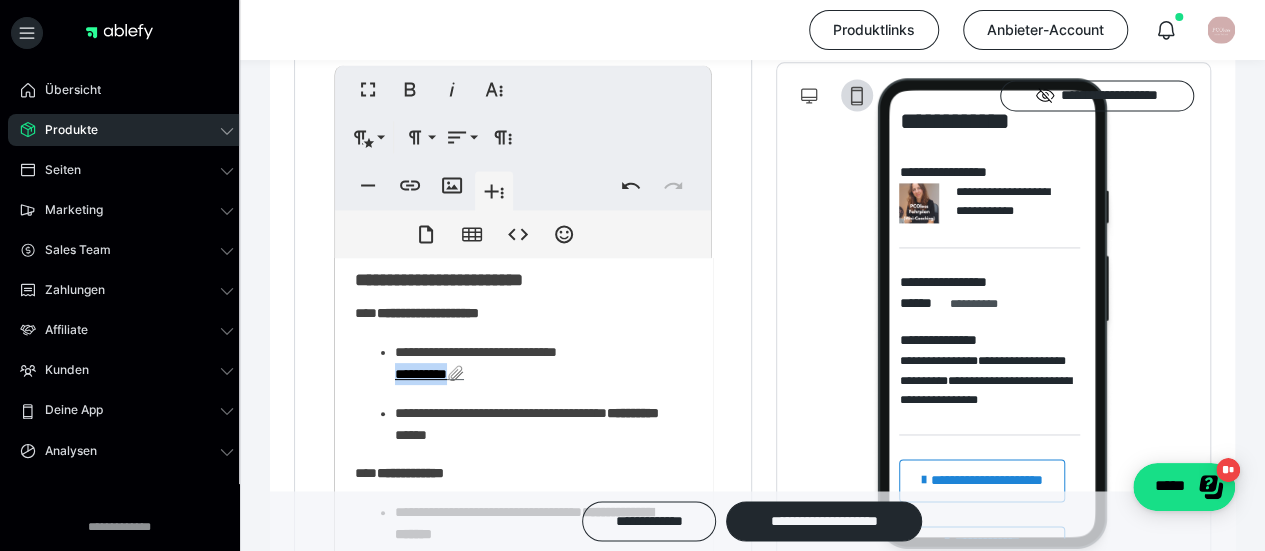 drag, startPoint x: 478, startPoint y: 382, endPoint x: 394, endPoint y: 384, distance: 84.0238 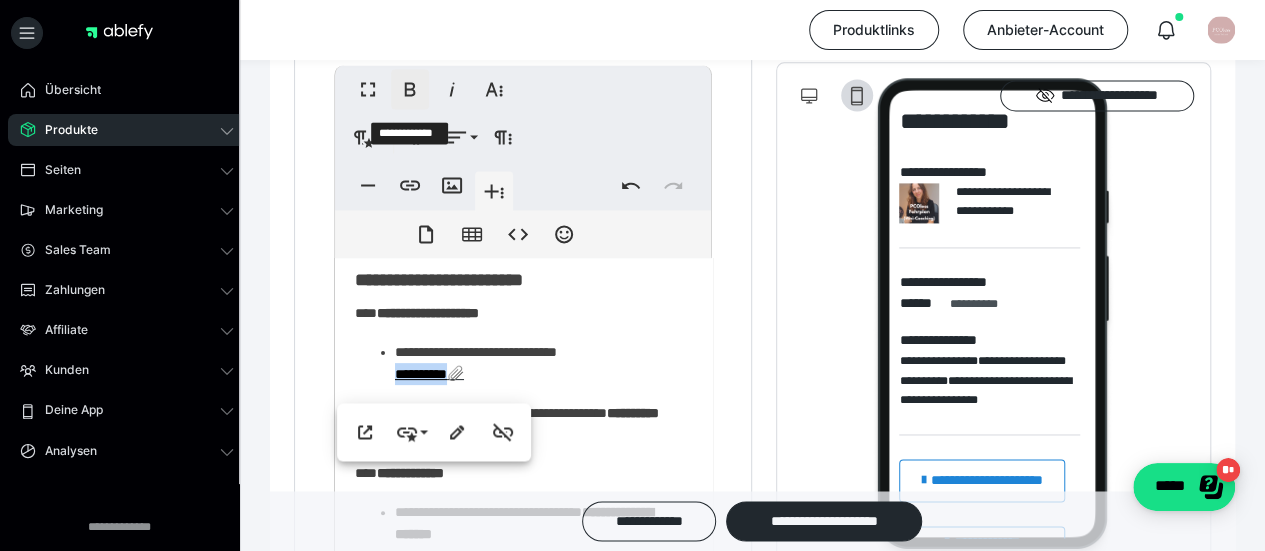 click 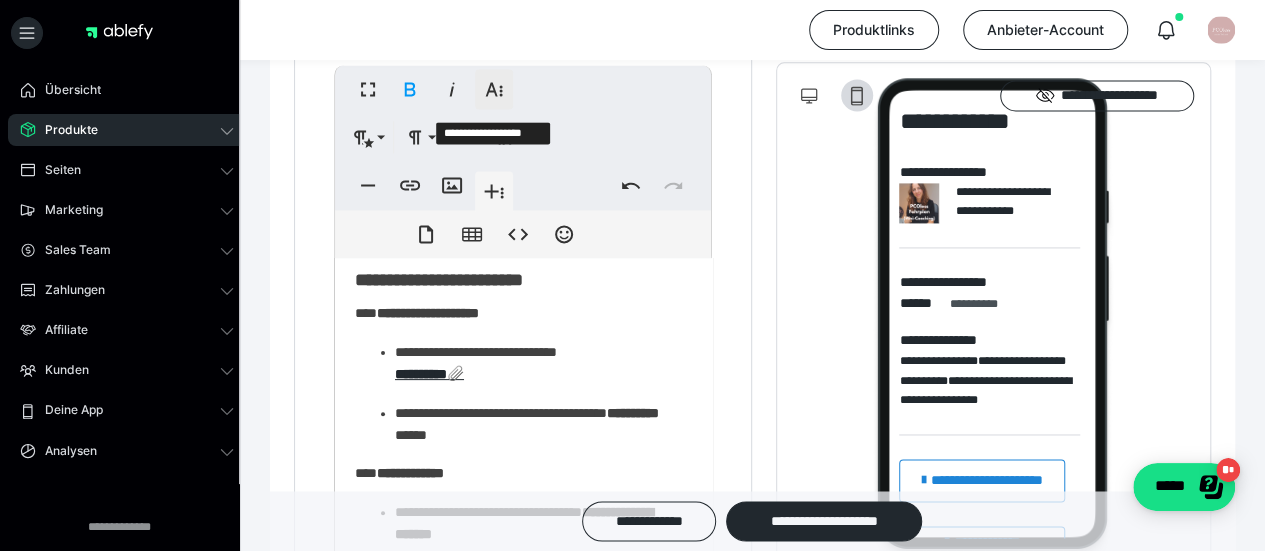 click 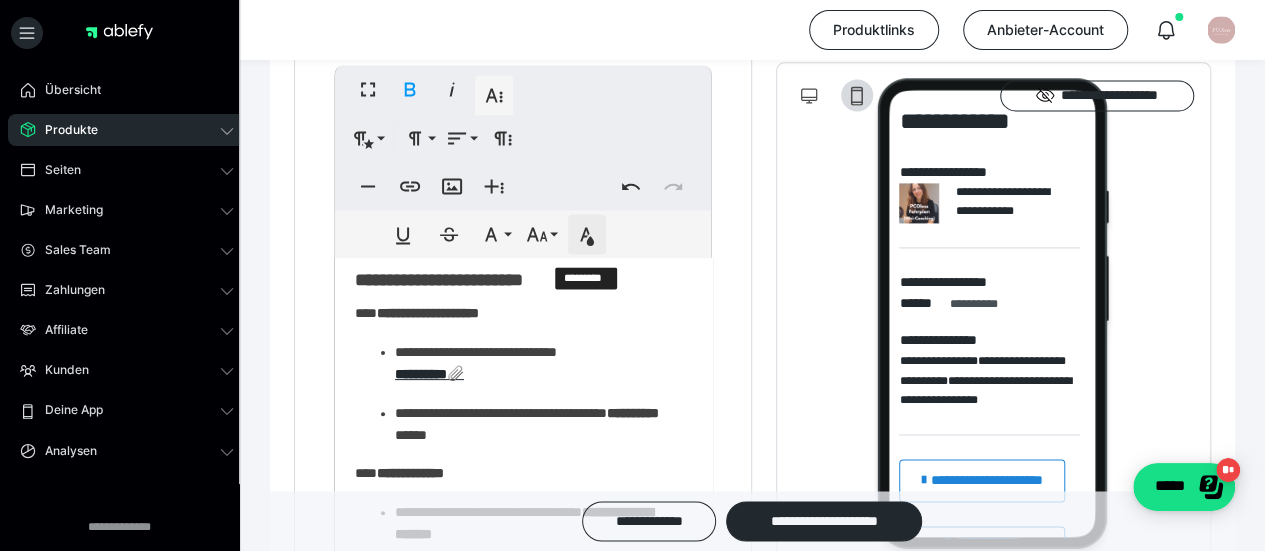 click 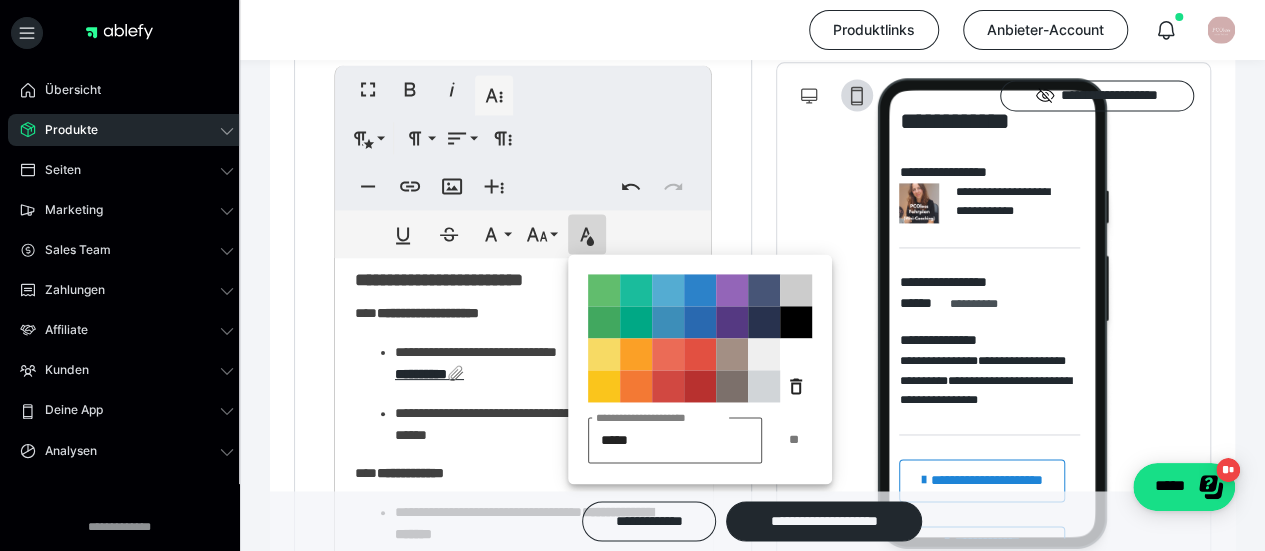 type on "******" 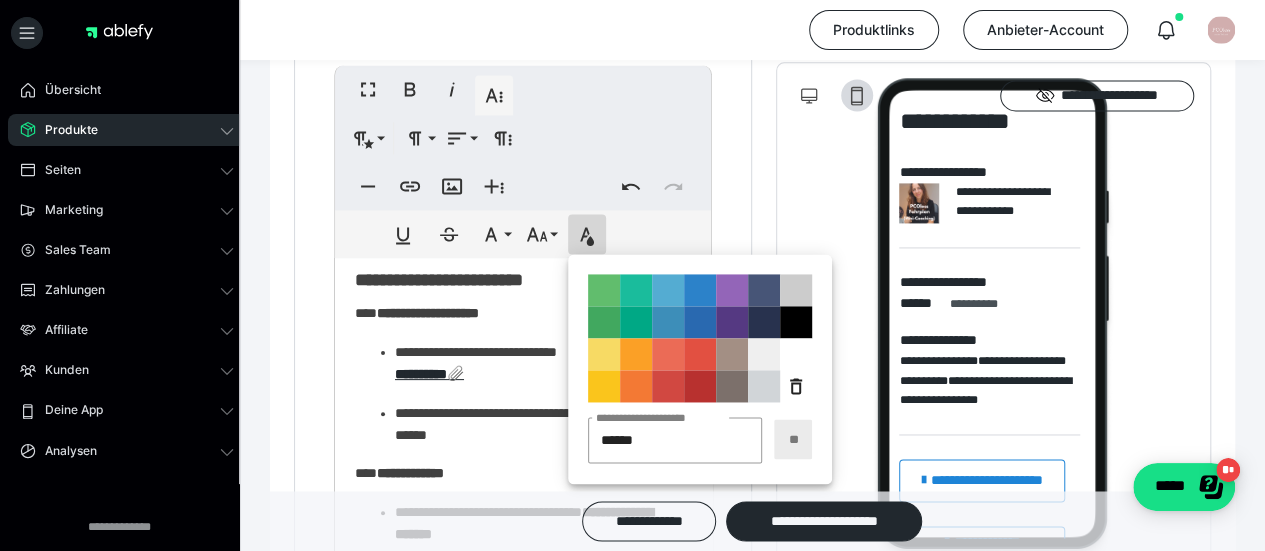 click on "**" at bounding box center [793, 439] 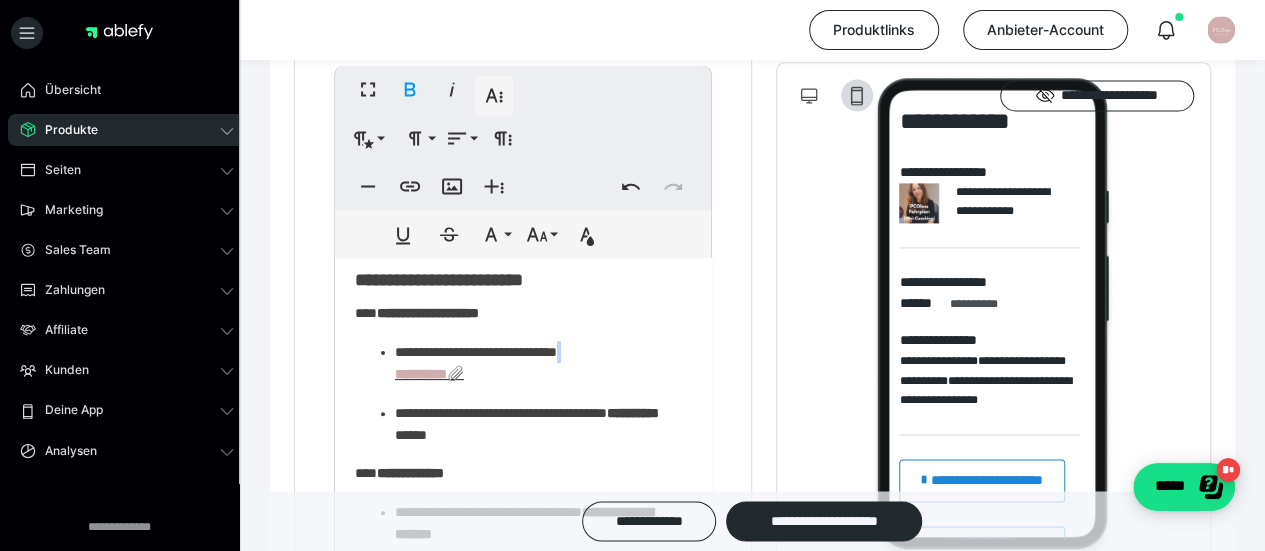 click on "**********" at bounding box center (523, 719) 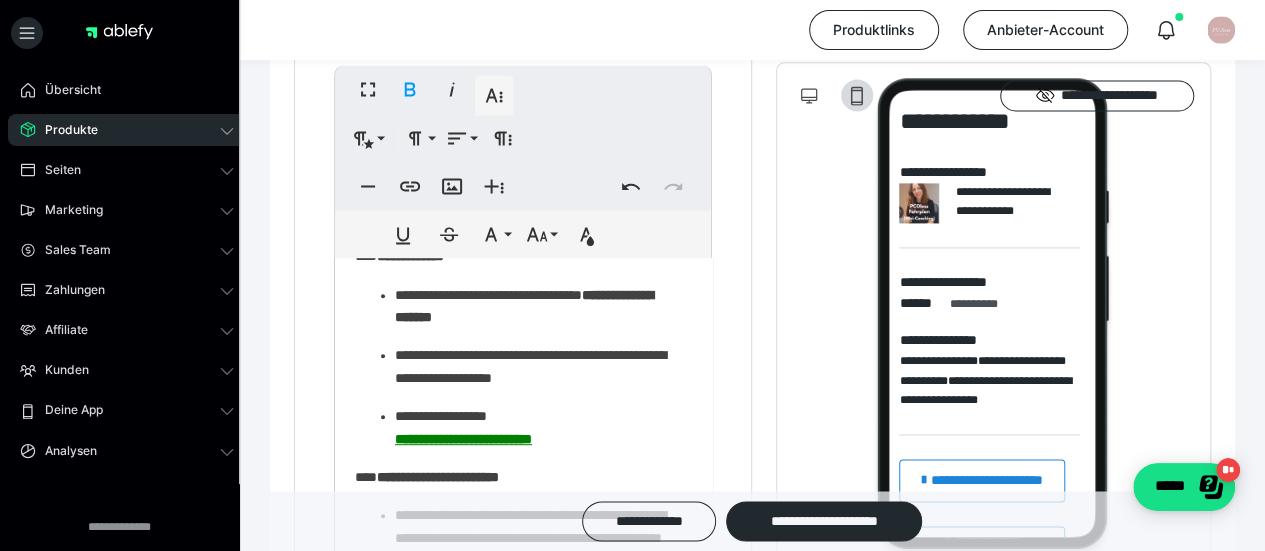 scroll, scrollTop: 540, scrollLeft: 0, axis: vertical 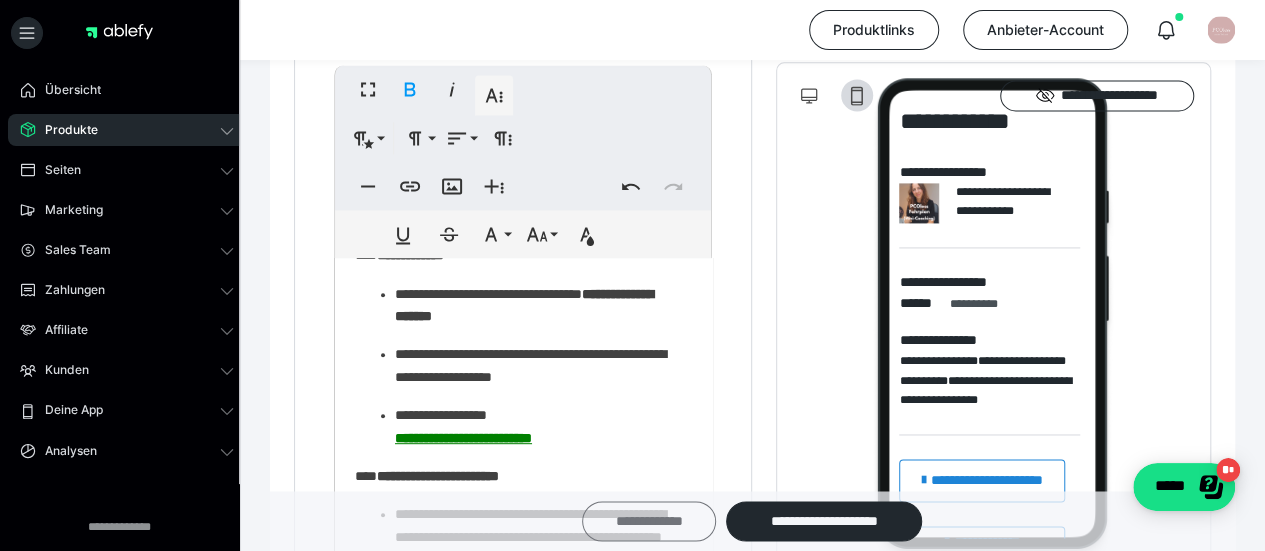 click on "**********" at bounding box center (649, 521) 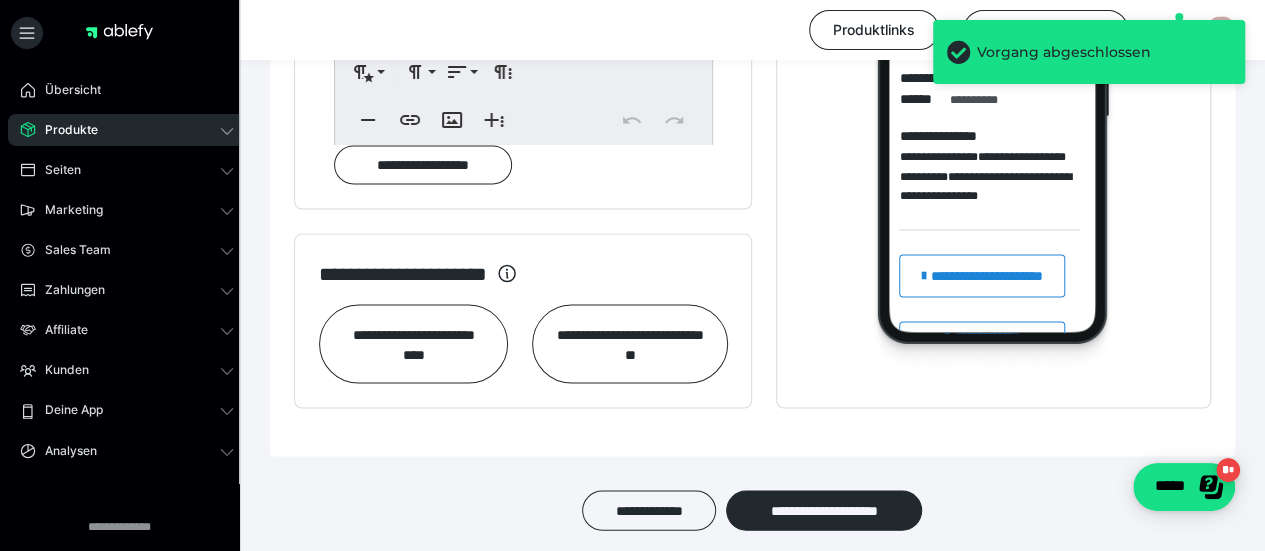 scroll, scrollTop: 1838, scrollLeft: 0, axis: vertical 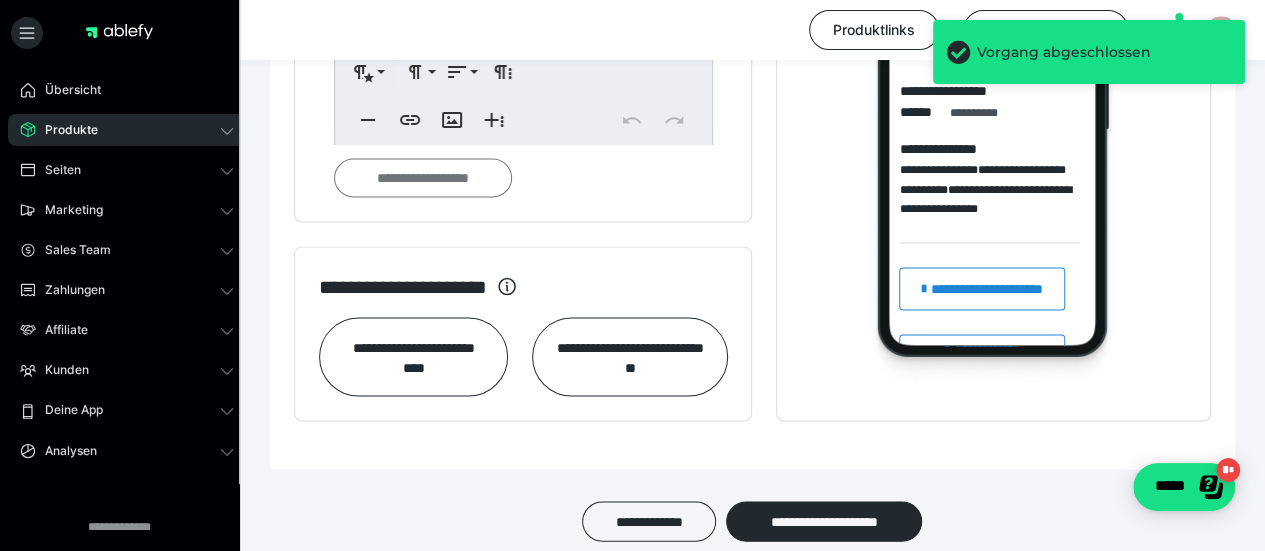 click on "**********" at bounding box center (423, 177) 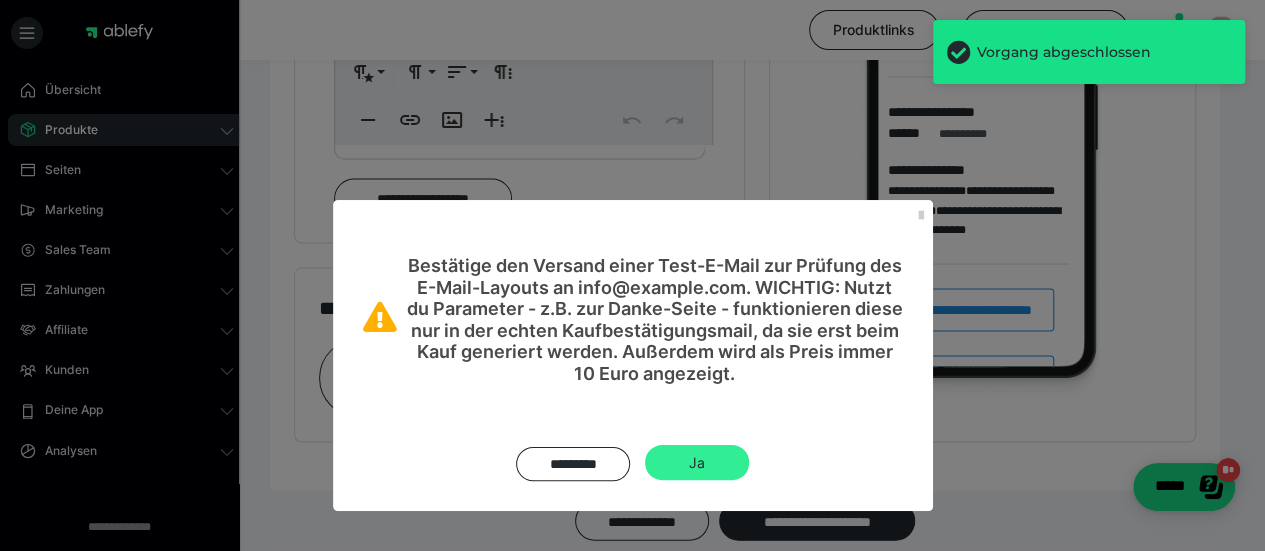 click on "Ja" at bounding box center (697, 463) 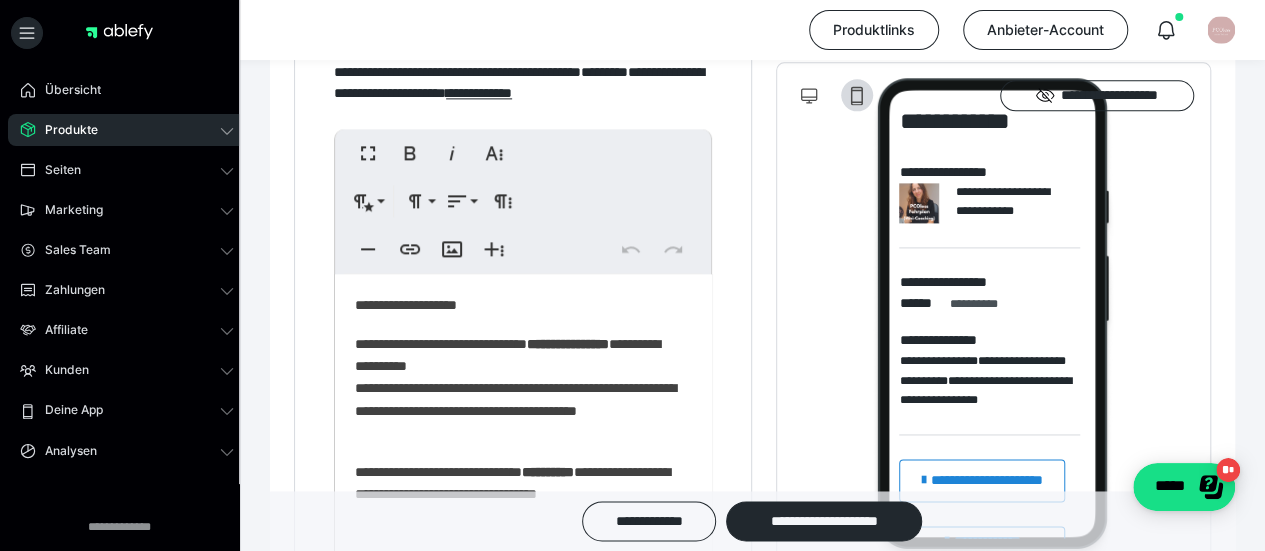 scroll, scrollTop: 1308, scrollLeft: 0, axis: vertical 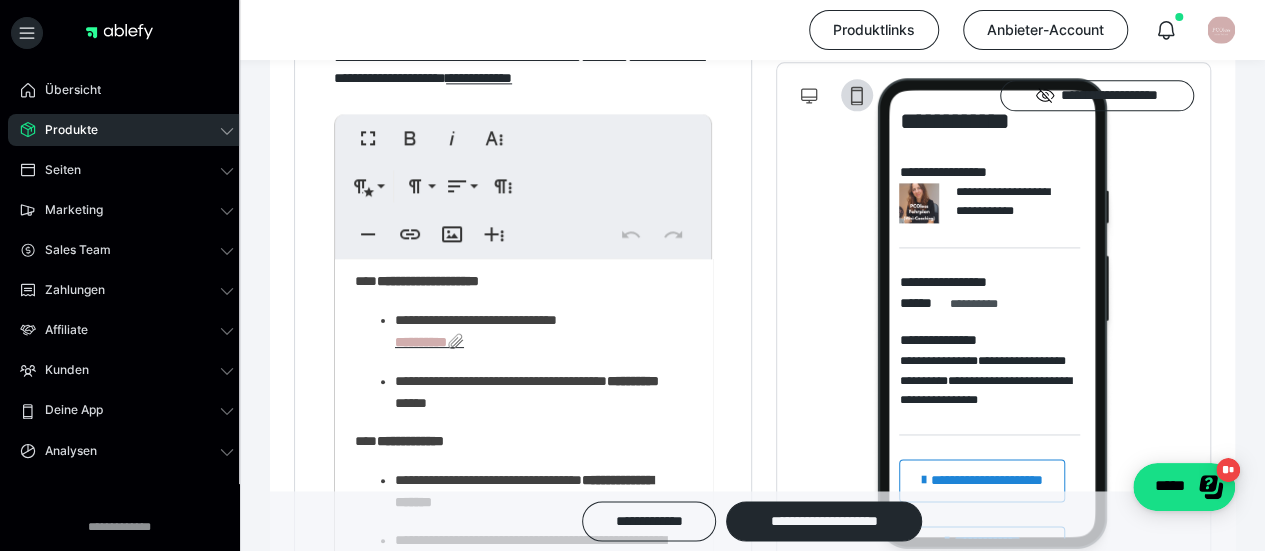 click on "[FIRST] [LAST]" at bounding box center [536, 331] 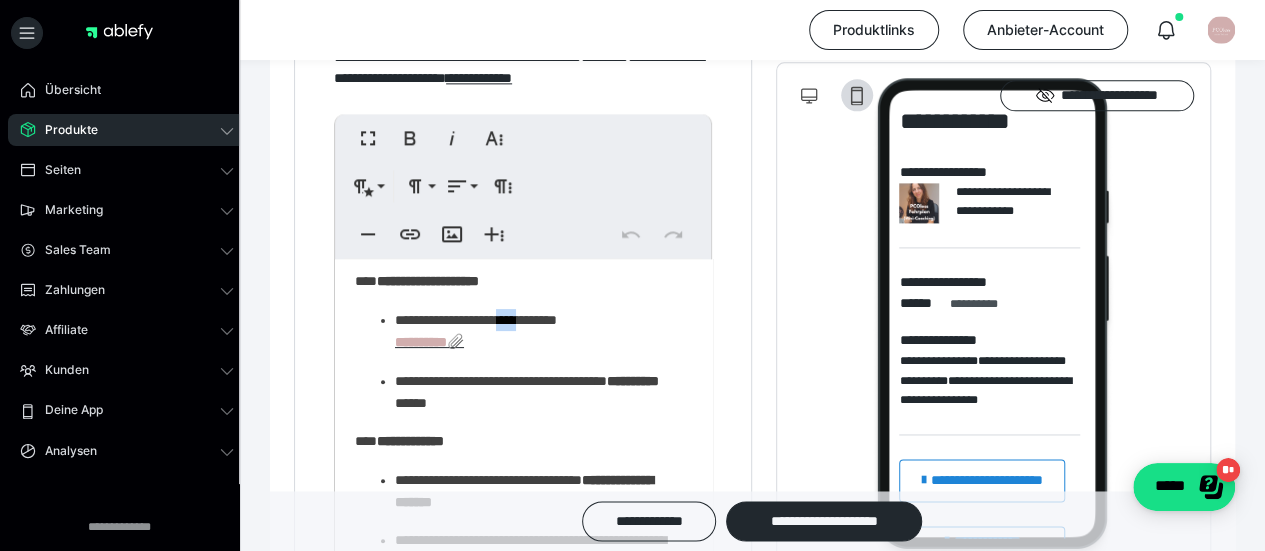 click on "[FIRST] [LAST]" at bounding box center [536, 331] 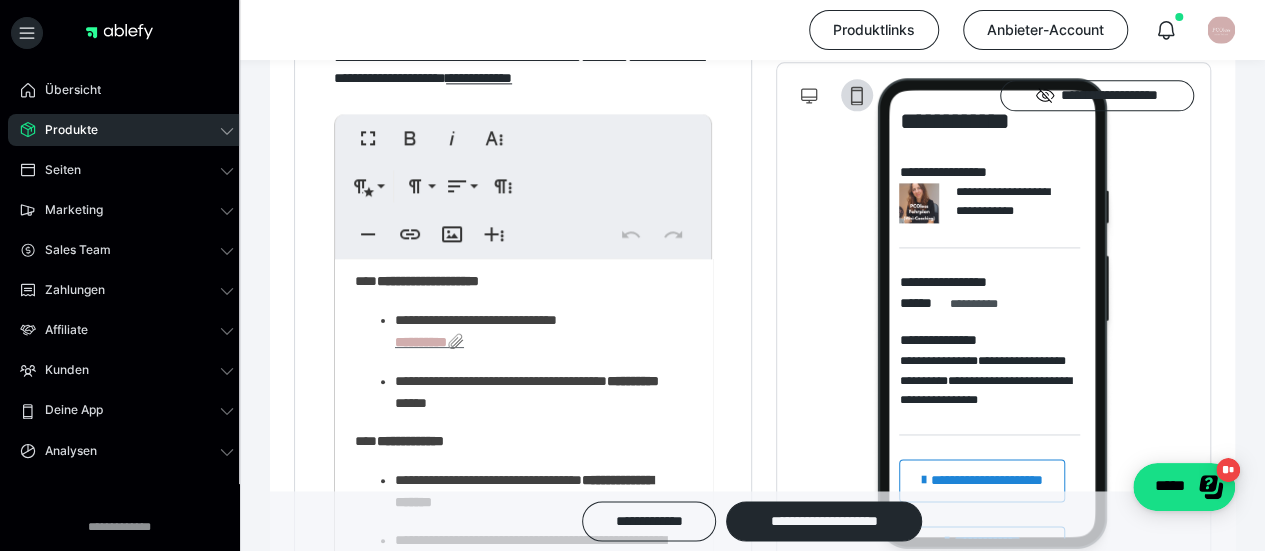 click on "**********" at bounding box center (429, 342) 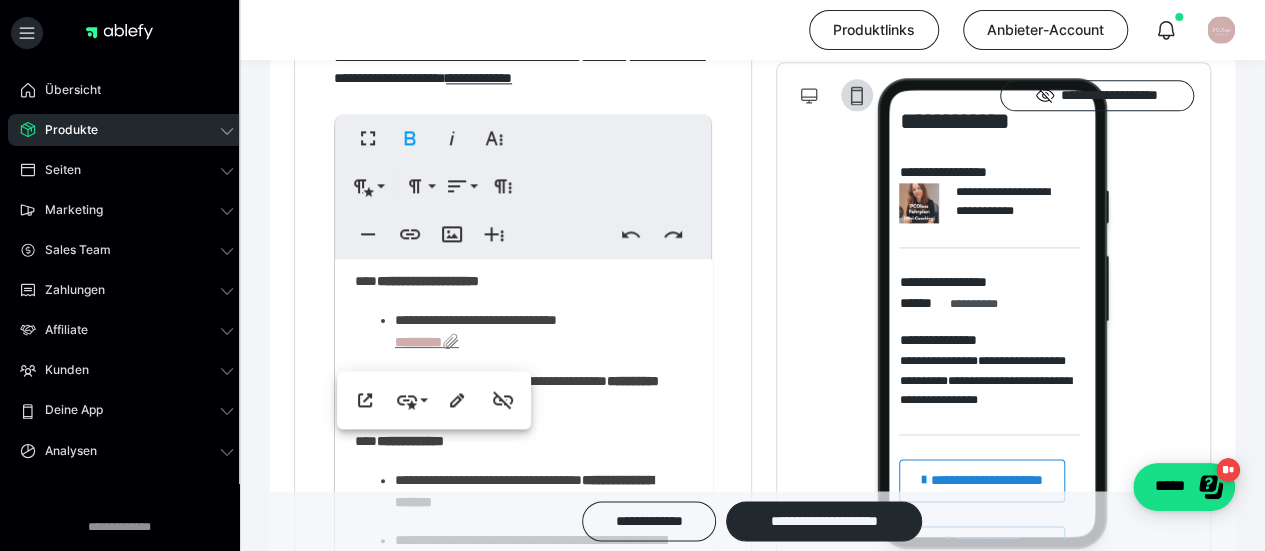 click on "*********" at bounding box center [427, 342] 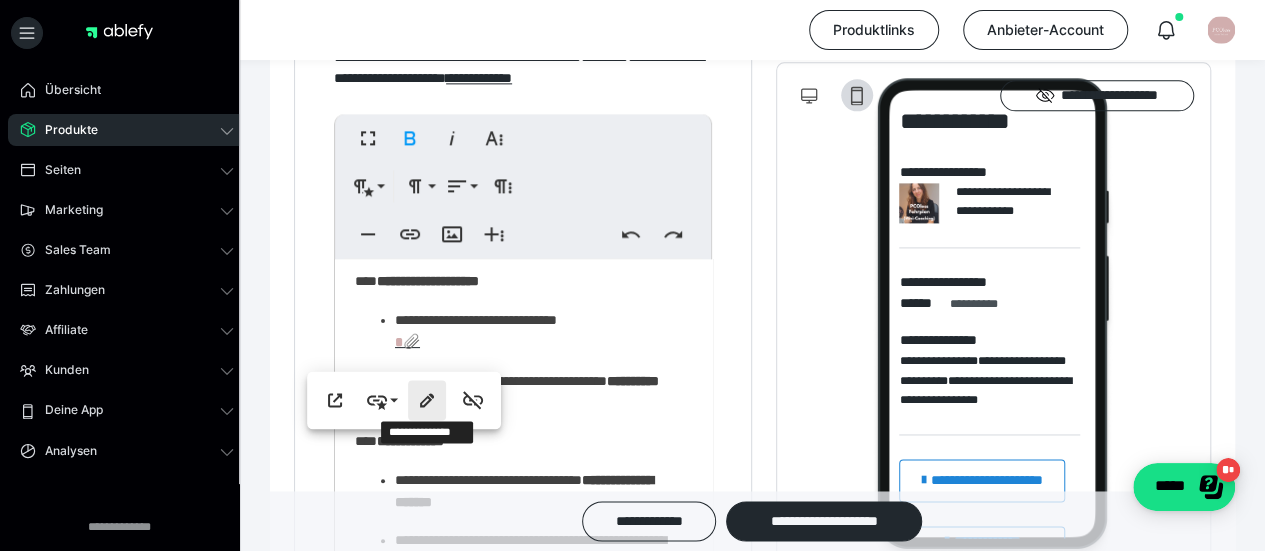 click 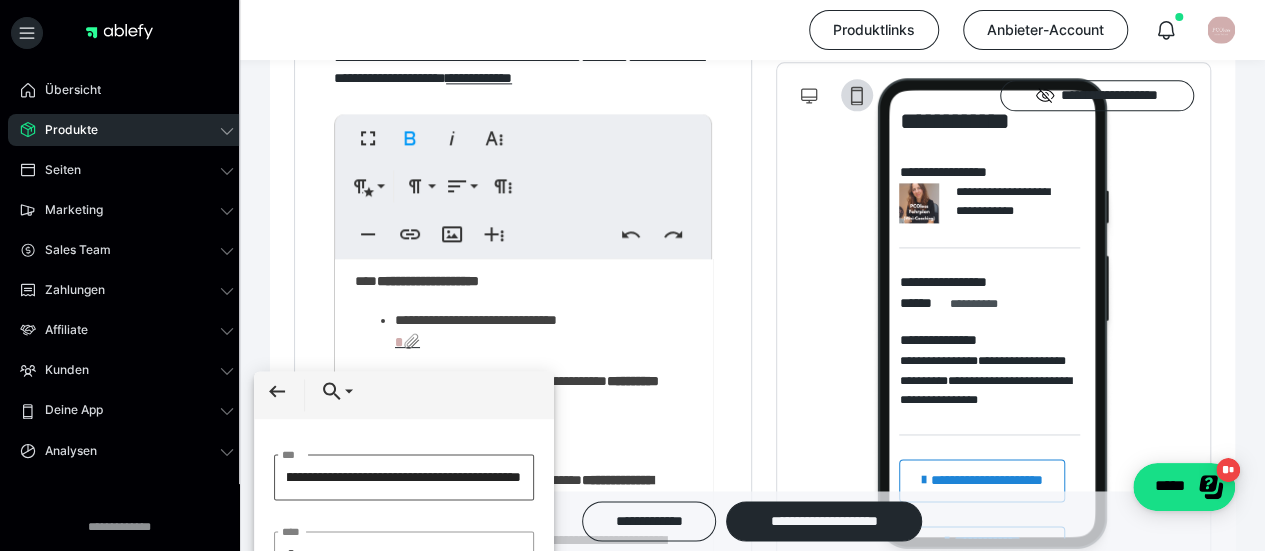 scroll, scrollTop: 0, scrollLeft: 252, axis: horizontal 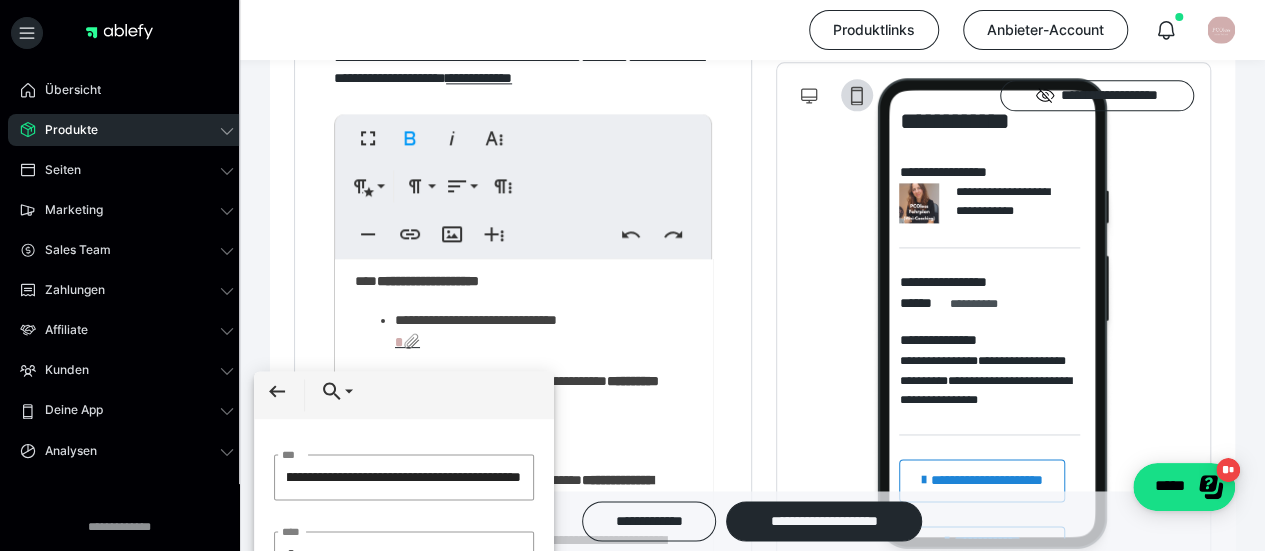 type on "**********" 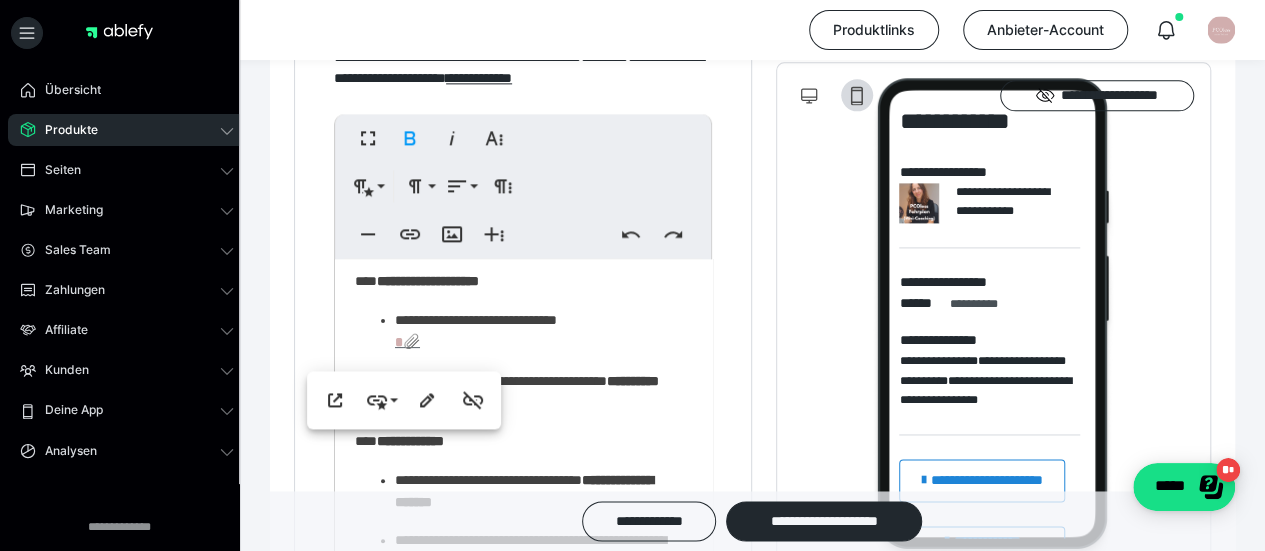 click on "*" at bounding box center [407, 342] 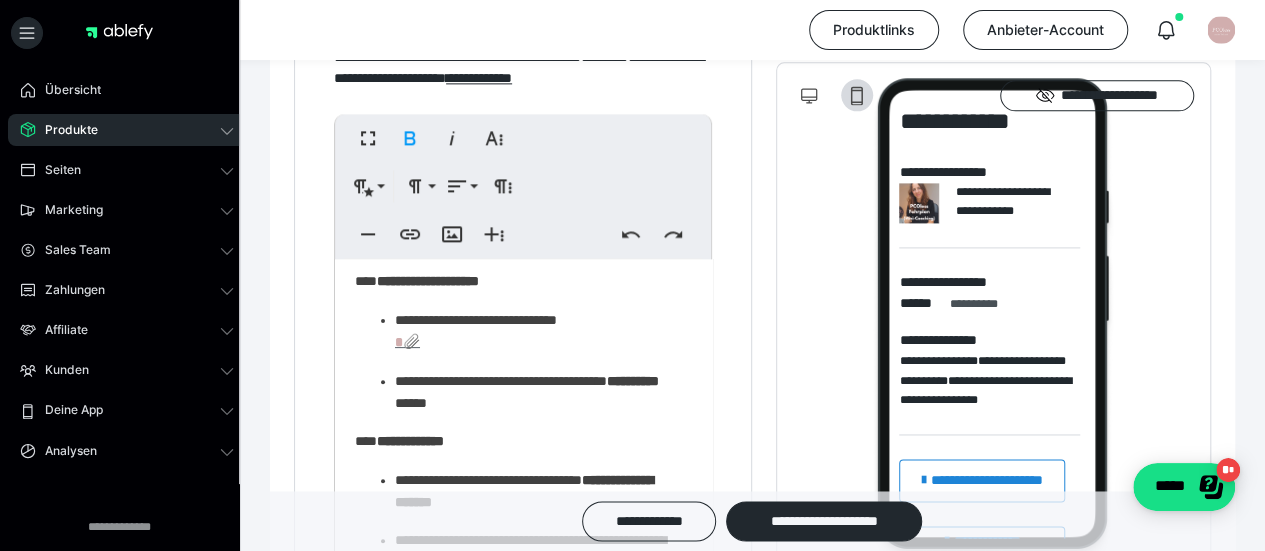 click on "*" at bounding box center [407, 342] 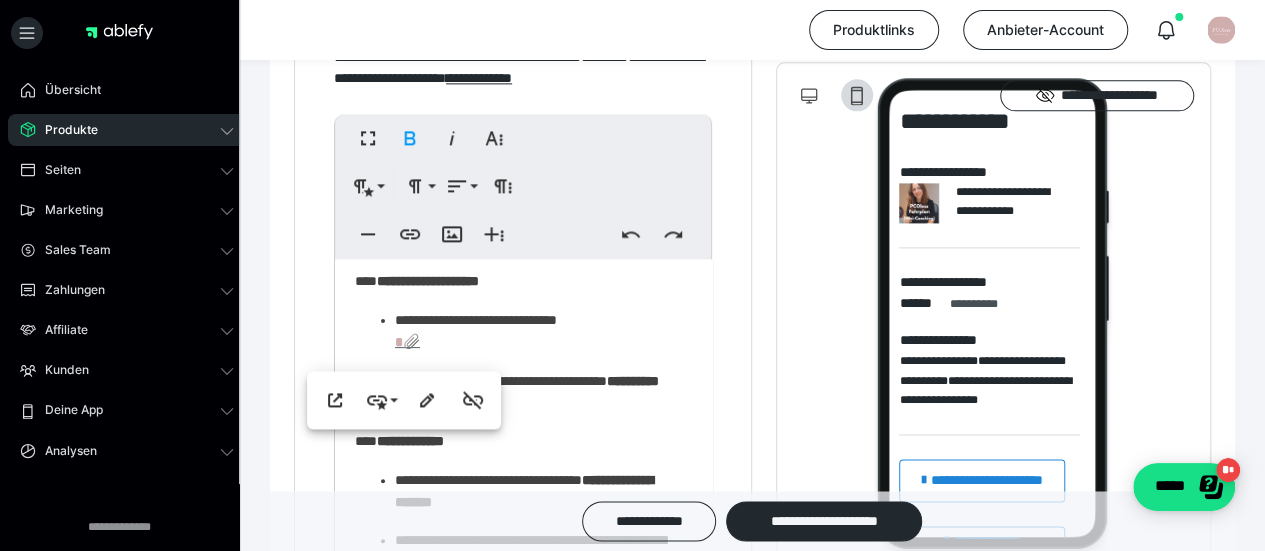 click on "*" at bounding box center (407, 342) 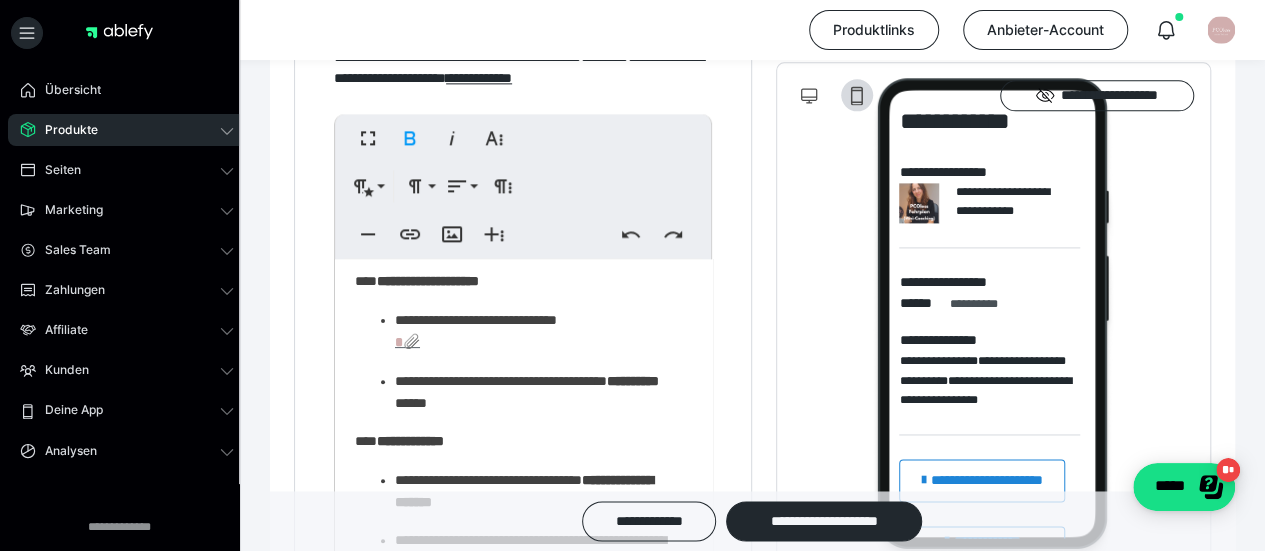 drag, startPoint x: 412, startPoint y: 355, endPoint x: 394, endPoint y: 355, distance: 18 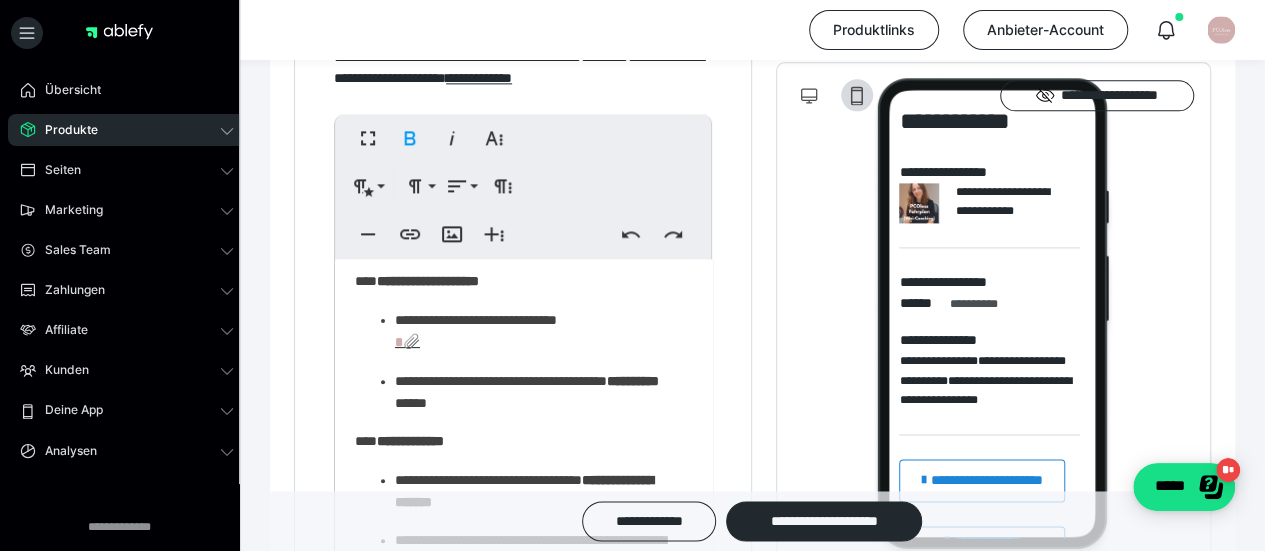 click on "**********" at bounding box center (536, 331) 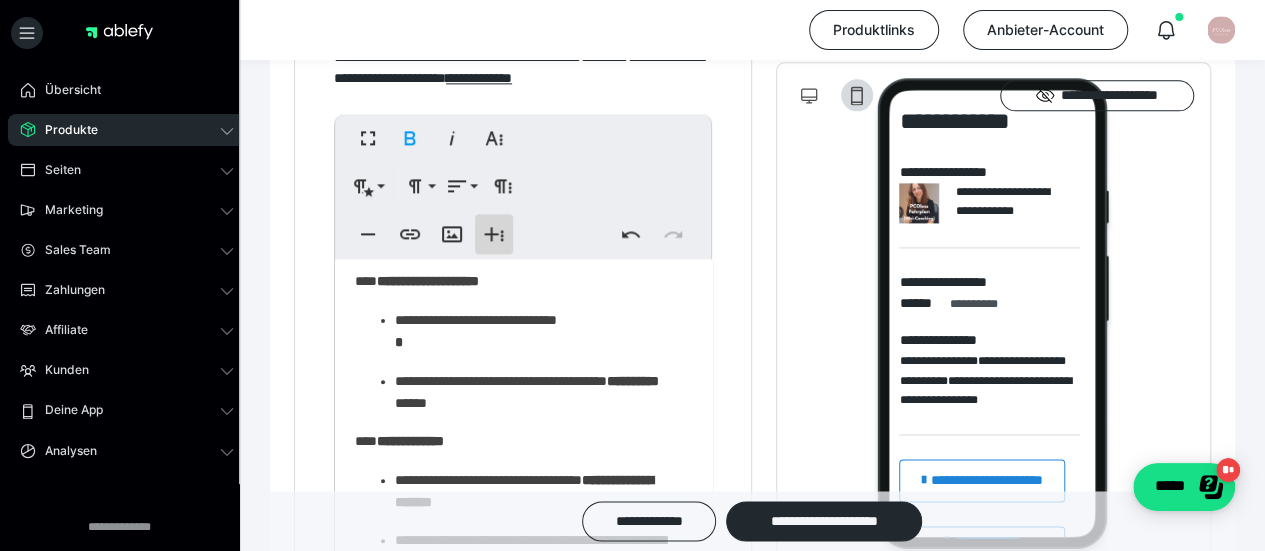click 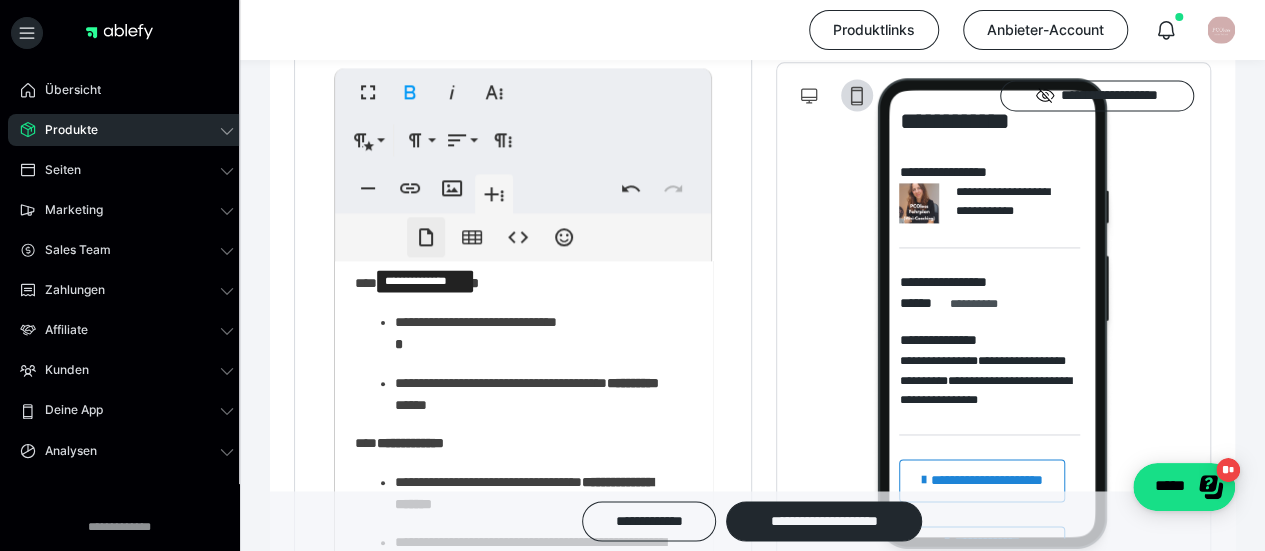 scroll, scrollTop: 1356, scrollLeft: 0, axis: vertical 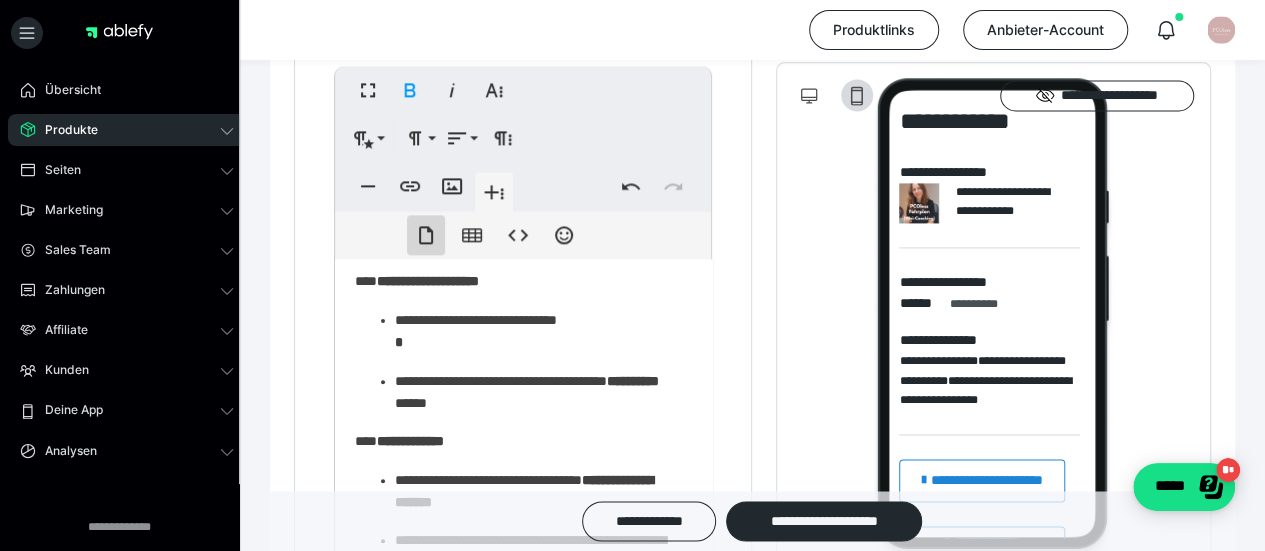click 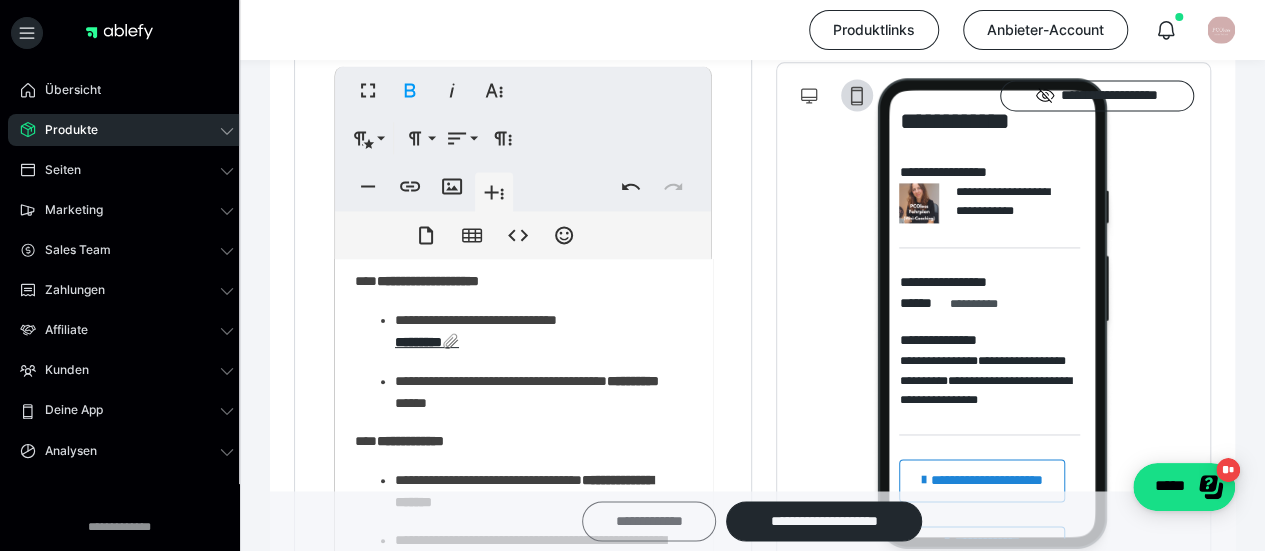 click on "**********" at bounding box center [649, 521] 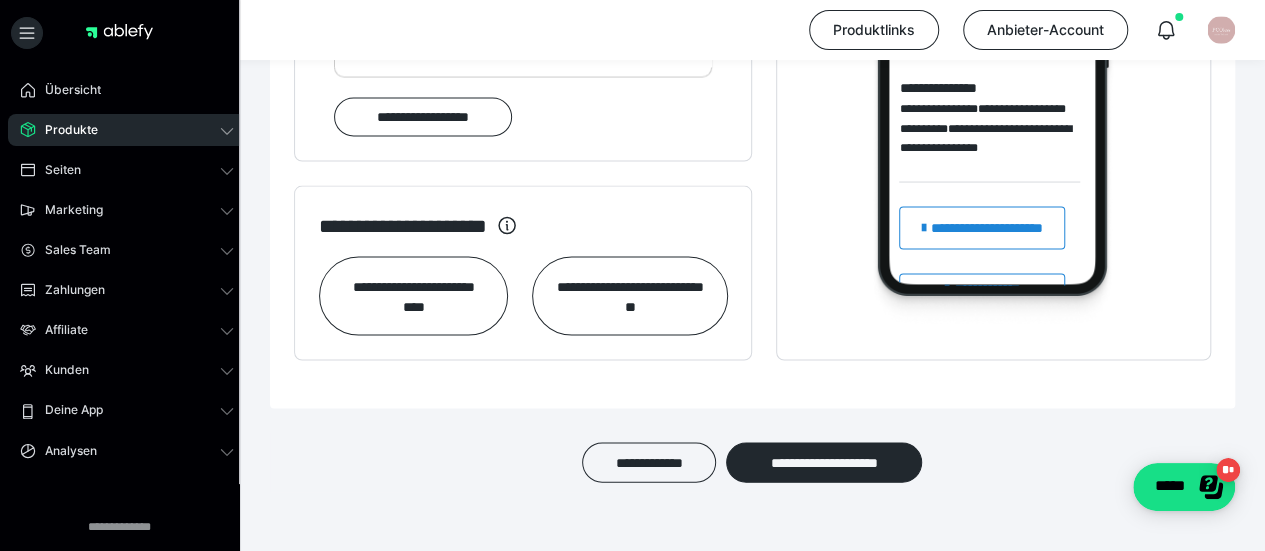 scroll, scrollTop: 1914, scrollLeft: 0, axis: vertical 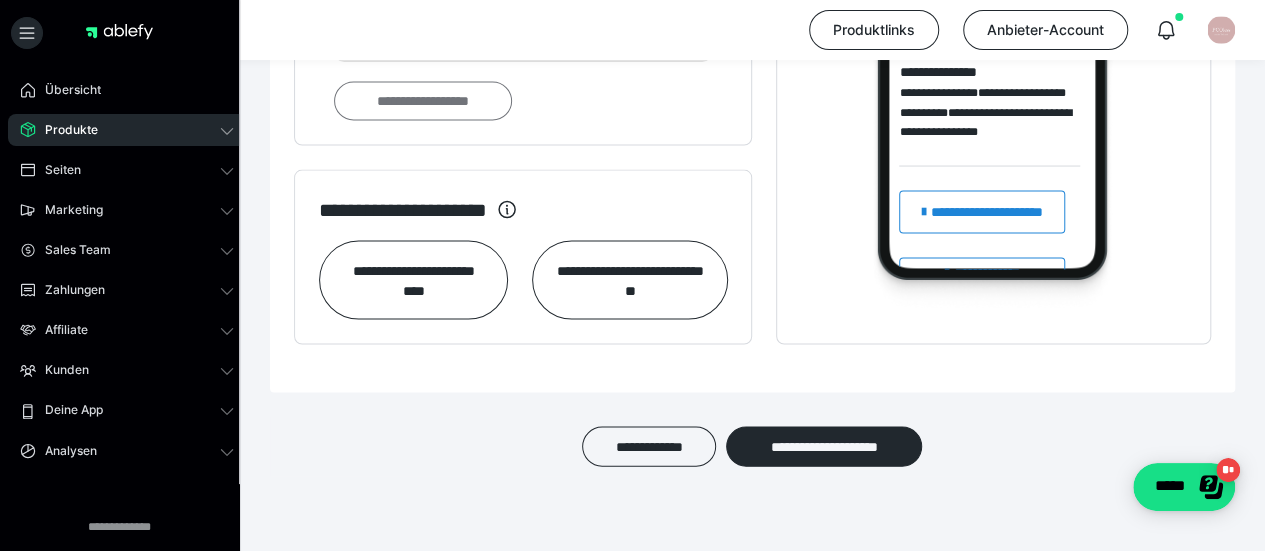 click on "**********" at bounding box center (423, 101) 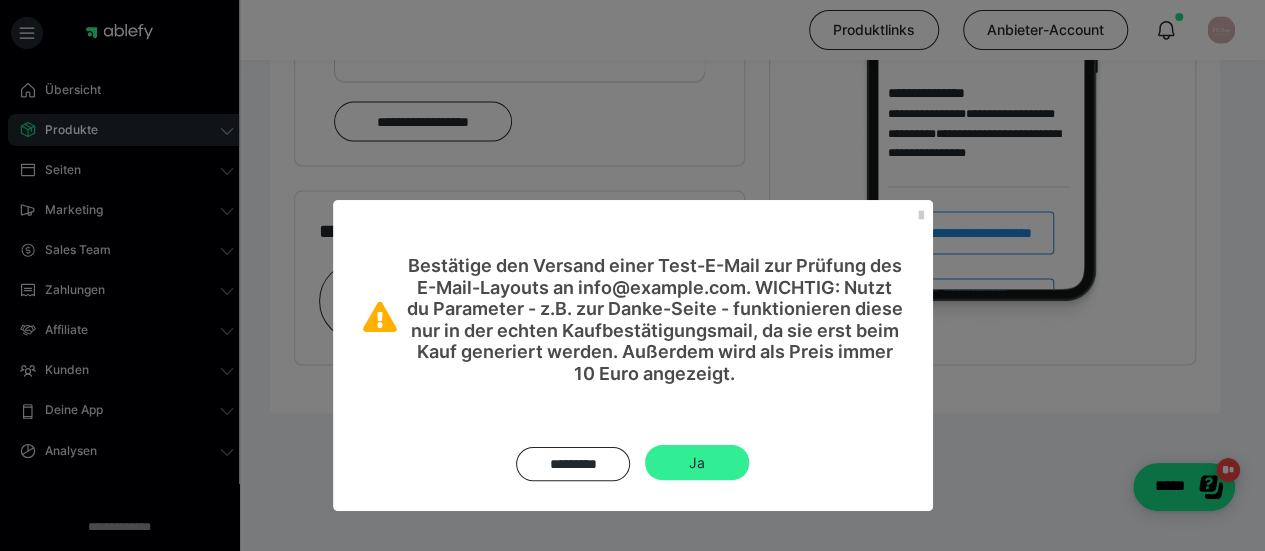 click on "Ja" at bounding box center (697, 463) 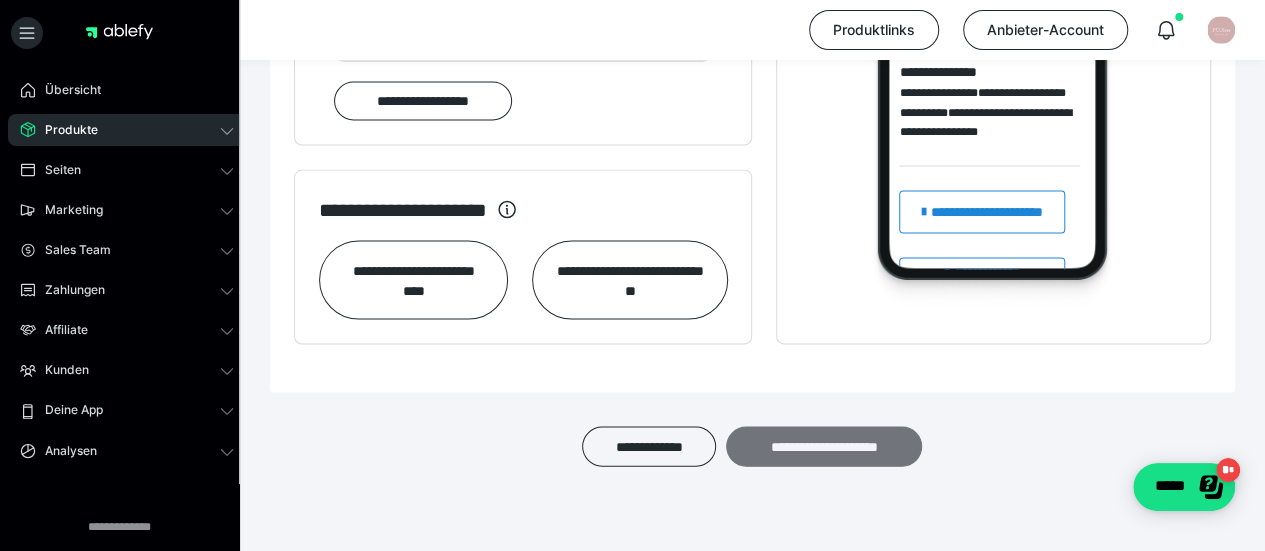click on "**********" at bounding box center (824, 446) 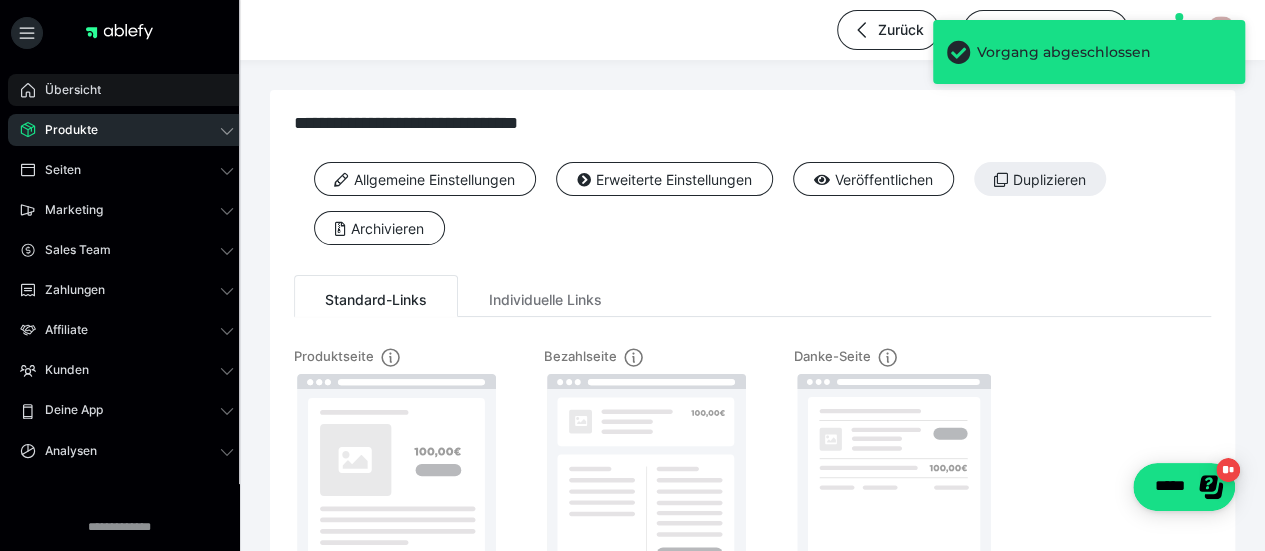 click on "Übersicht" at bounding box center (127, 90) 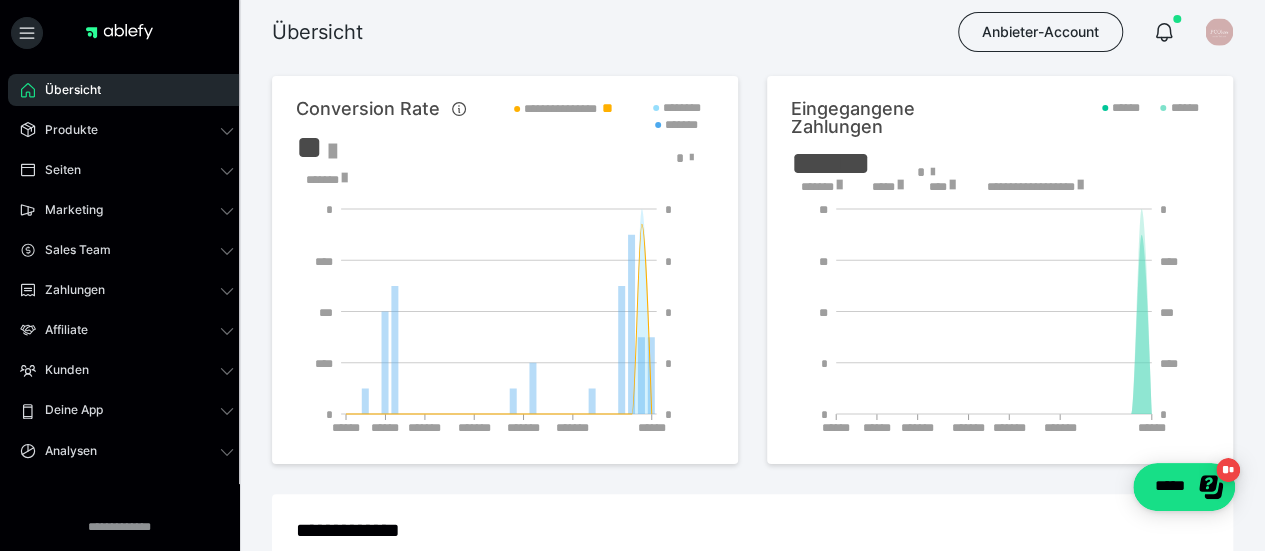 click 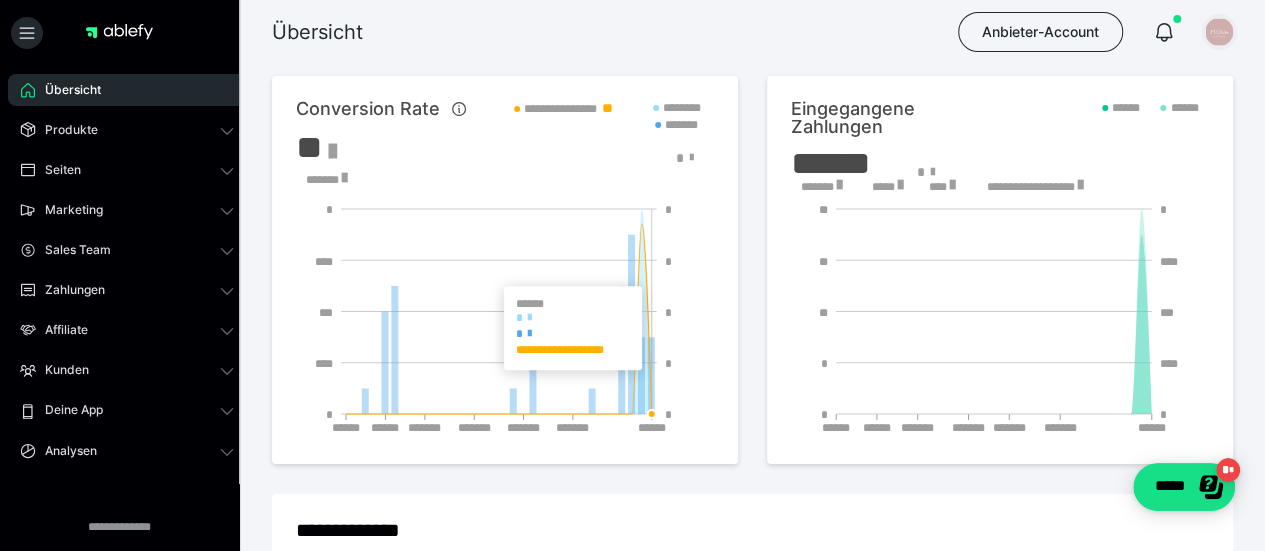 click at bounding box center [1219, 32] 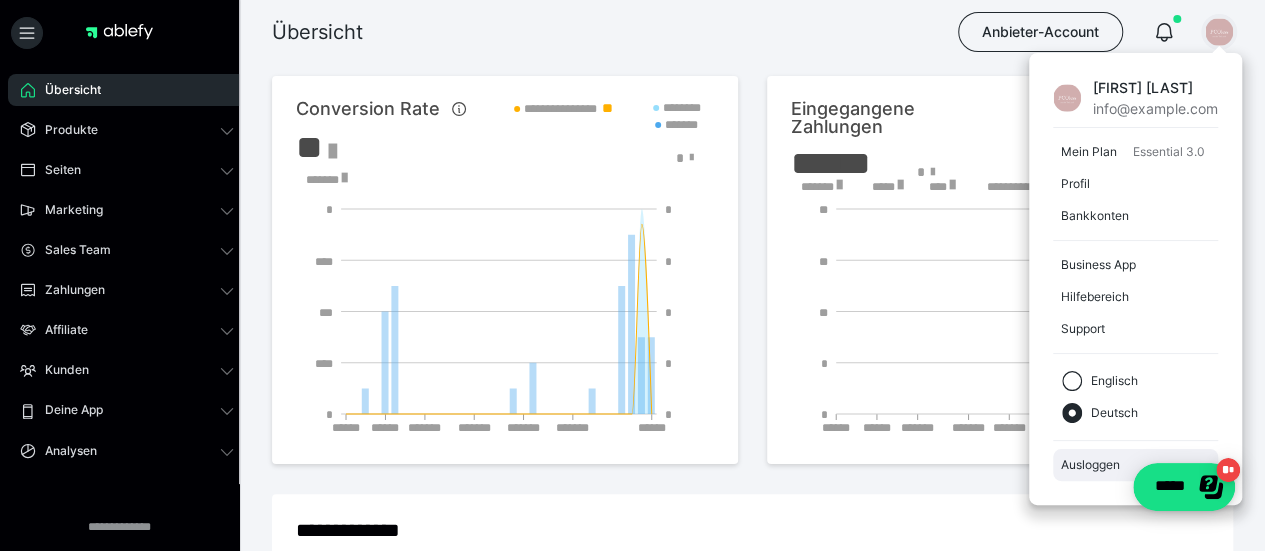 click on "Ausloggen" at bounding box center (1135, 465) 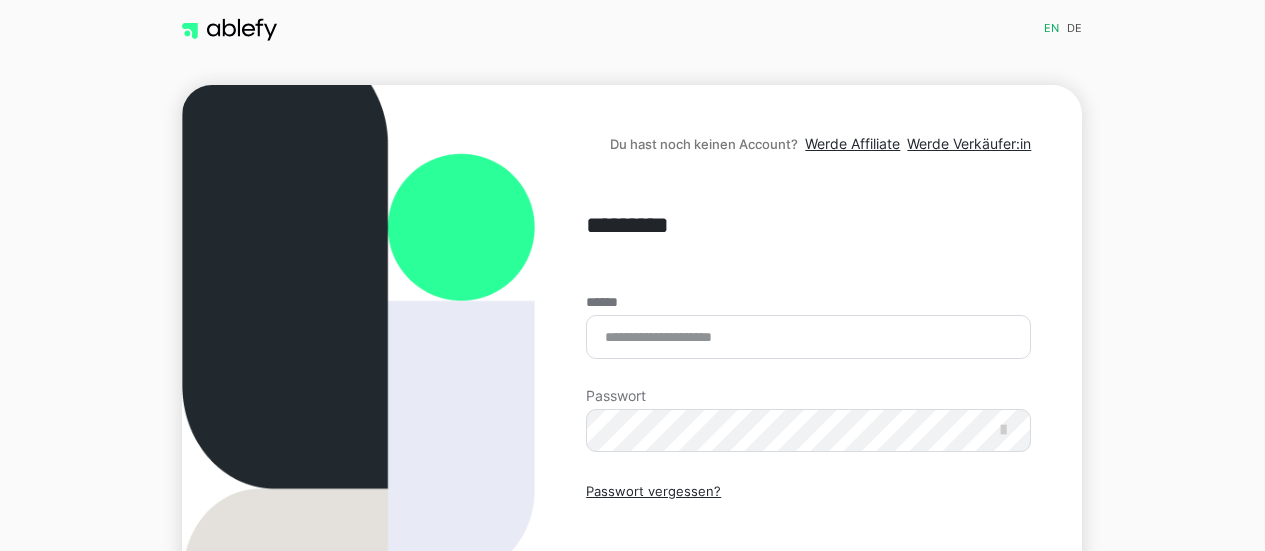 scroll, scrollTop: 0, scrollLeft: 0, axis: both 